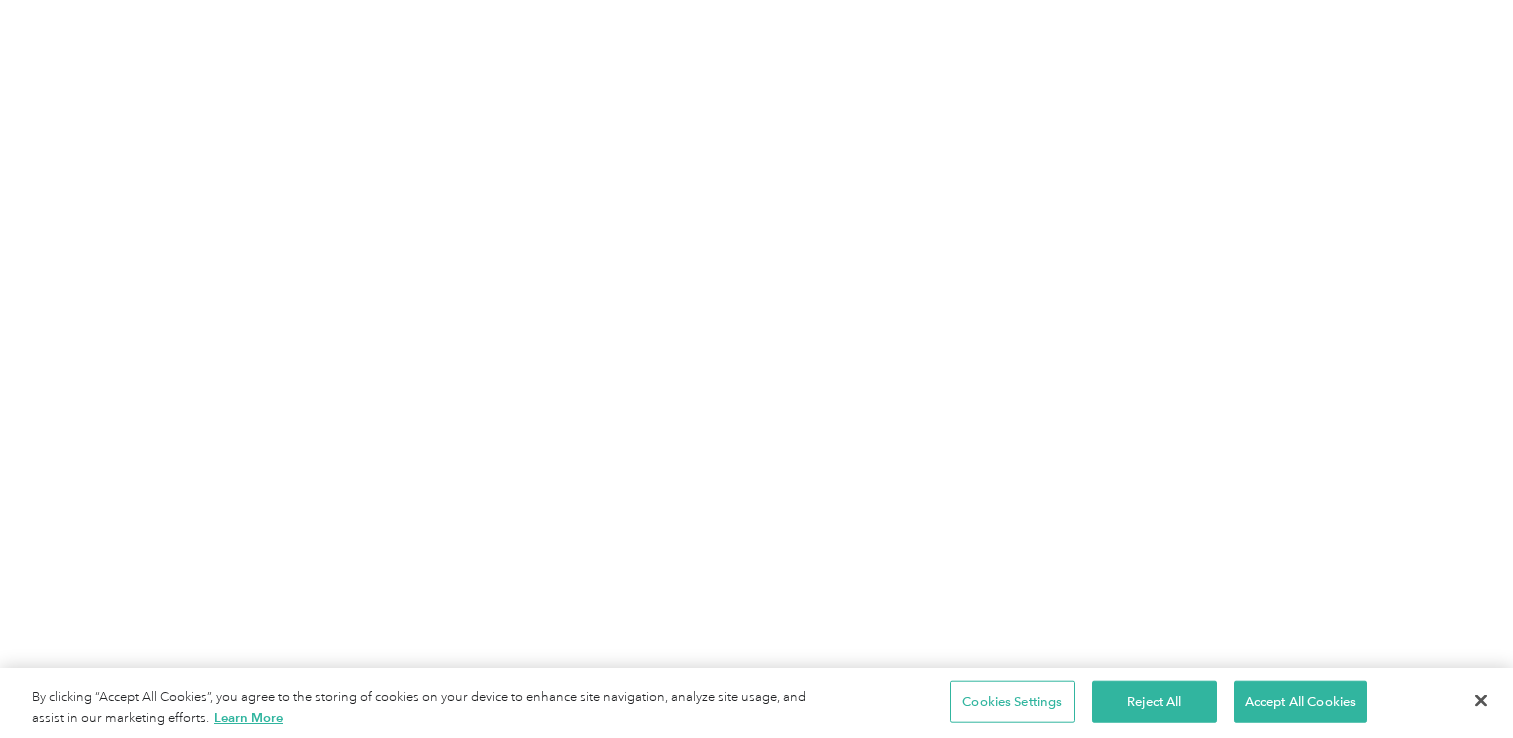 scroll, scrollTop: 0, scrollLeft: 0, axis: both 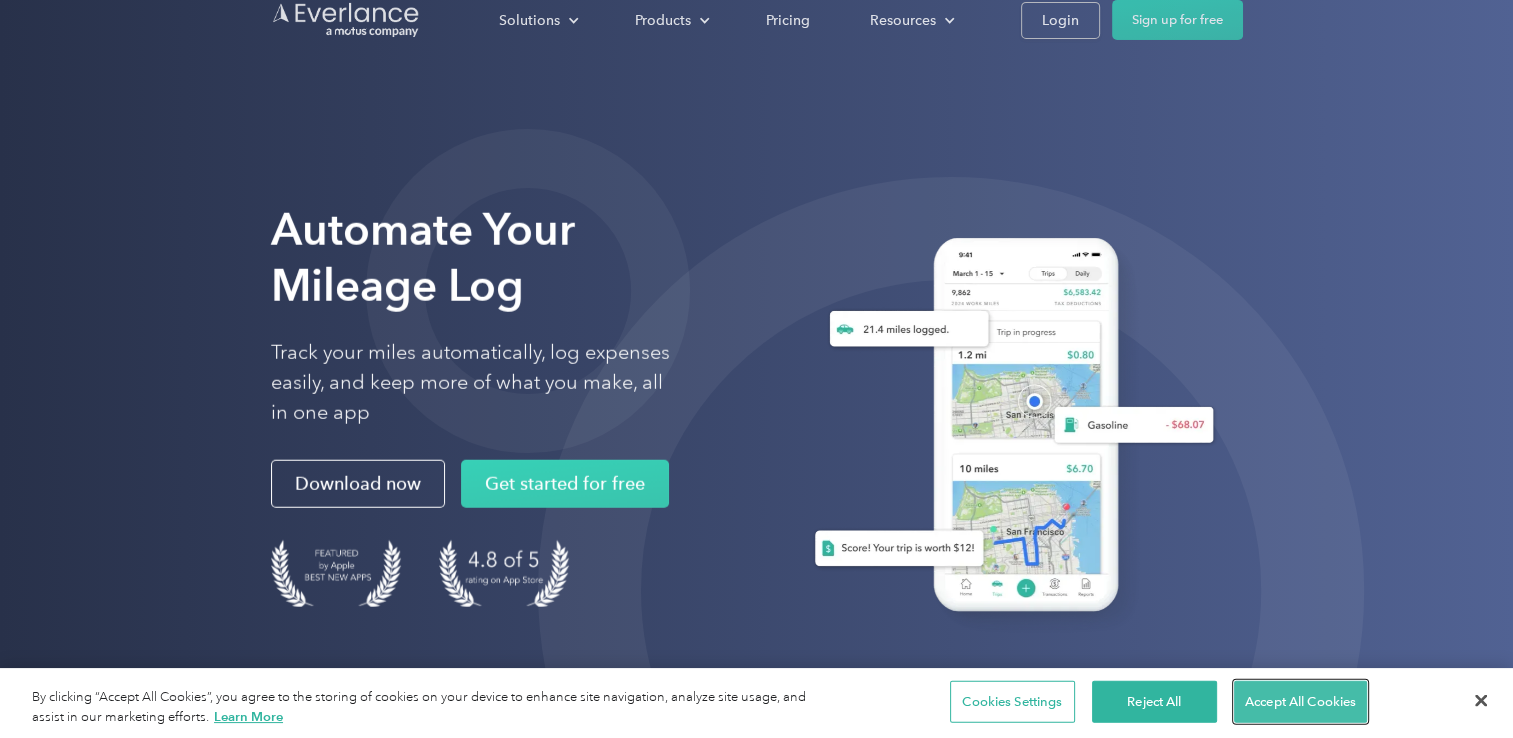 click on "Accept All Cookies" at bounding box center (1300, 702) 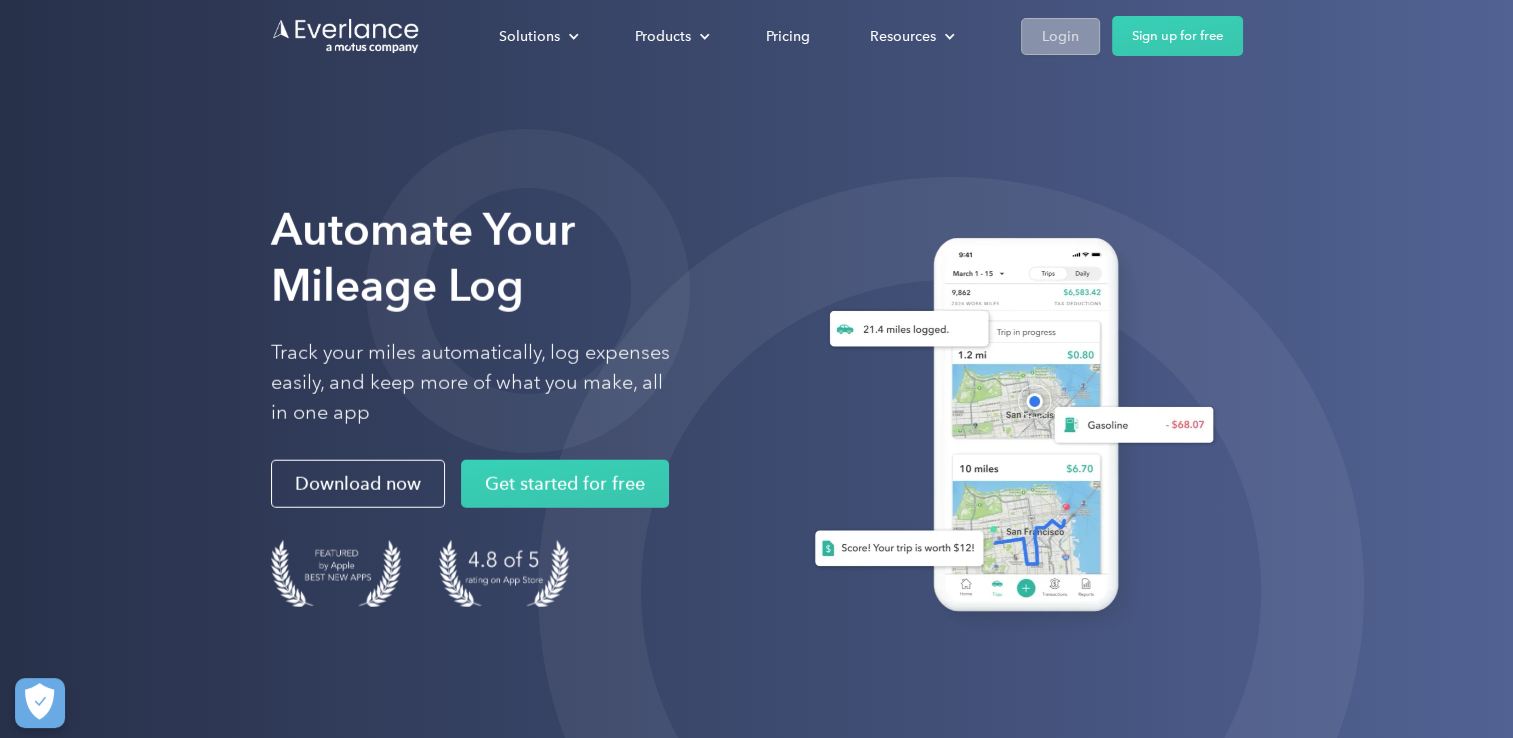click on "Login" at bounding box center (1060, 36) 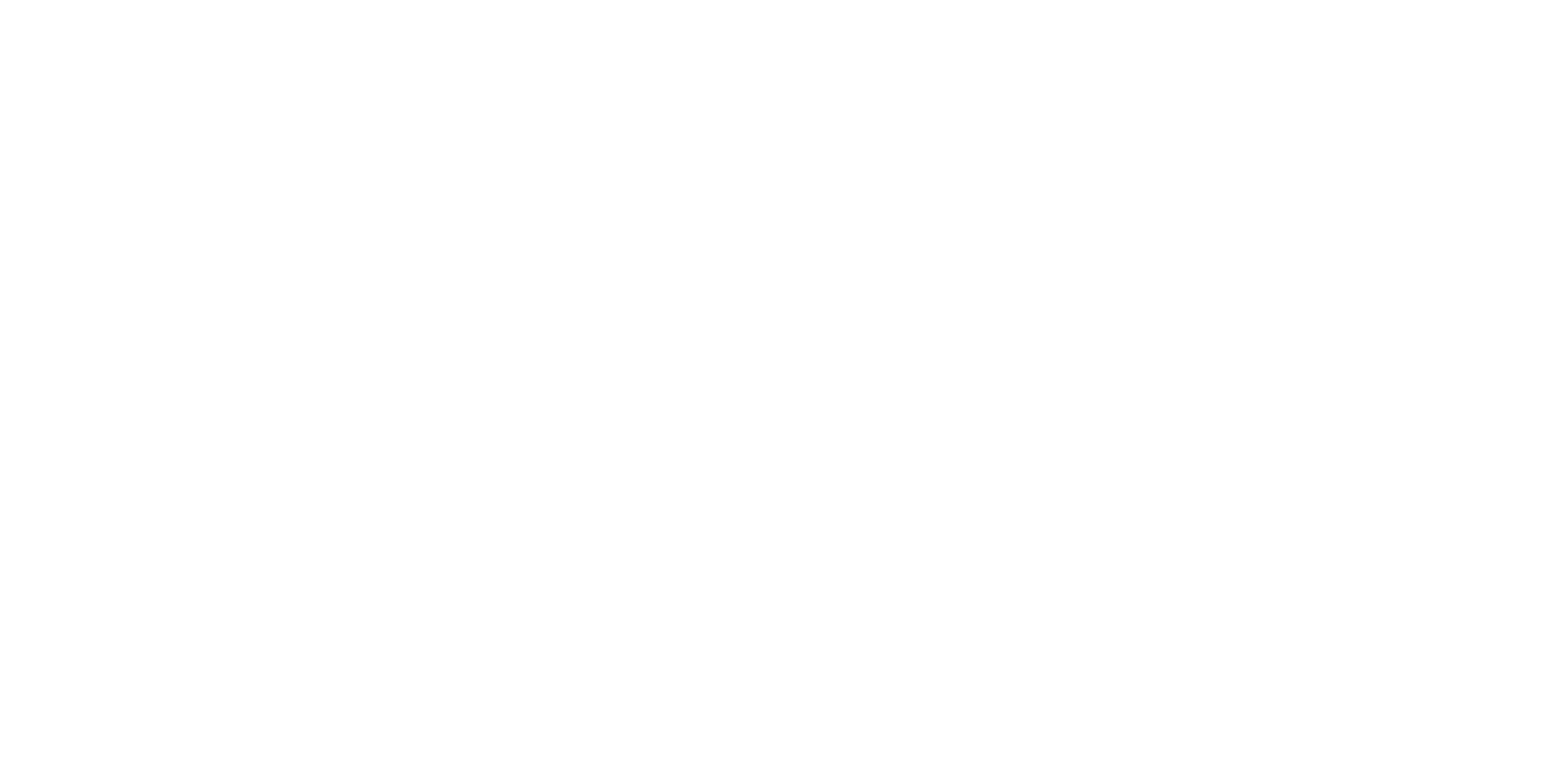 scroll, scrollTop: 0, scrollLeft: 0, axis: both 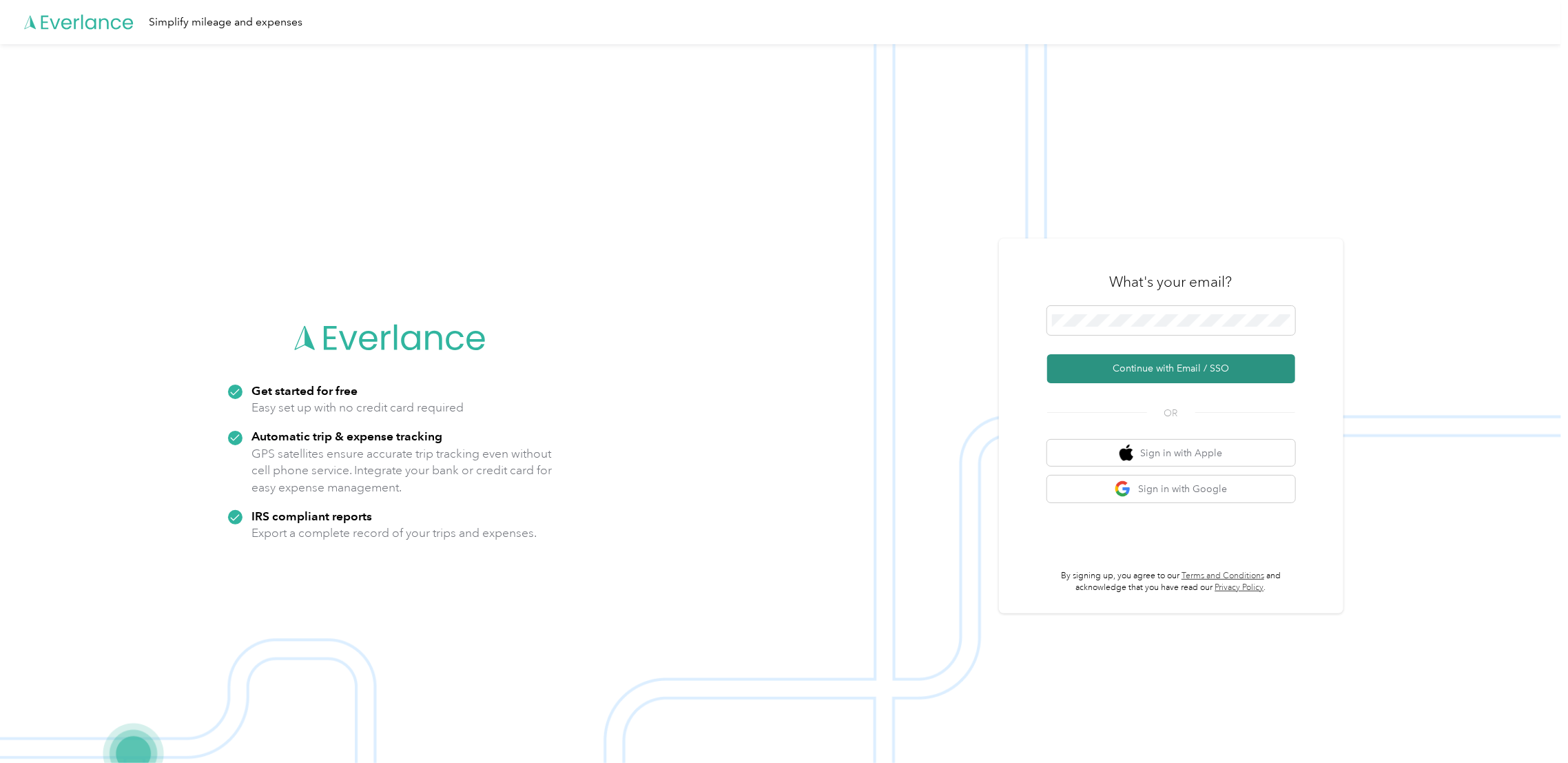 click on "Continue with Email / SSO" at bounding box center [1171, 369] 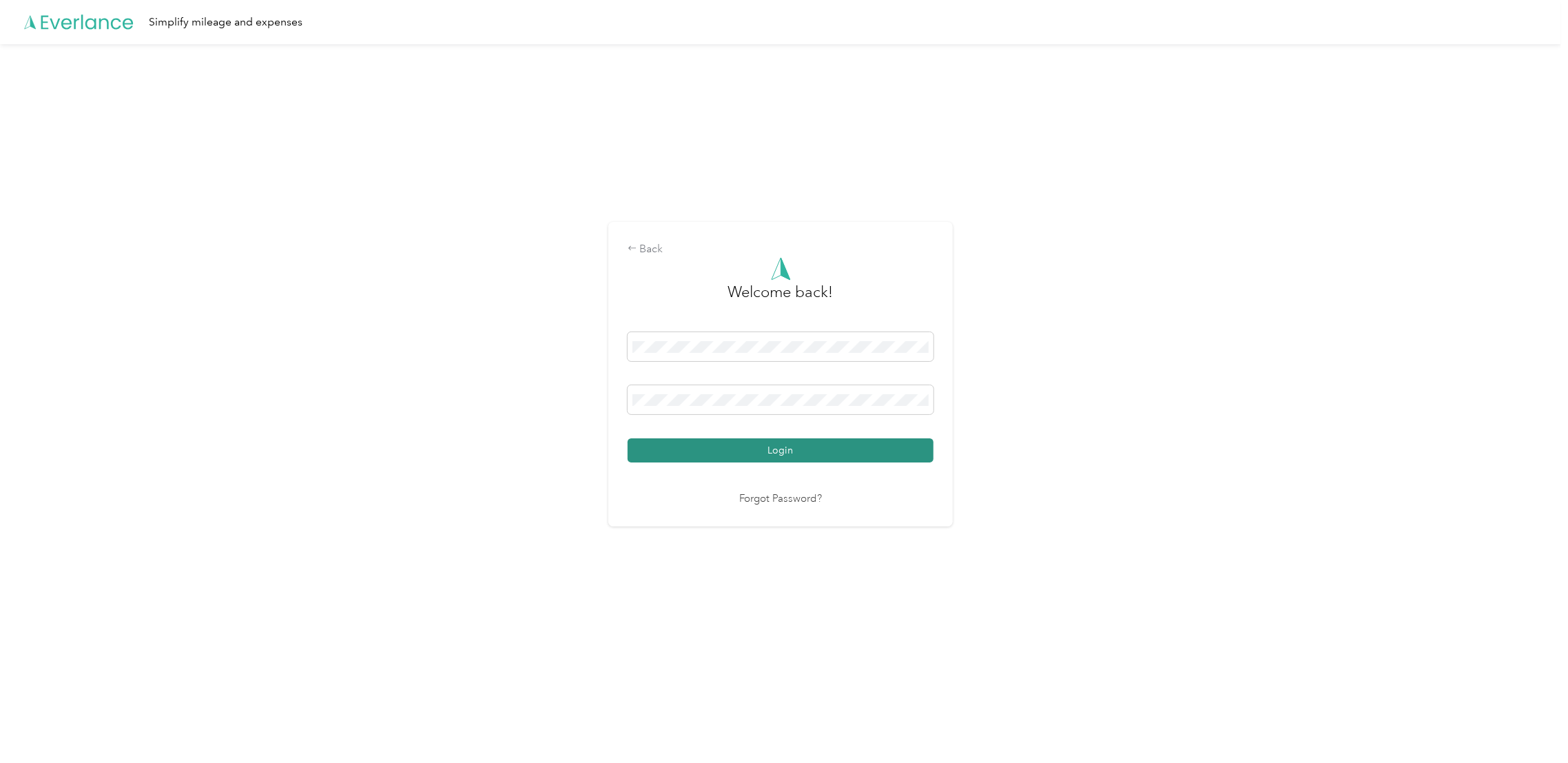 click on "Login" at bounding box center (781, 450) 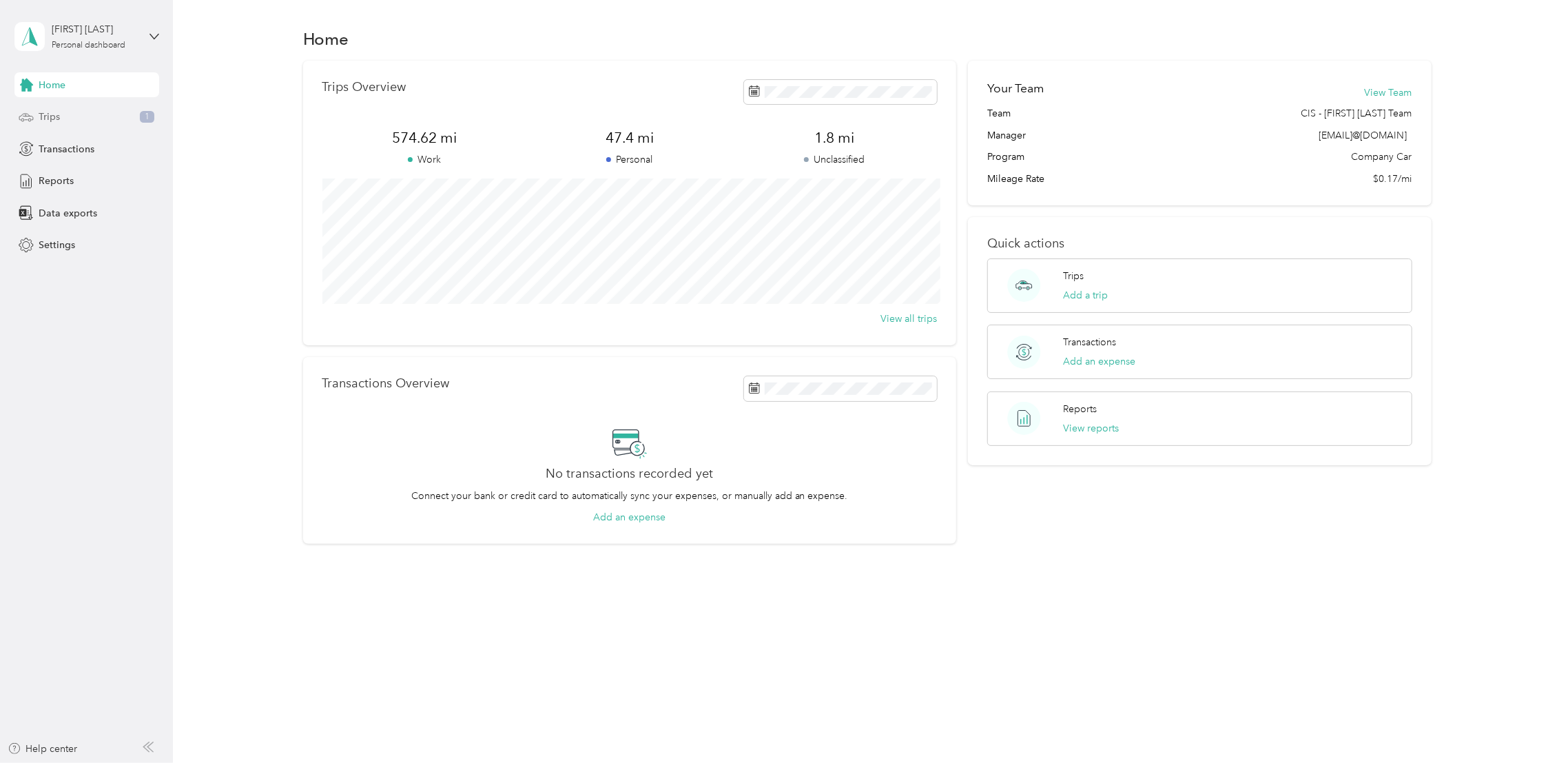 click on "Trips" at bounding box center [49, 116] 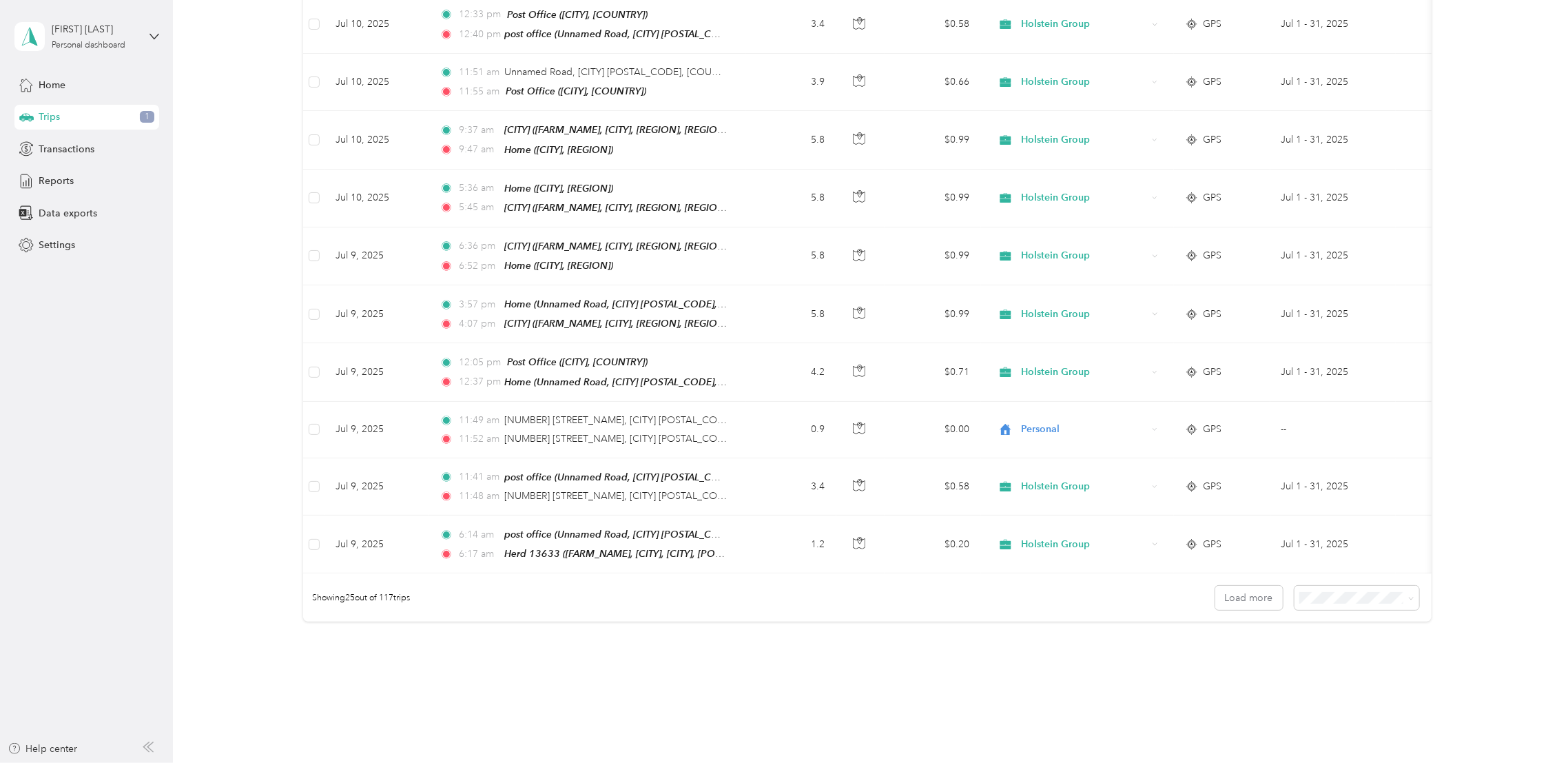 scroll, scrollTop: 1116, scrollLeft: 0, axis: vertical 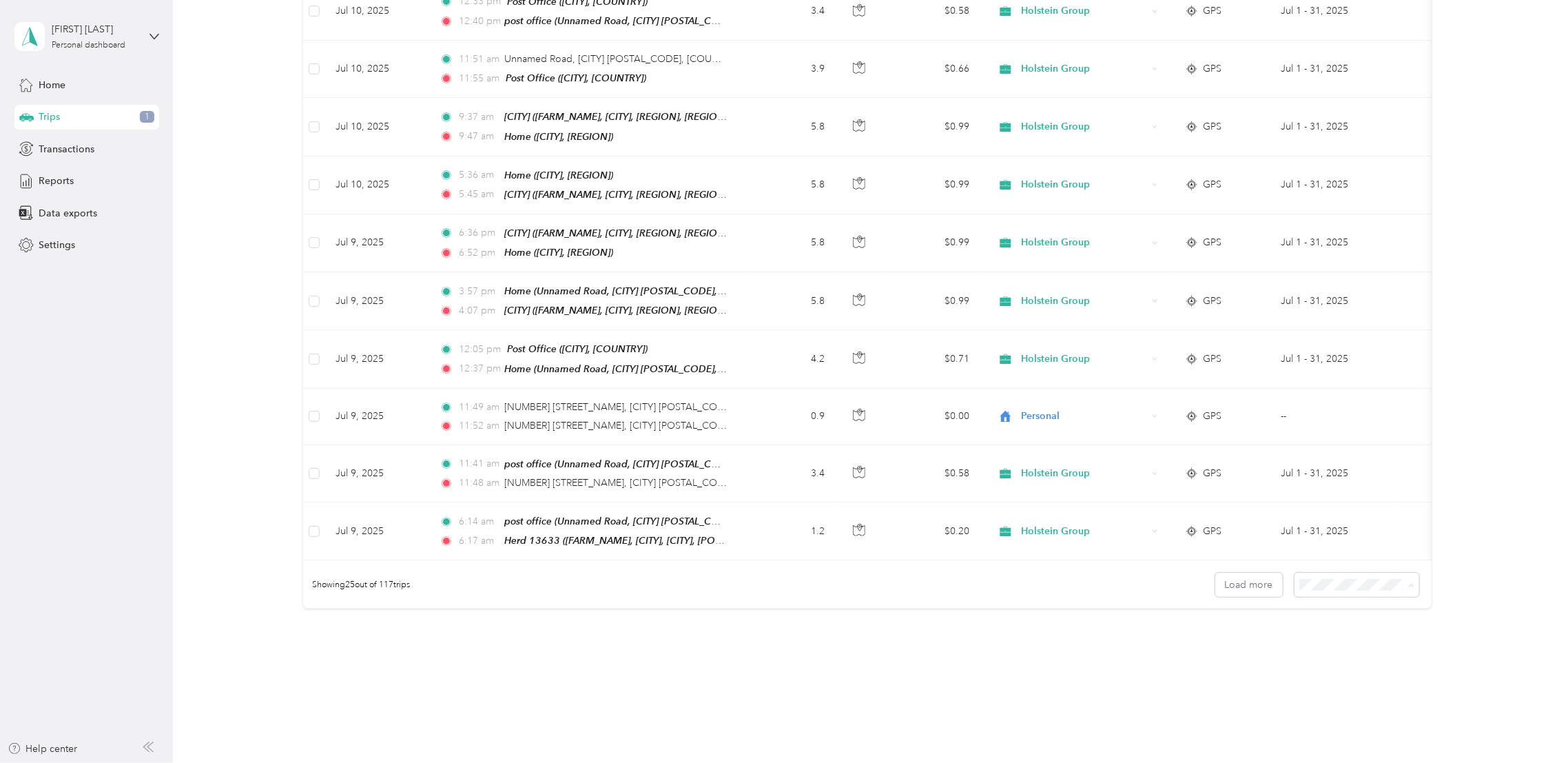 click on "50 per load" at bounding box center [1349, 625] 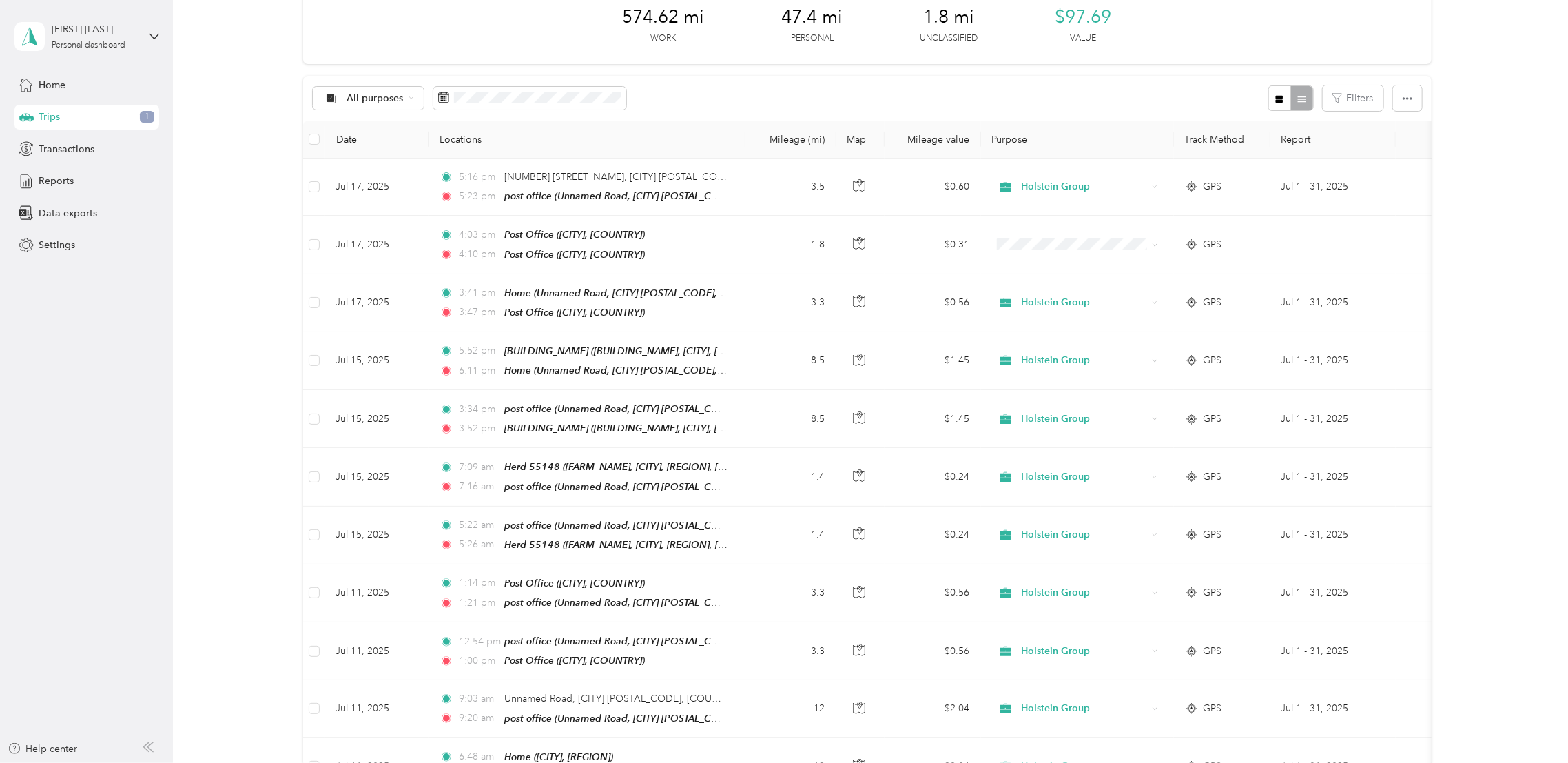 scroll, scrollTop: 1116, scrollLeft: 0, axis: vertical 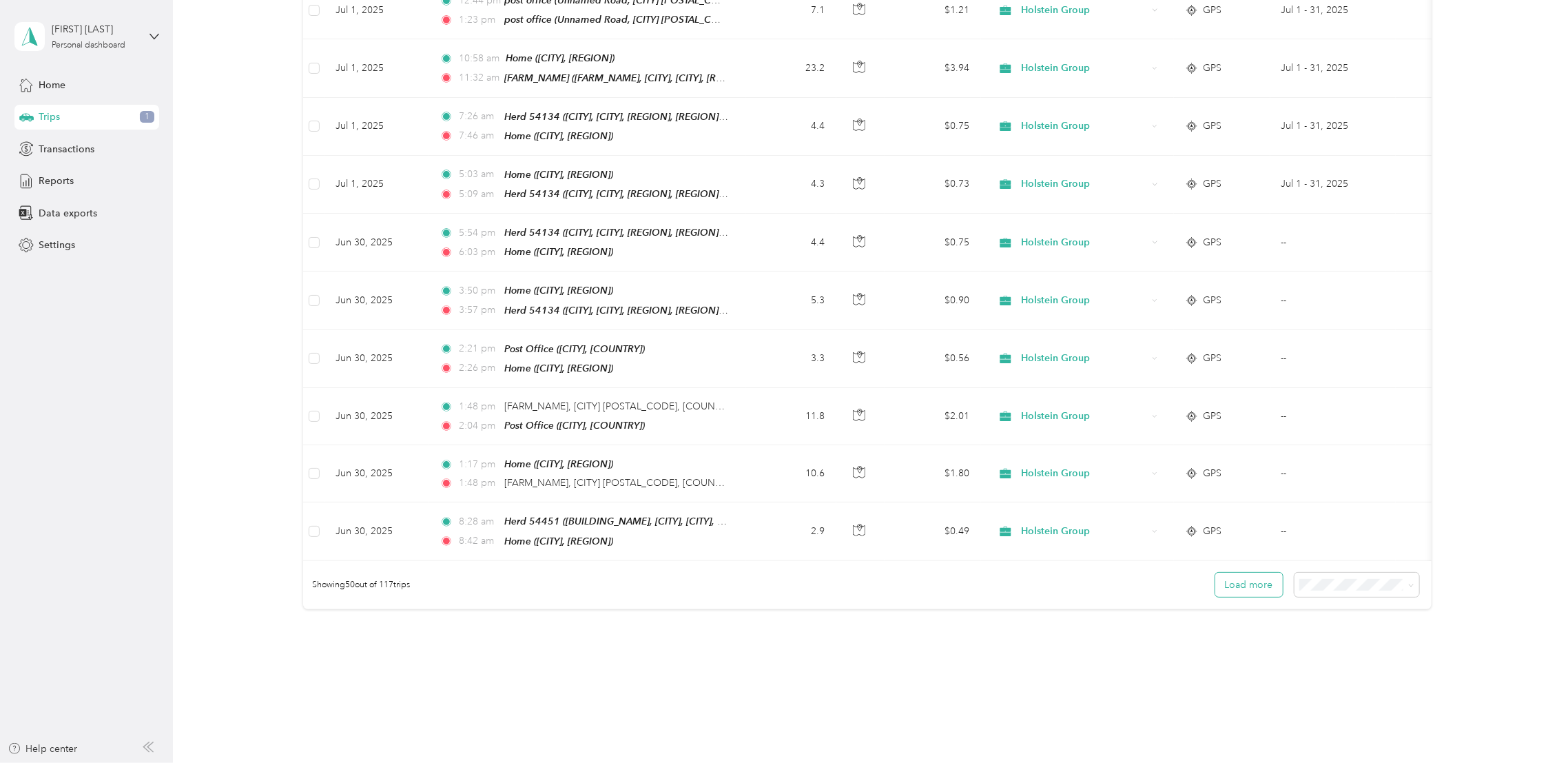 click on "Load more" at bounding box center [1249, 584] 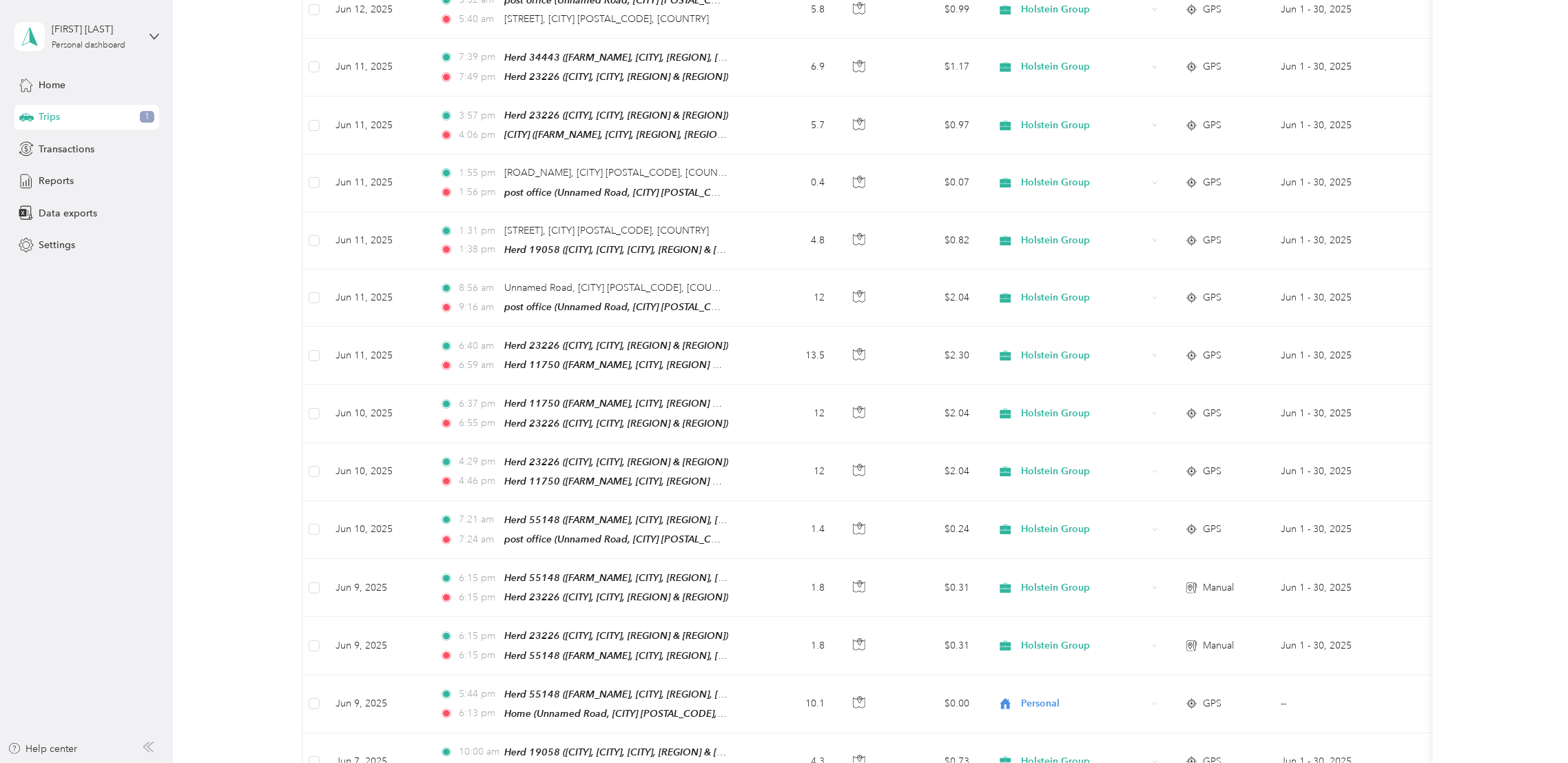 scroll, scrollTop: 5404, scrollLeft: 0, axis: vertical 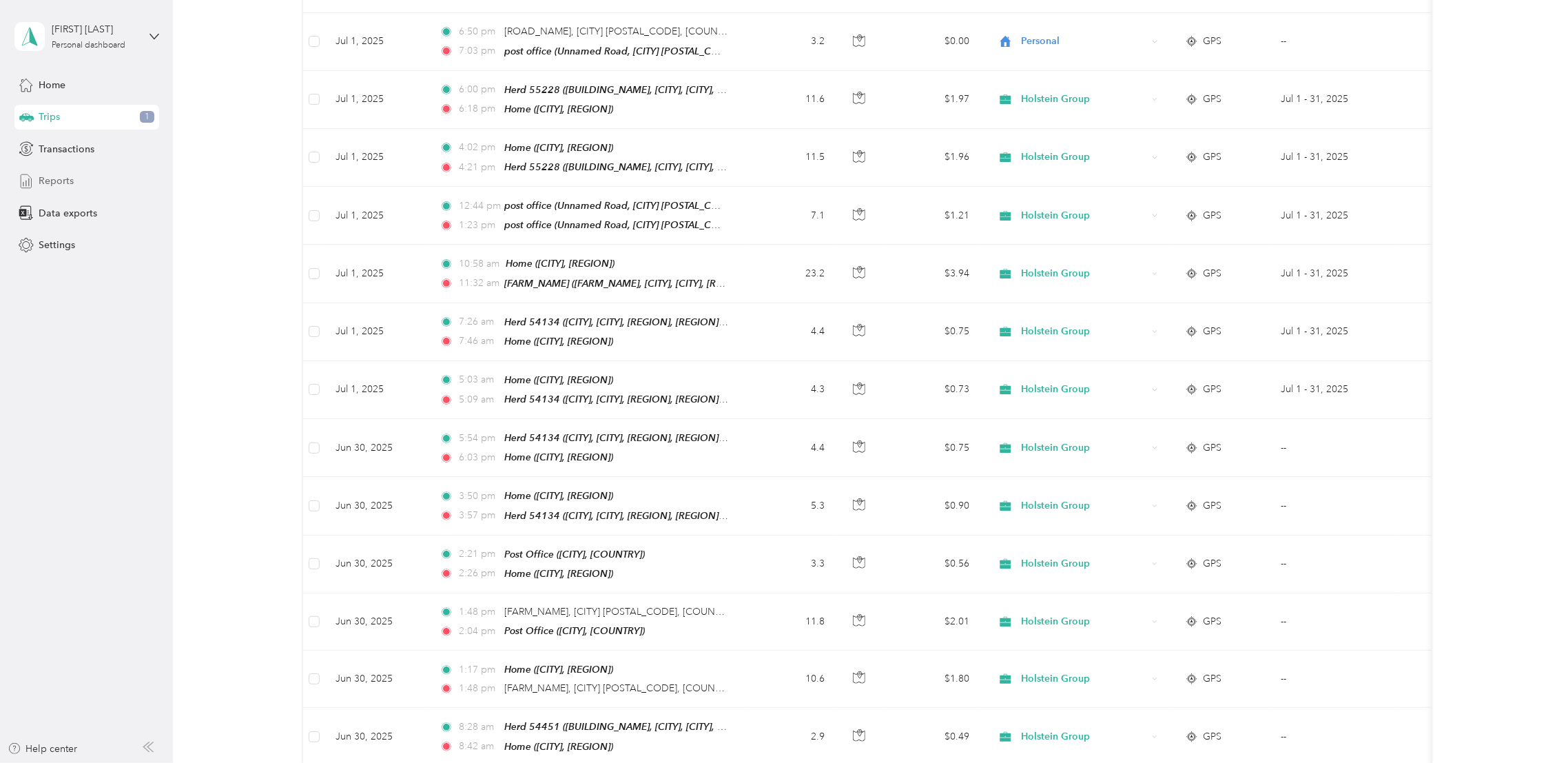 click on "Reports" at bounding box center [56, 181] 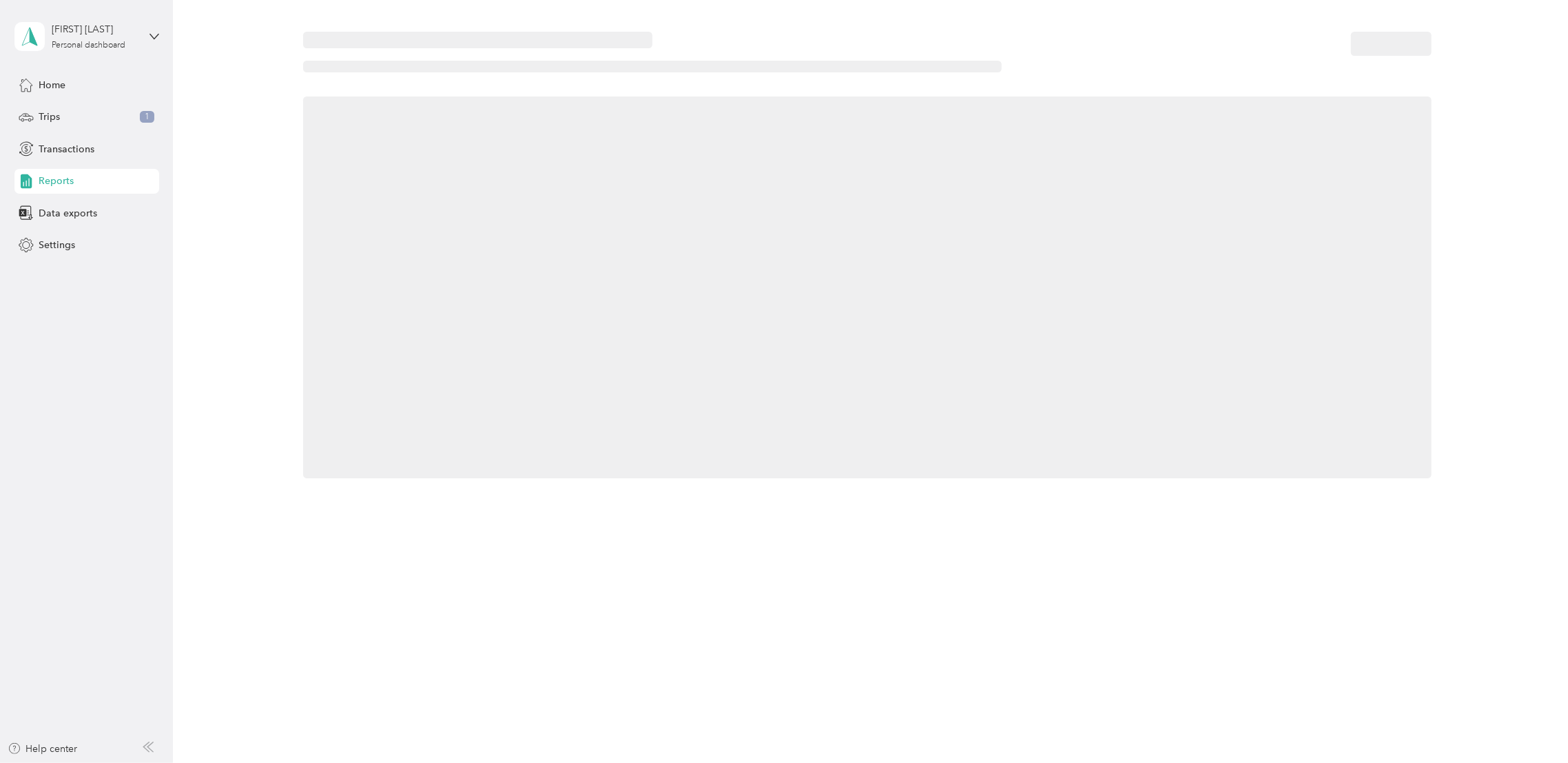 scroll, scrollTop: 0, scrollLeft: 0, axis: both 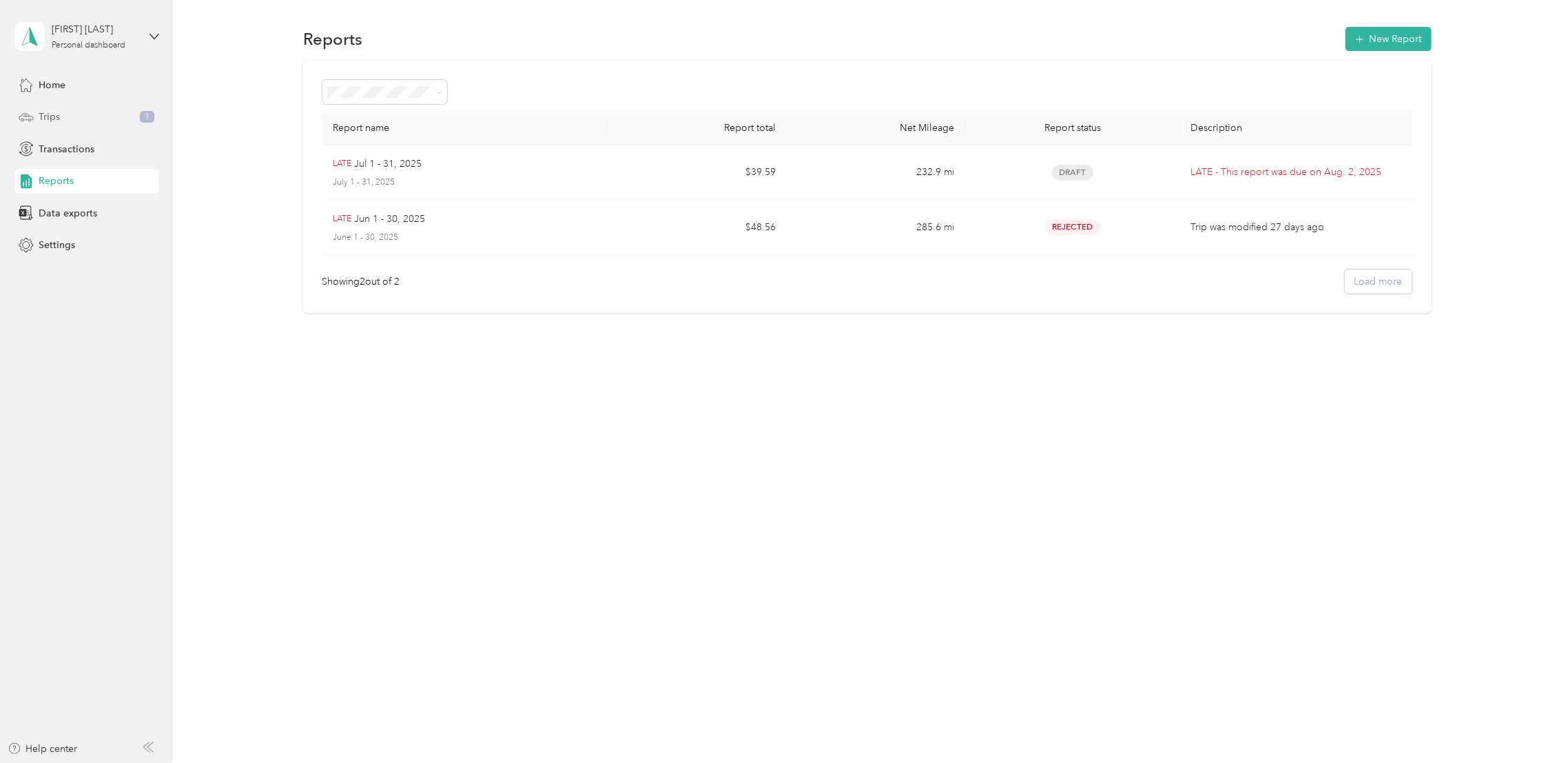click on "Trips" at bounding box center [49, 116] 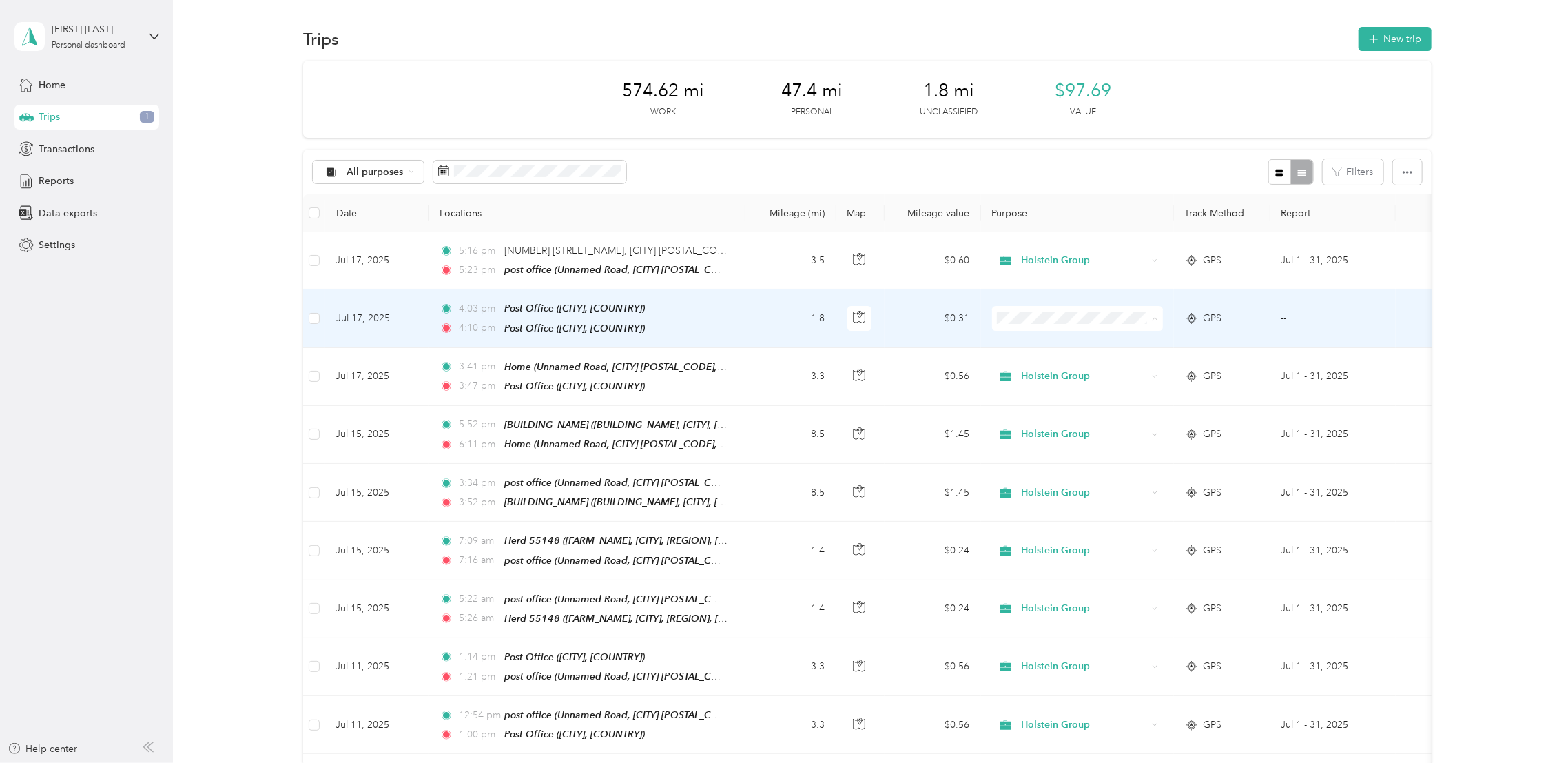 click on "Holstein Group" at bounding box center [1077, 343] 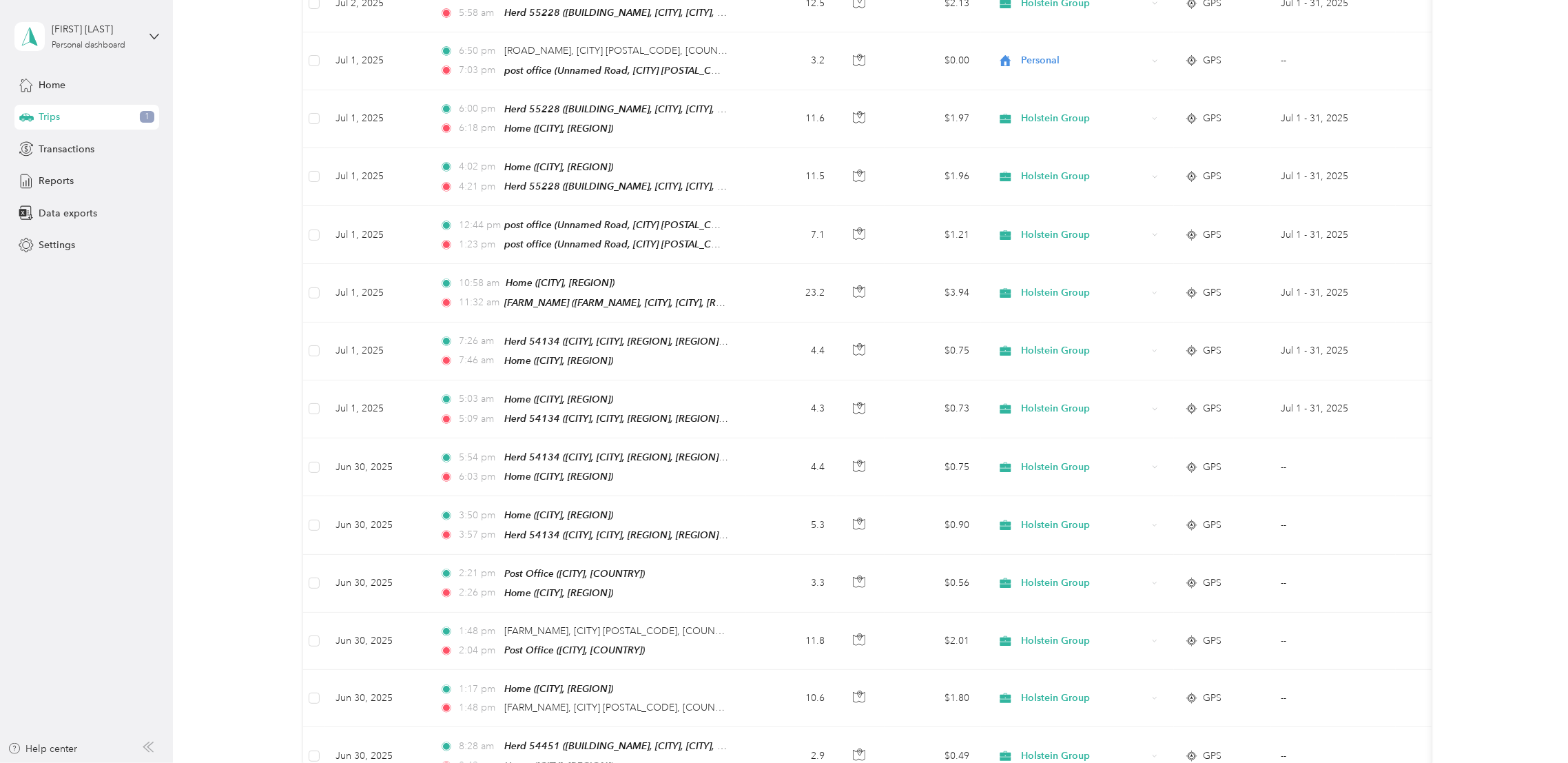 scroll, scrollTop: 2343, scrollLeft: 0, axis: vertical 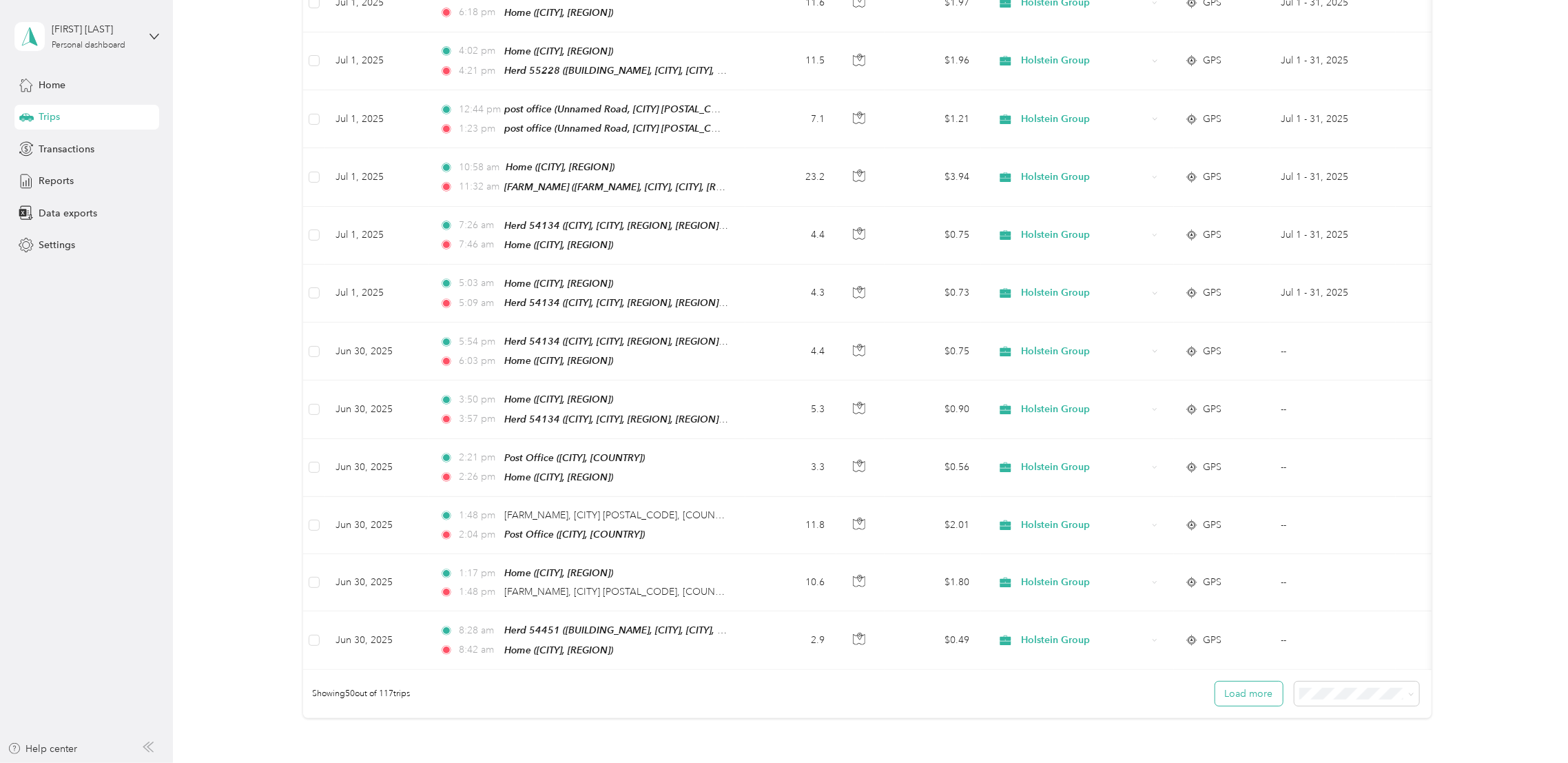 click on "Load more" at bounding box center [1249, 693] 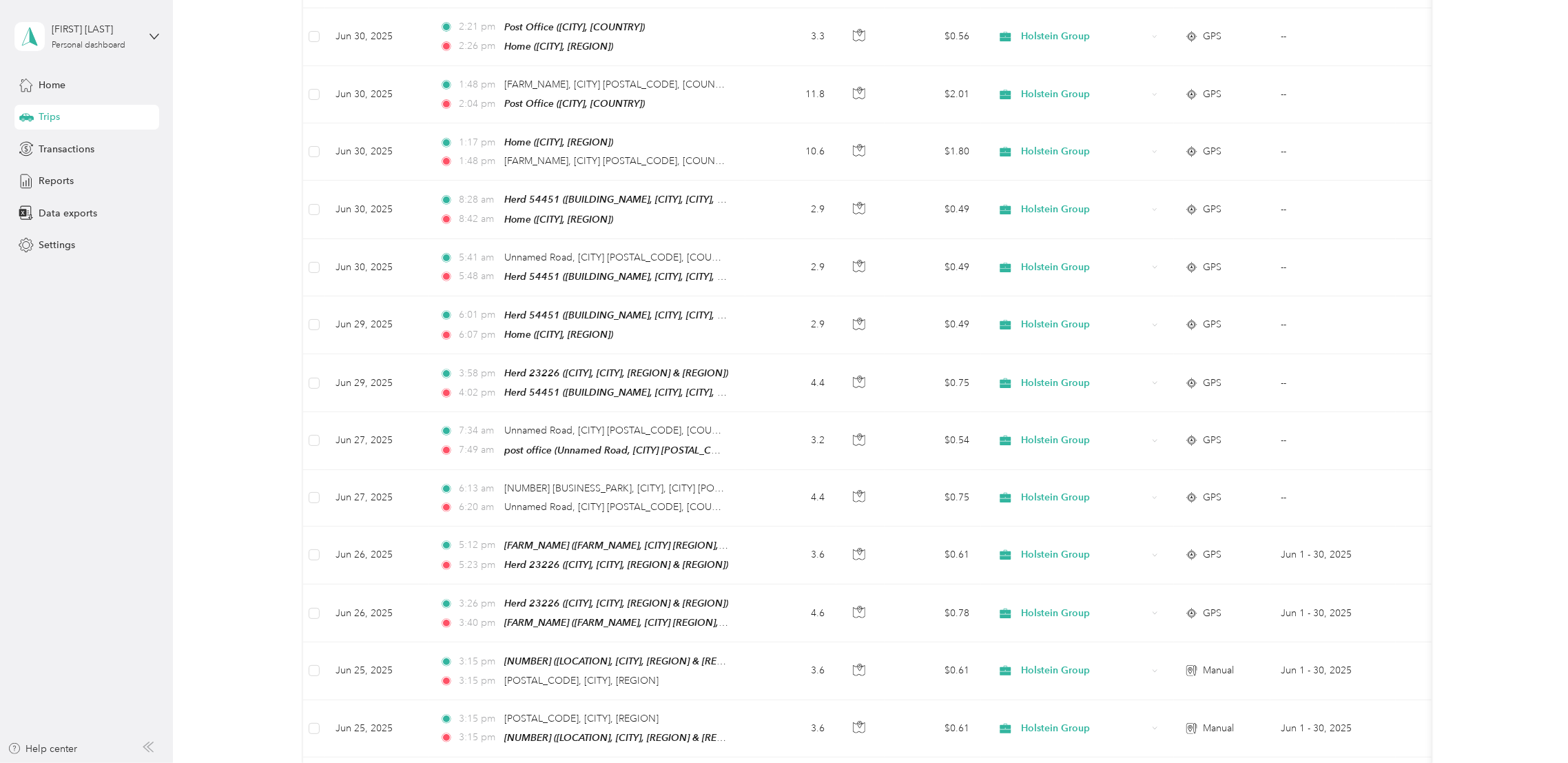 scroll, scrollTop: 2893, scrollLeft: 0, axis: vertical 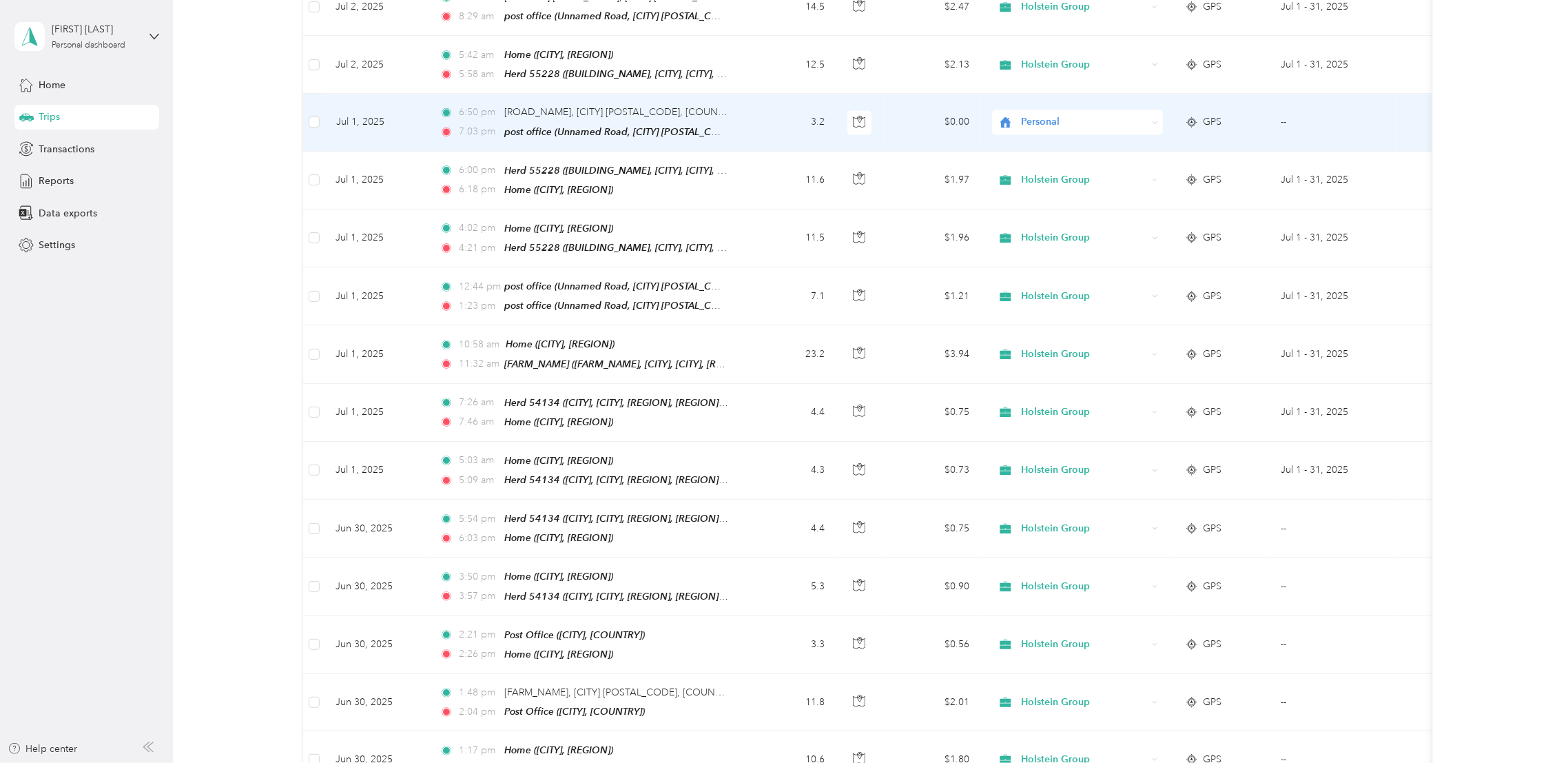 click on "Personal" at bounding box center [1084, 122] 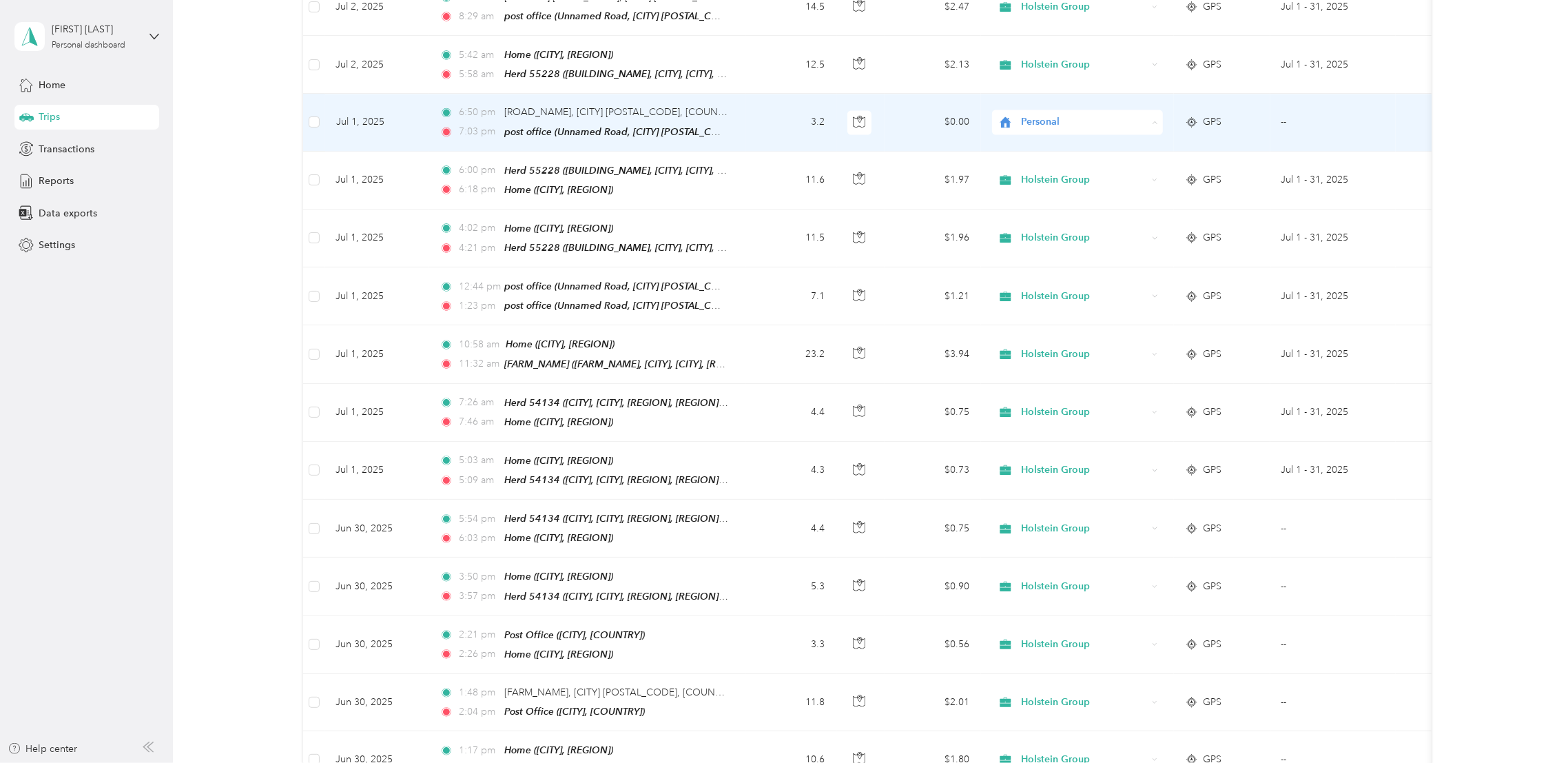 click on "Holstein Group" at bounding box center (1089, 110) 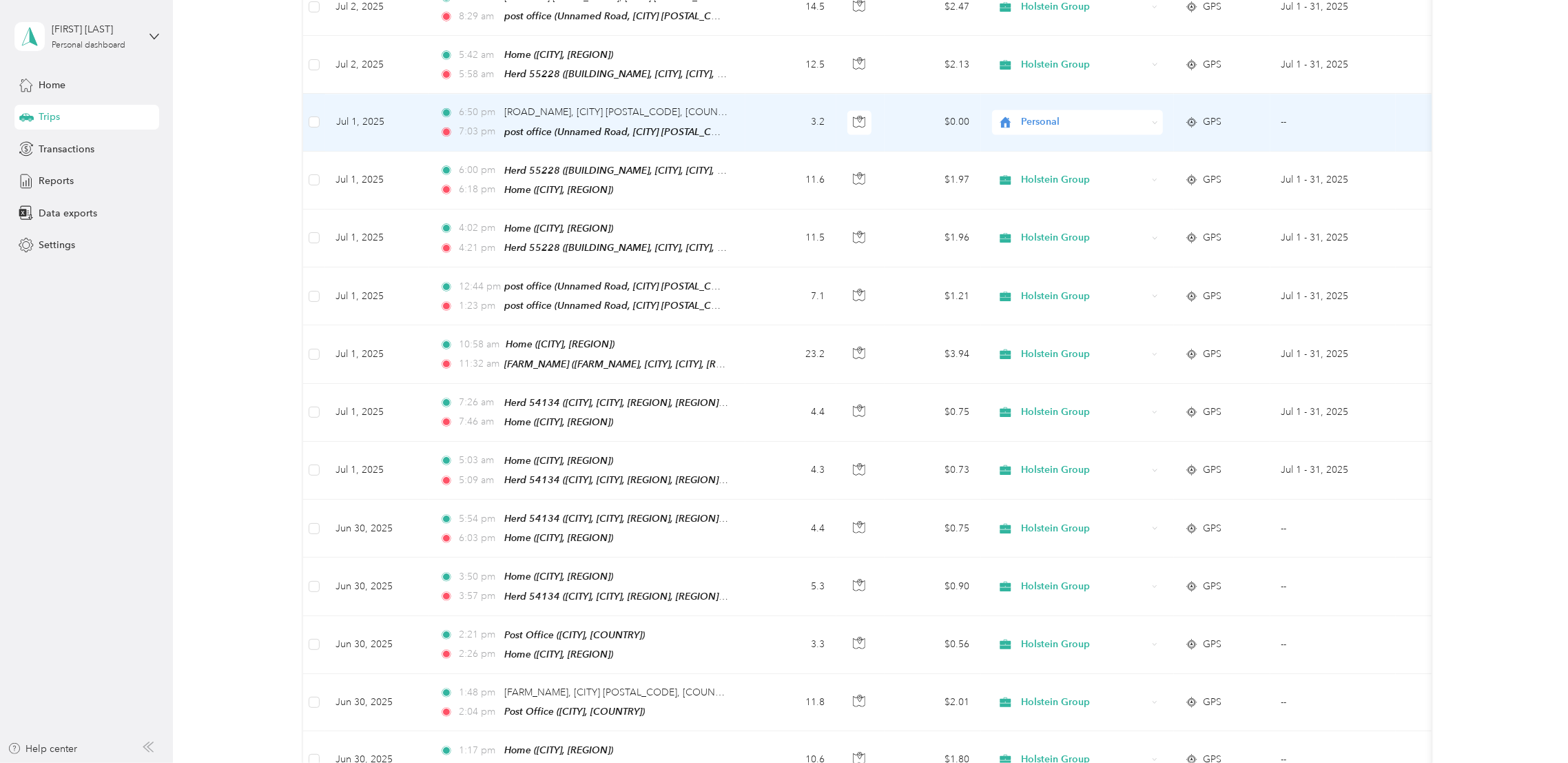 click on "Holstein Group" at bounding box center (1077, 103) 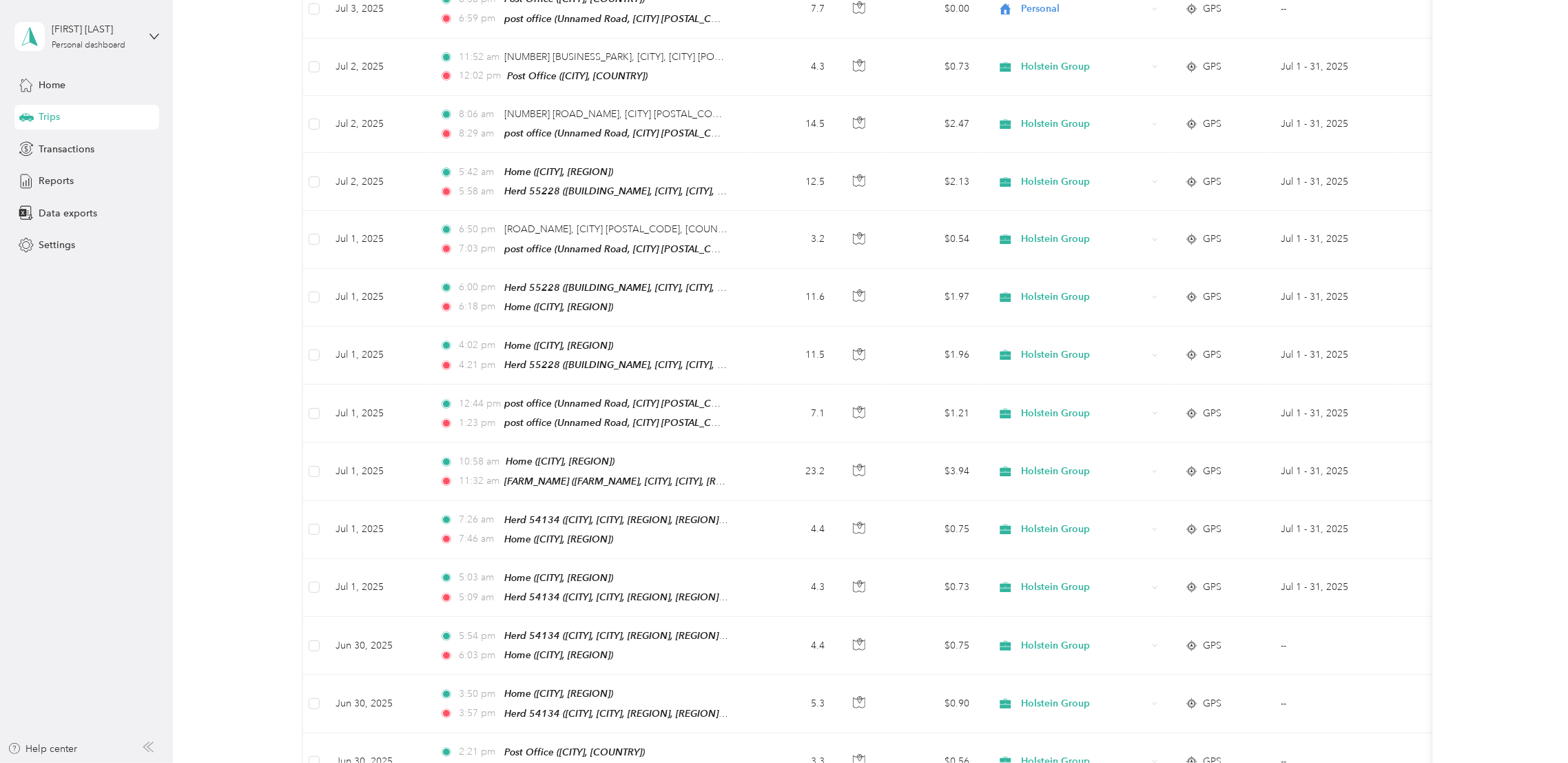 scroll, scrollTop: 2053, scrollLeft: 0, axis: vertical 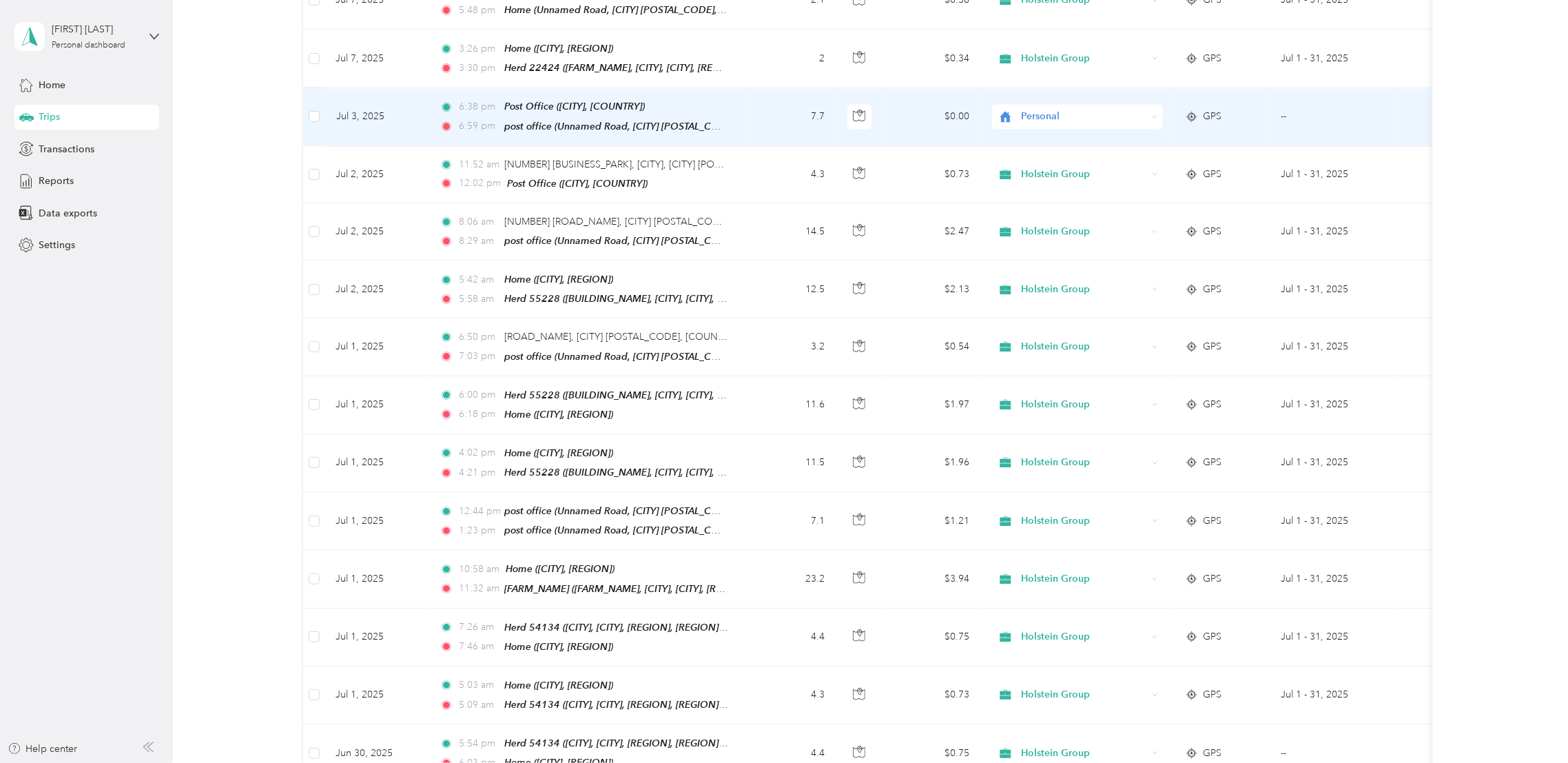 click on "Personal" at bounding box center (1077, 116) 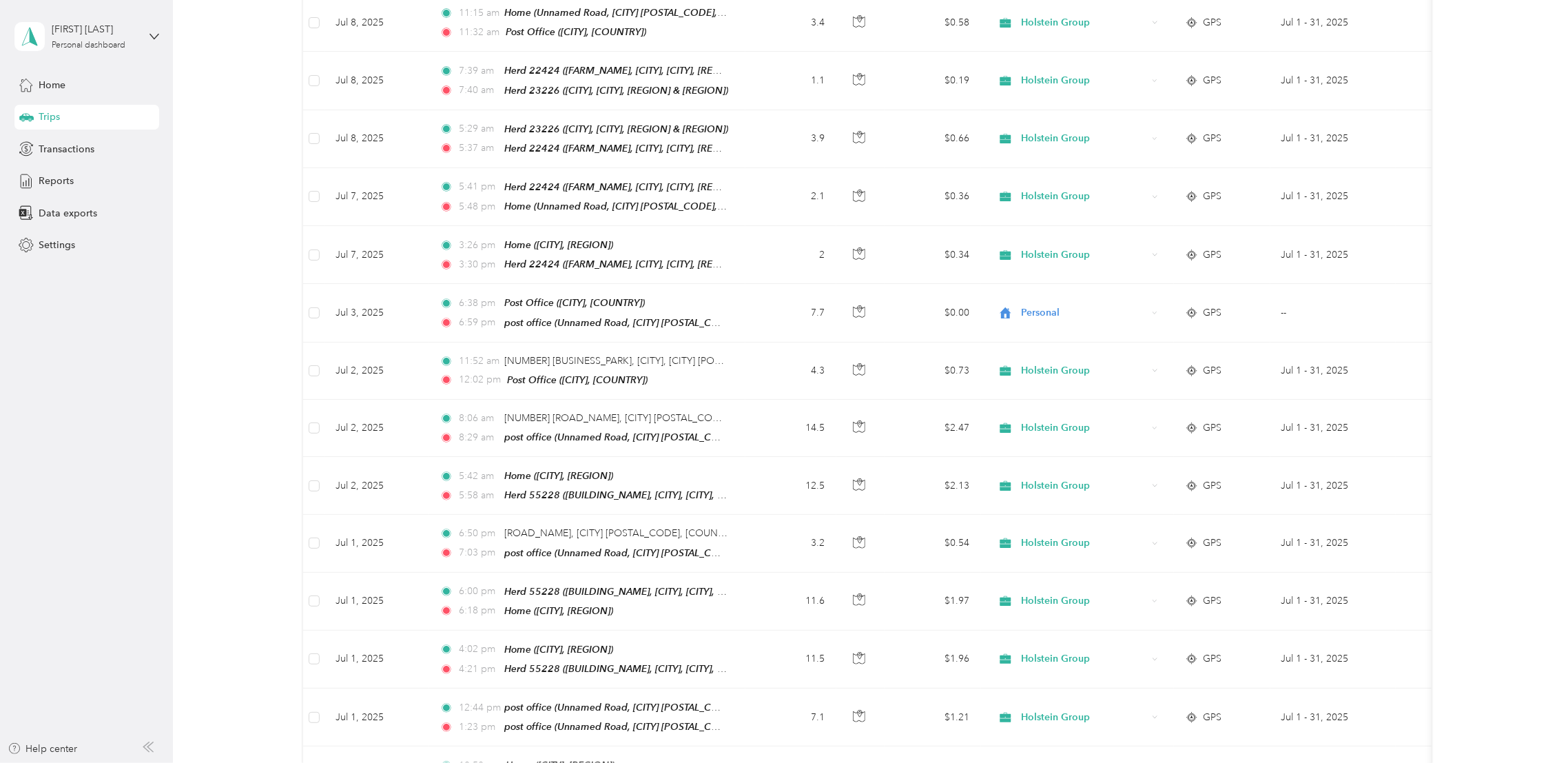 scroll, scrollTop: 1821, scrollLeft: 0, axis: vertical 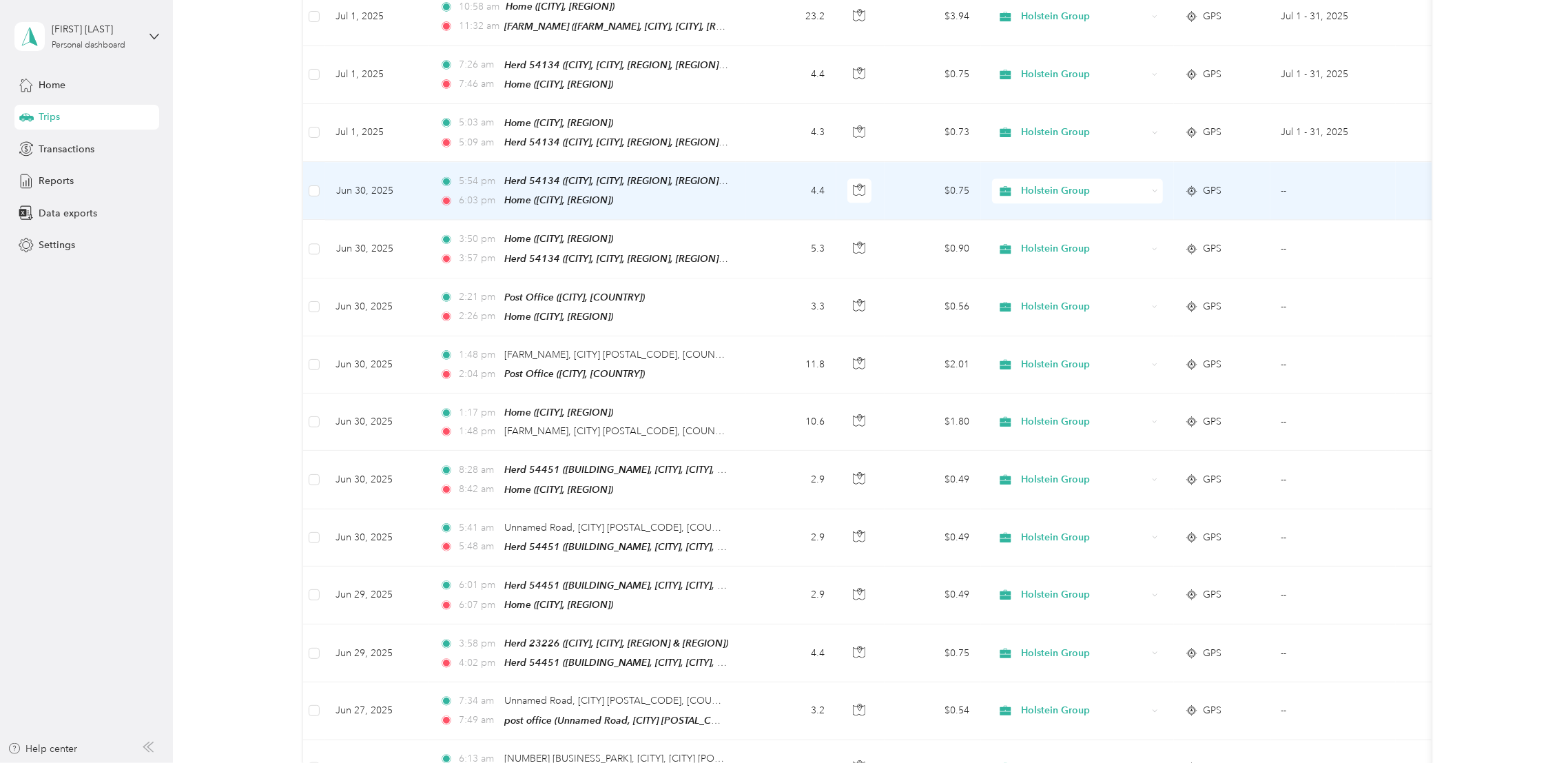 click on "--" at bounding box center [1333, 191] 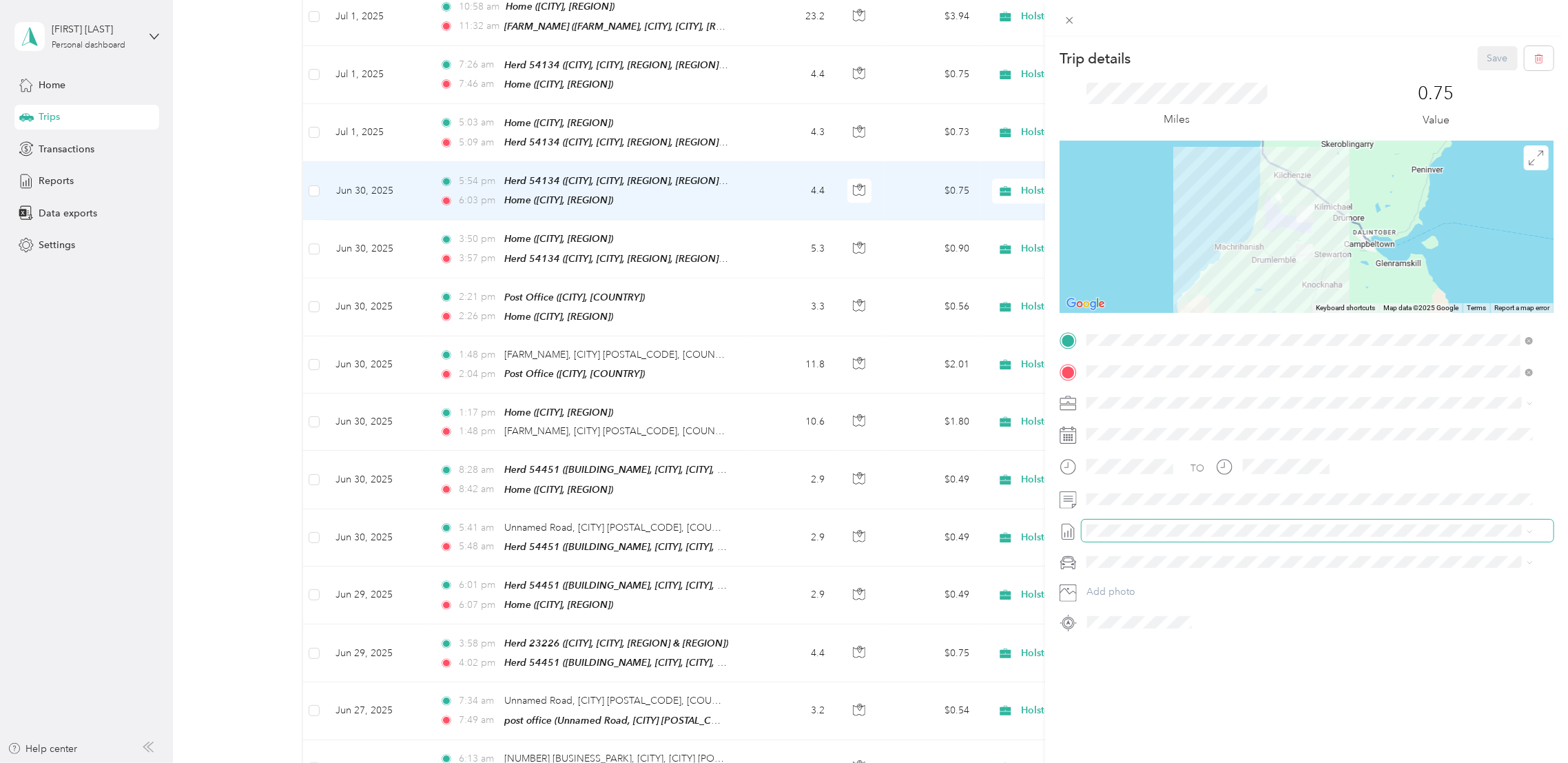 click at bounding box center [1317, 530] 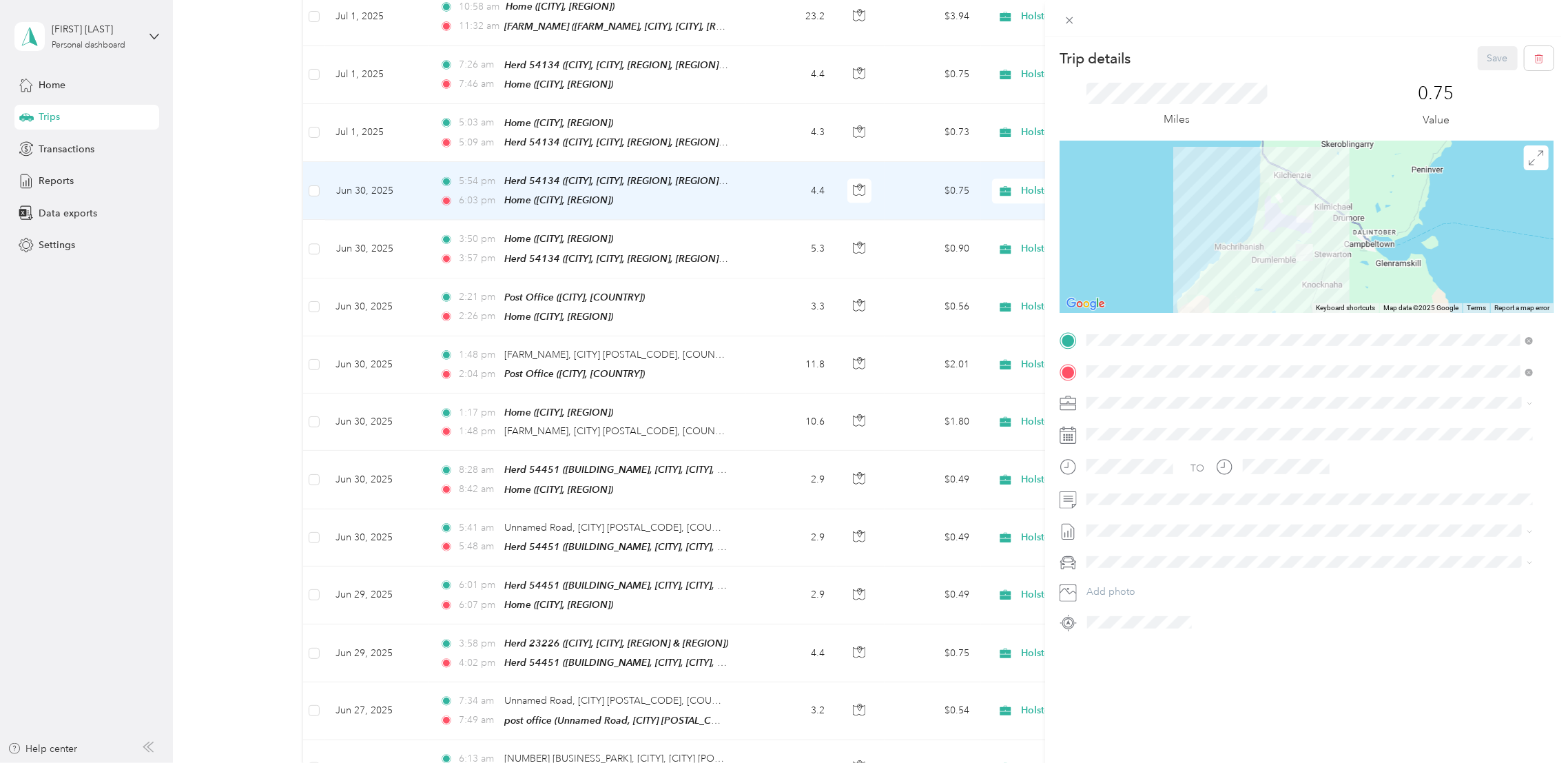 click 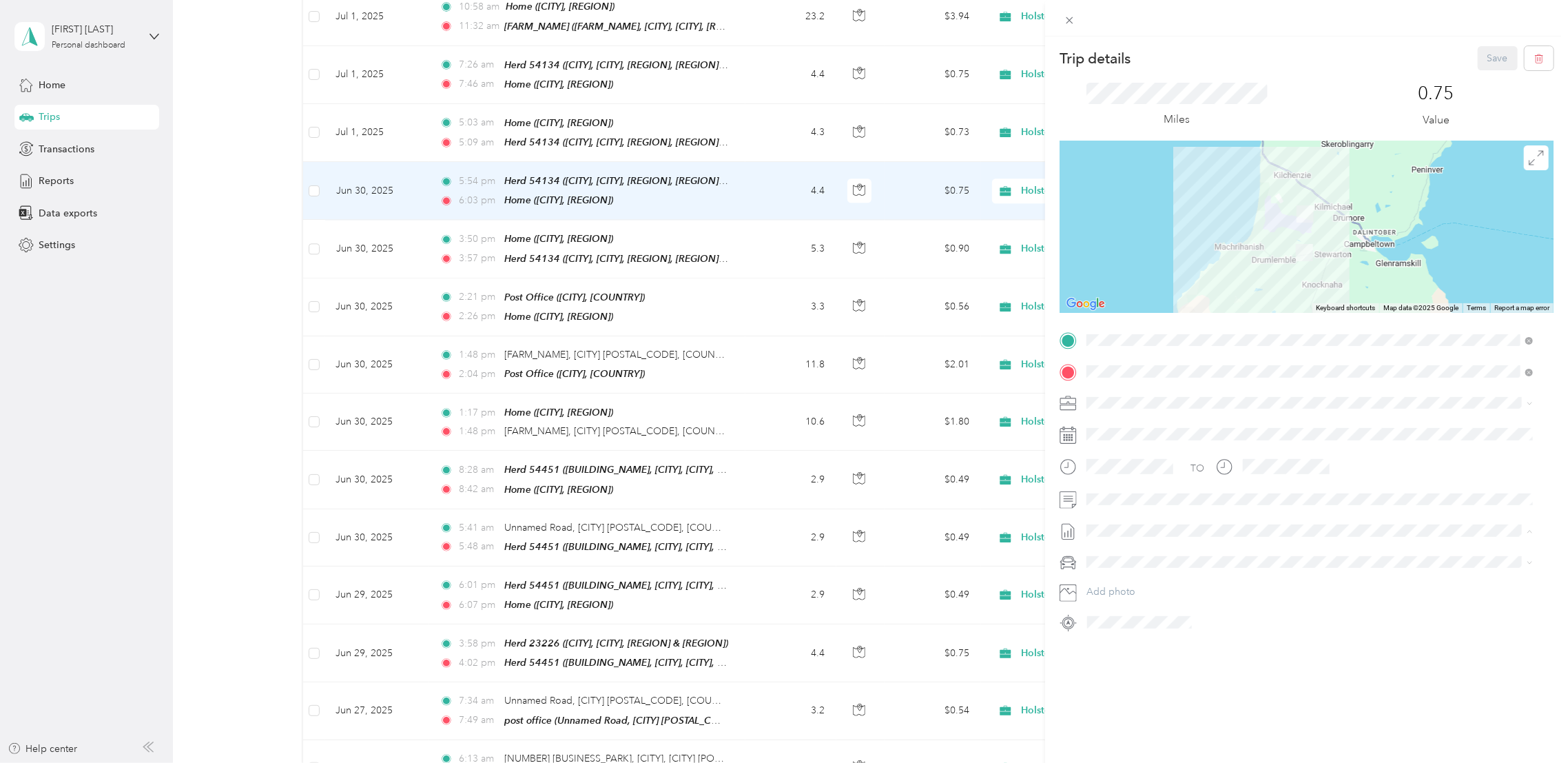 click on "Trip details Save This trip cannot be edited because it is either under review, approved, or paid. Contact your Team Manager to edit it. Miles 0.75 Value  ← Move left → Move right ↑ Move up ↓ Move down + Zoom in - Zoom out Home Jump left by 75% End Jump right by 75% Page Up Jump up by 75% Page Down Jump down by 75% Keyboard shortcuts Map Data Map data ©2025 Google Map data ©2025 Google 2 km  Click to toggle between metric and imperial units Terms Report a map error TO Add photo" at bounding box center (1306, 418) 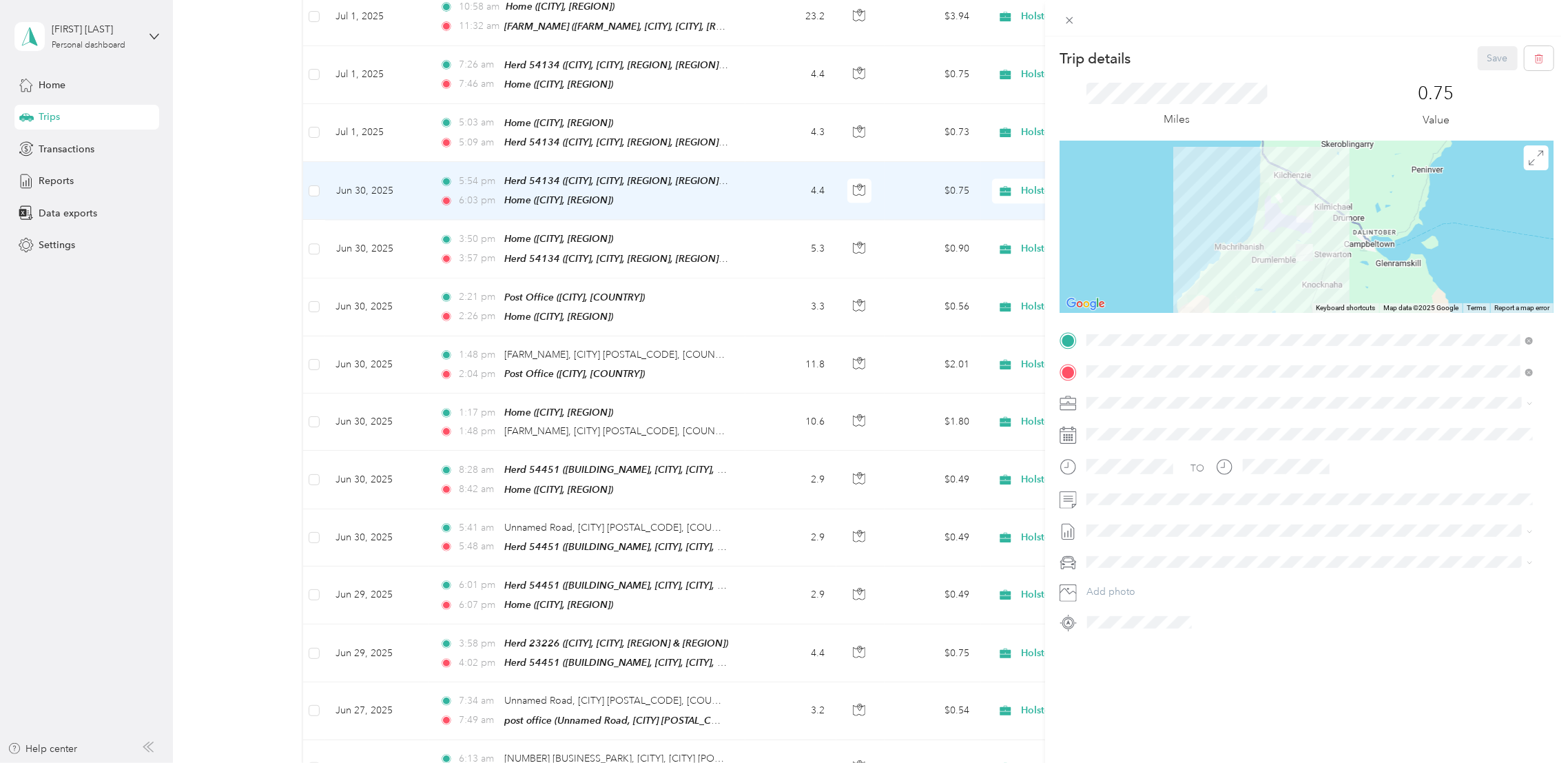 click on "Trip details Save This trip cannot be edited because it is either under review, approved, or paid. Contact your Team Manager to edit it. Miles 0.75 Value  ← Move left → Move right ↑ Move up ↓ Move down + Zoom in - Zoom out Home Jump left by 75% End Jump right by 75% Page Up Jump up by 75% Page Down Jump down by 75% Keyboard shortcuts Map Data Map data ©2025 Google Map data ©2025 Google 2 km  Click to toggle between metric and imperial units Terms Report a map error TO Add photo" at bounding box center [784, 381] 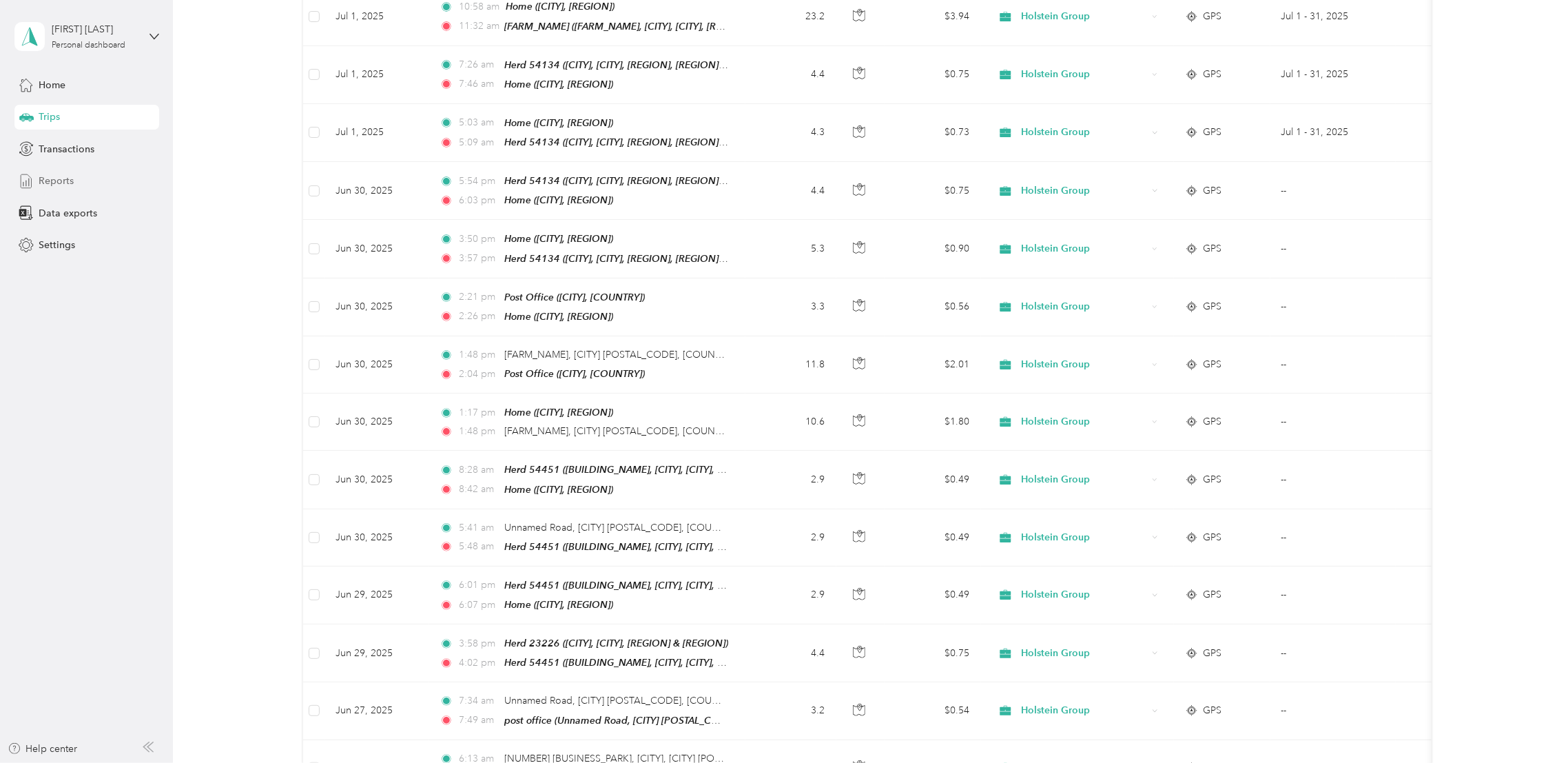 click on "Reports" at bounding box center (56, 181) 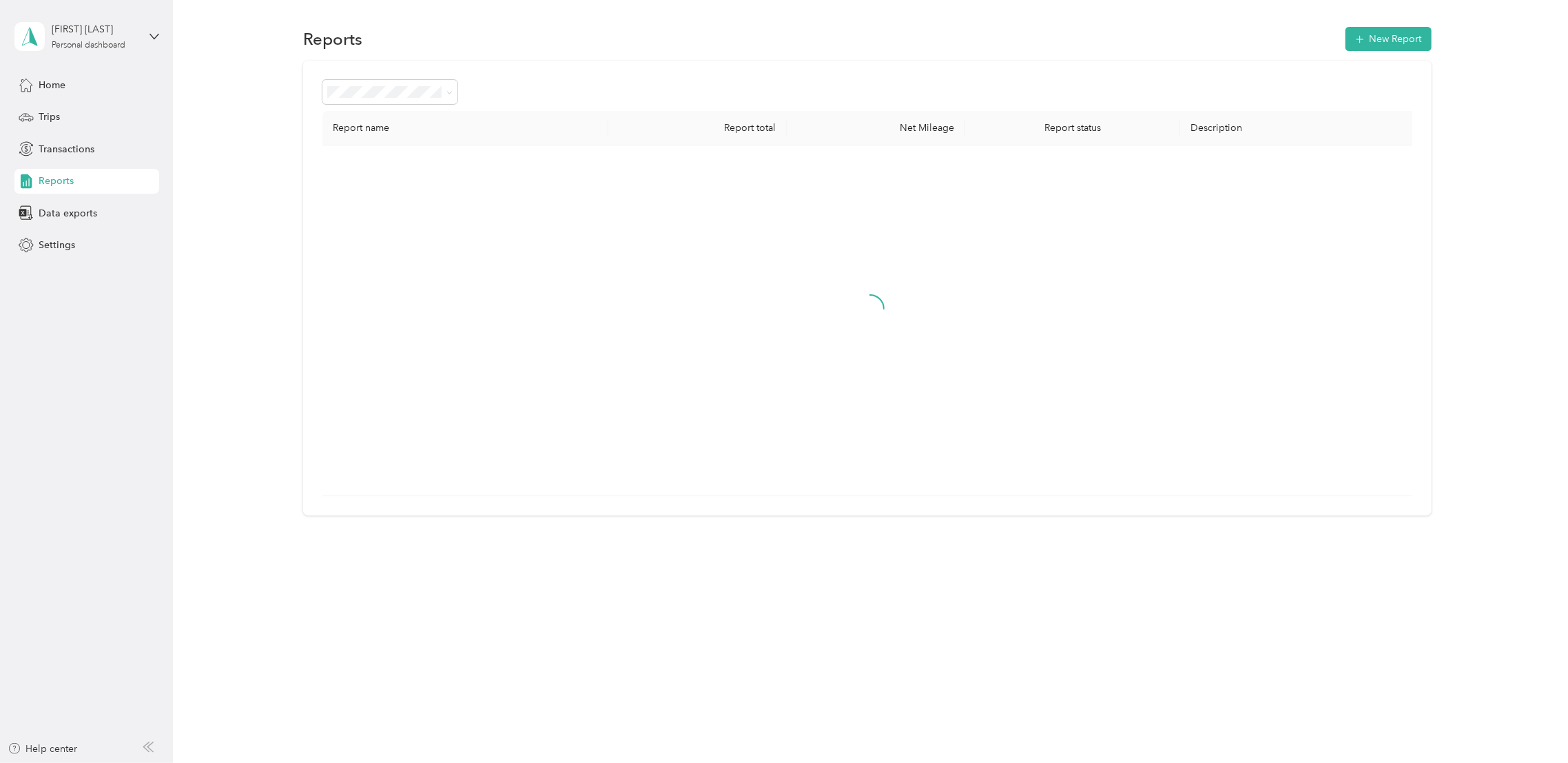 scroll, scrollTop: 0, scrollLeft: 0, axis: both 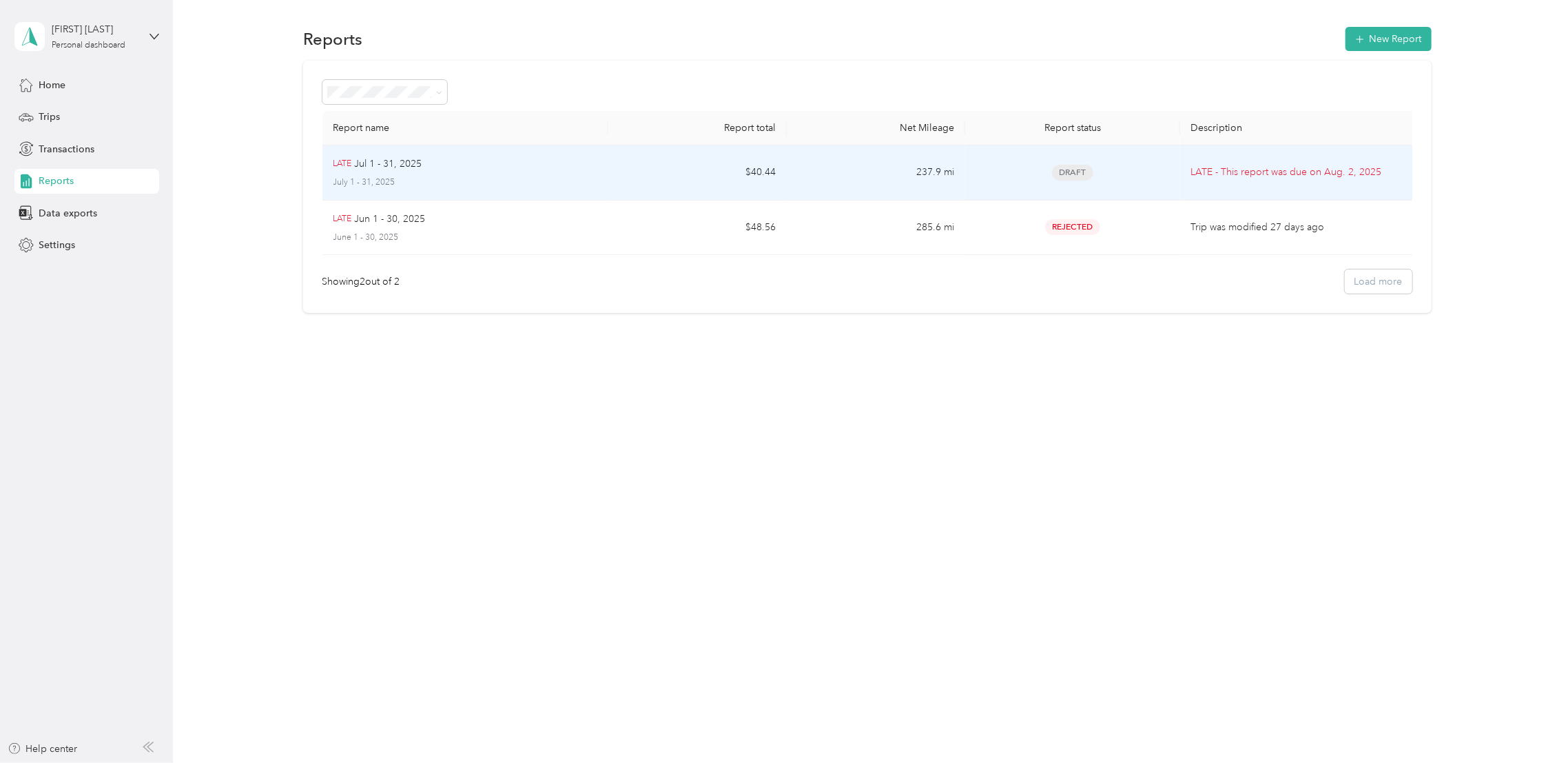click on "LATE - This report was due on   Aug. 2, 2025" at bounding box center [1299, 172] 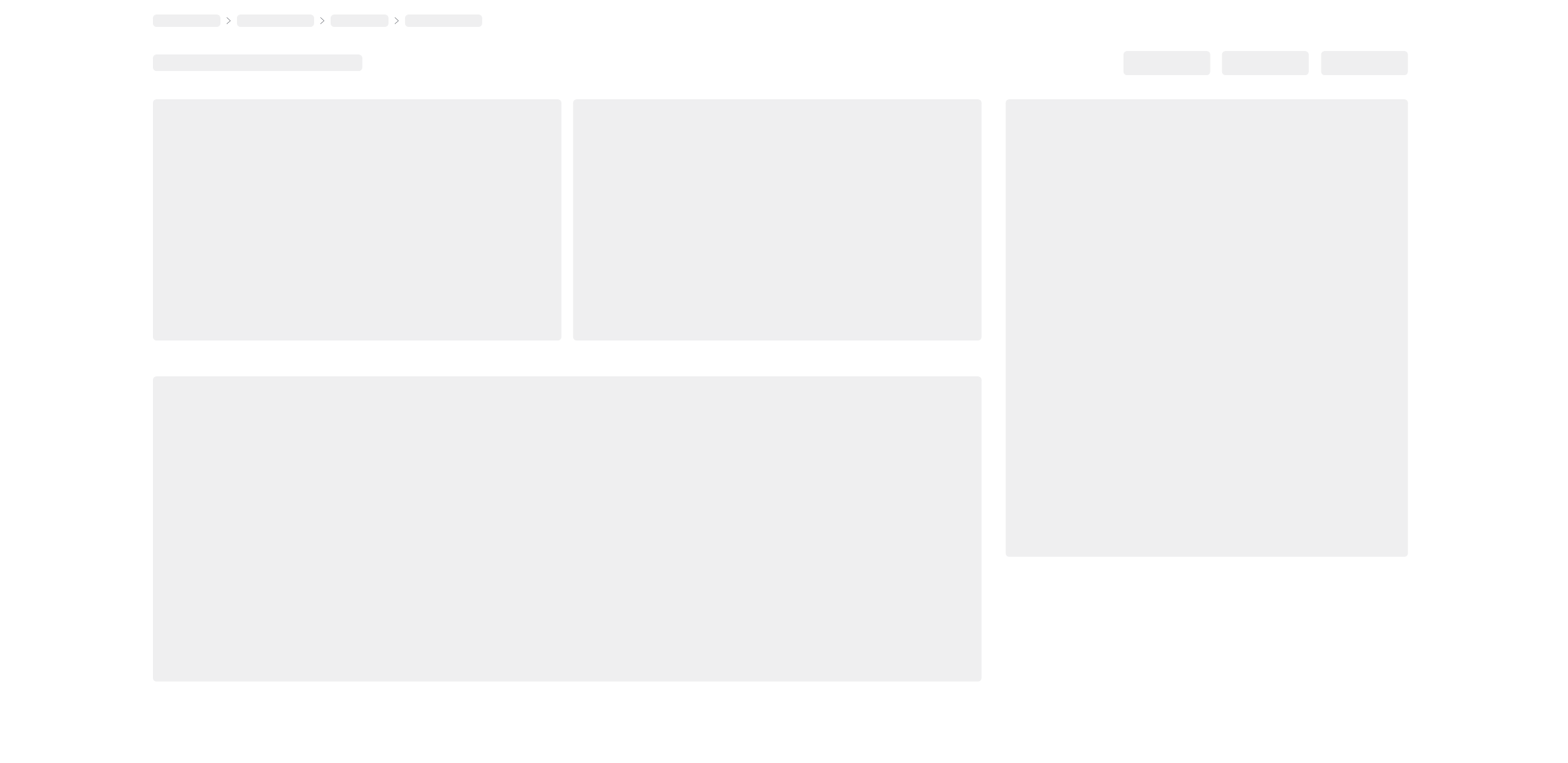 click at bounding box center [1207, 328] 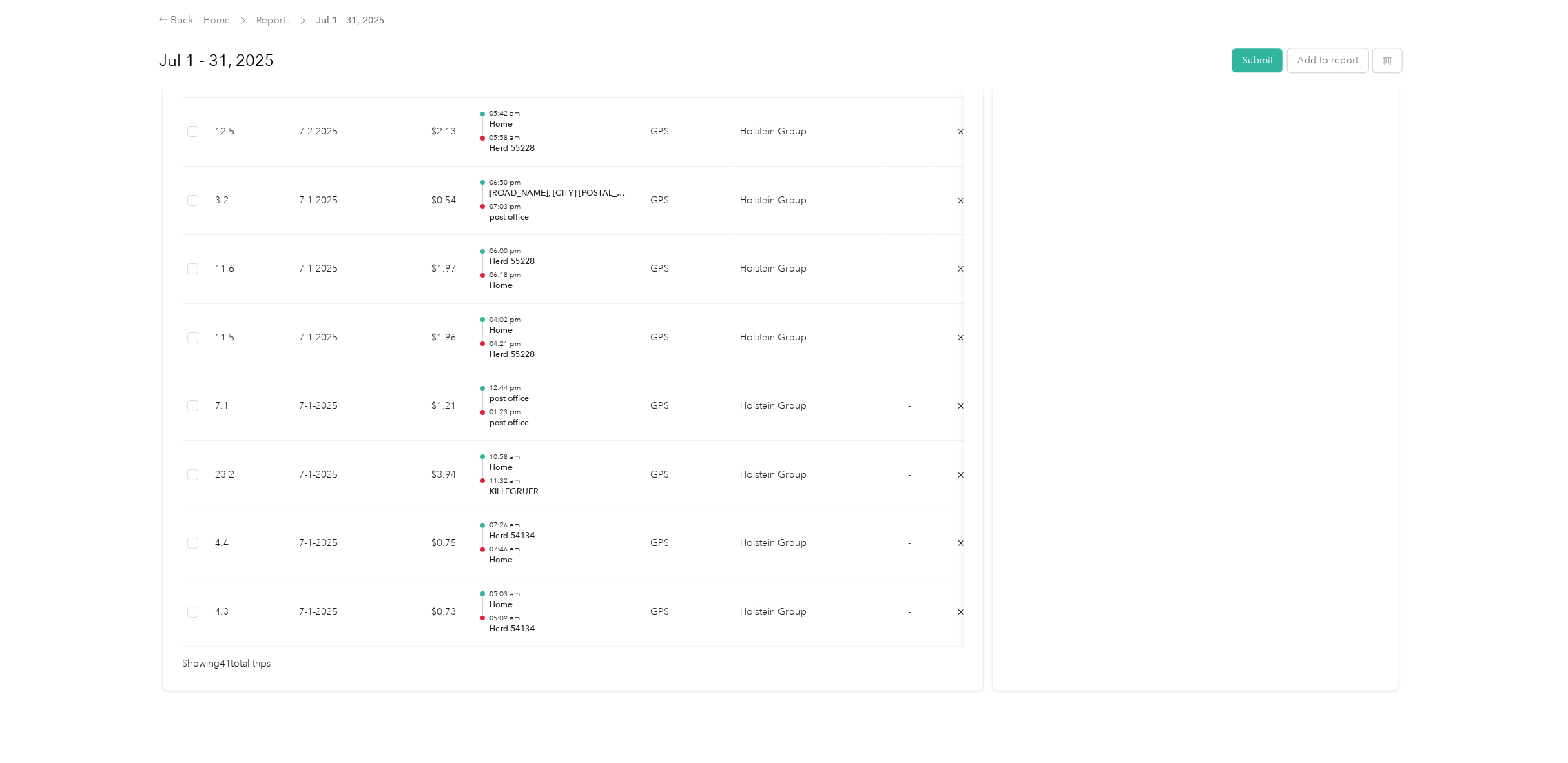 scroll, scrollTop: 0, scrollLeft: 0, axis: both 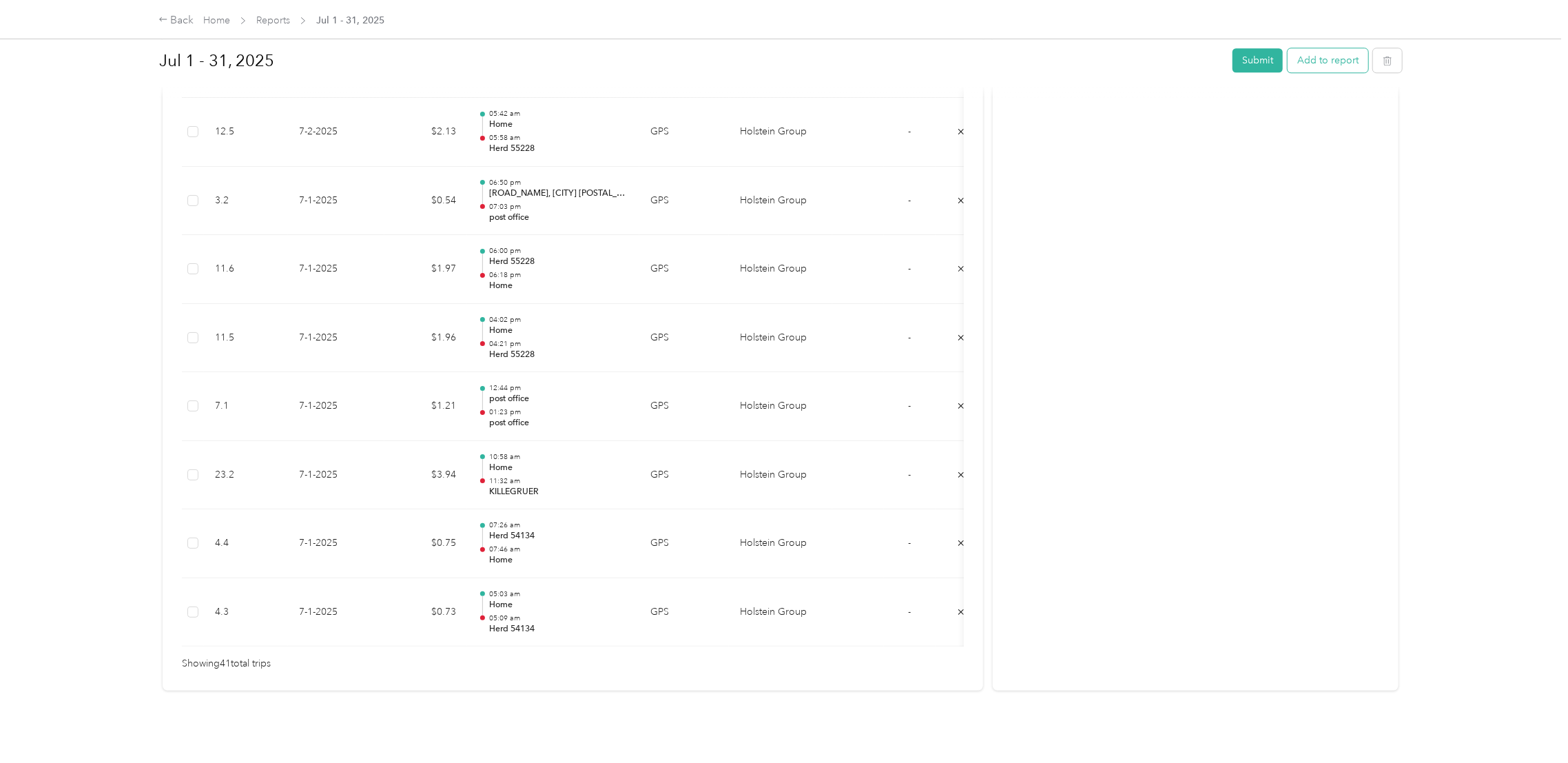 click on "Add to report" at bounding box center [1328, 60] 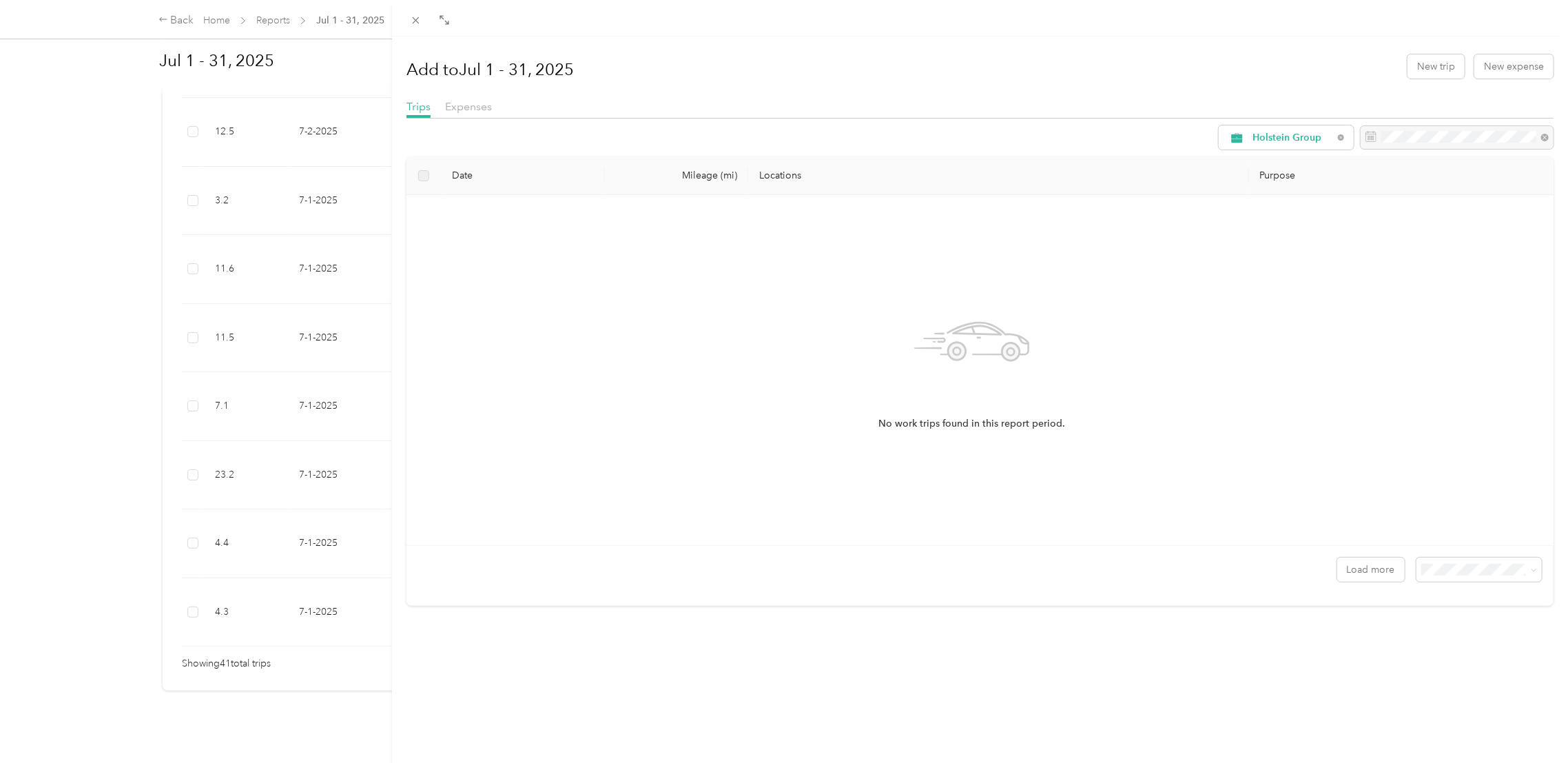 click on "Add to  Jul 1 - 31, 2025 New trip New expense Trips Expenses Holstein Group Date Mileage (mi) Locations Purpose           No work trips found in this report period. Load more" at bounding box center (784, 381) 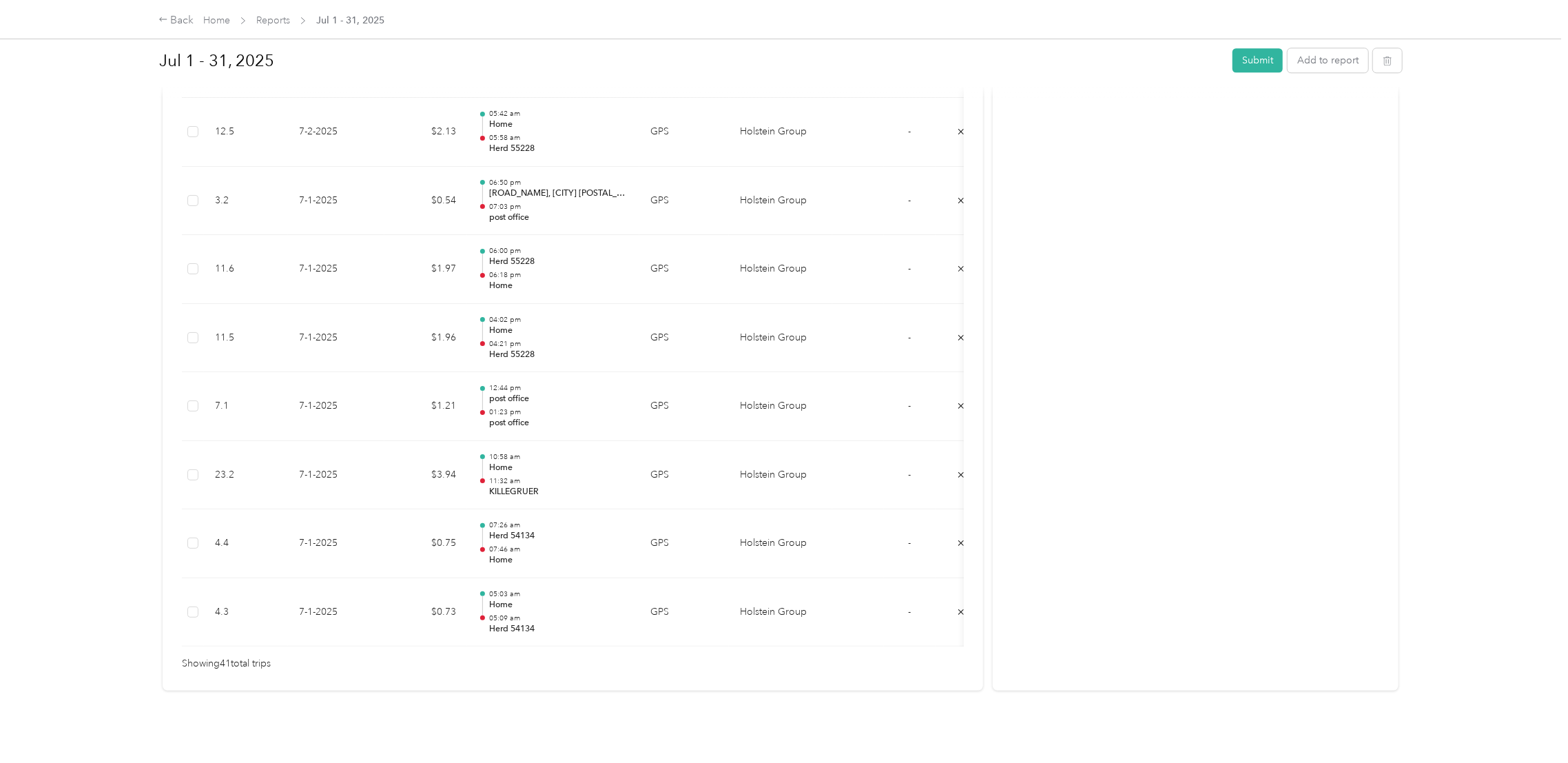 click on "Back Home Reports Jul 1 - 31, 2025 Jul 1 - 31, 2025 Submit Add to report This report is late. Submission deadline was   Aug. 2, 2025 Draft Draft, awaiting submission View  activity & comments Report Summary Mileage Total $ 40.44 Recorded miles 237.9   mi Variable rate   $ 0.17 / mi Expense Total $ 0.00 Report total $ 40.44 Report details Report ID 5FE51DFD-0002 Report period Jul 1 - 31, 2025 Pay period shown after submission Submitter [FIRST] [LAST] Submitted on - Approvers shown after submission Trips (41) Expense (0) Miles Trip Date Value Location Track Method Purpose Notes Tags                     3.5 7-17-2025 $0.60 05:16 pm [NUMBER] [STREET], [CITY] [POSTAL_CODE], [COUNTRY]  05:23 pm post office GPS Holstein Group - 1.8 7-17-2025 $0.31 04:03 pm Post Office 04:10 pm Post Office GPS Holstein Group - 3.3 7-17-2025 $0.56 03:41 pm Home 03:47 pm Post Office GPS Holstein Group - 8.5 7-15-2025 $1.45 05:52 pm KILKEDDAN 06:11 pm Home GPS Holstein Group - 8.5 7-15-2025 $1.45 03:34 pm post office 03:52 pm KILKEDDAN GPS" at bounding box center [781, 381] 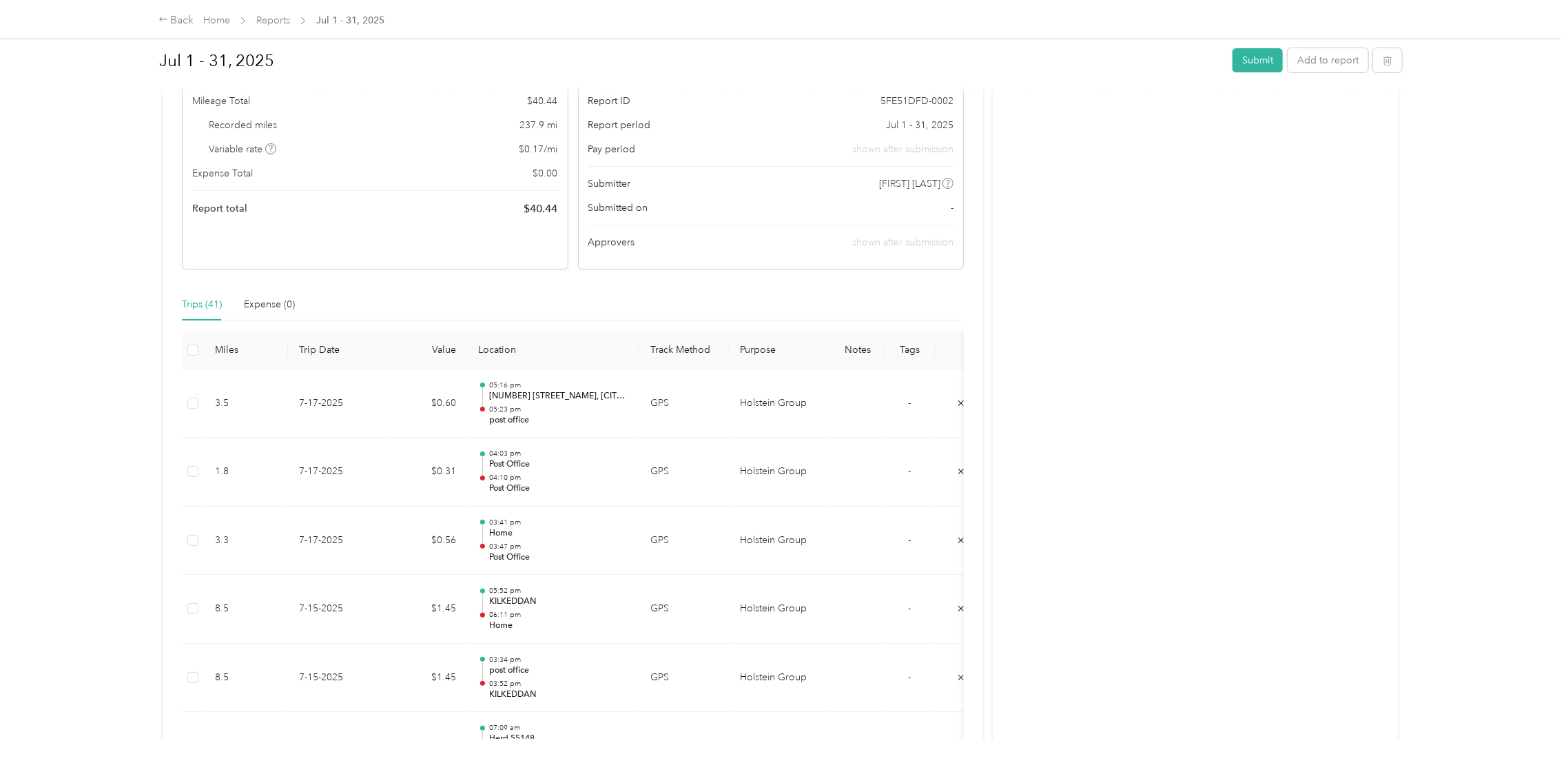scroll, scrollTop: 0, scrollLeft: 0, axis: both 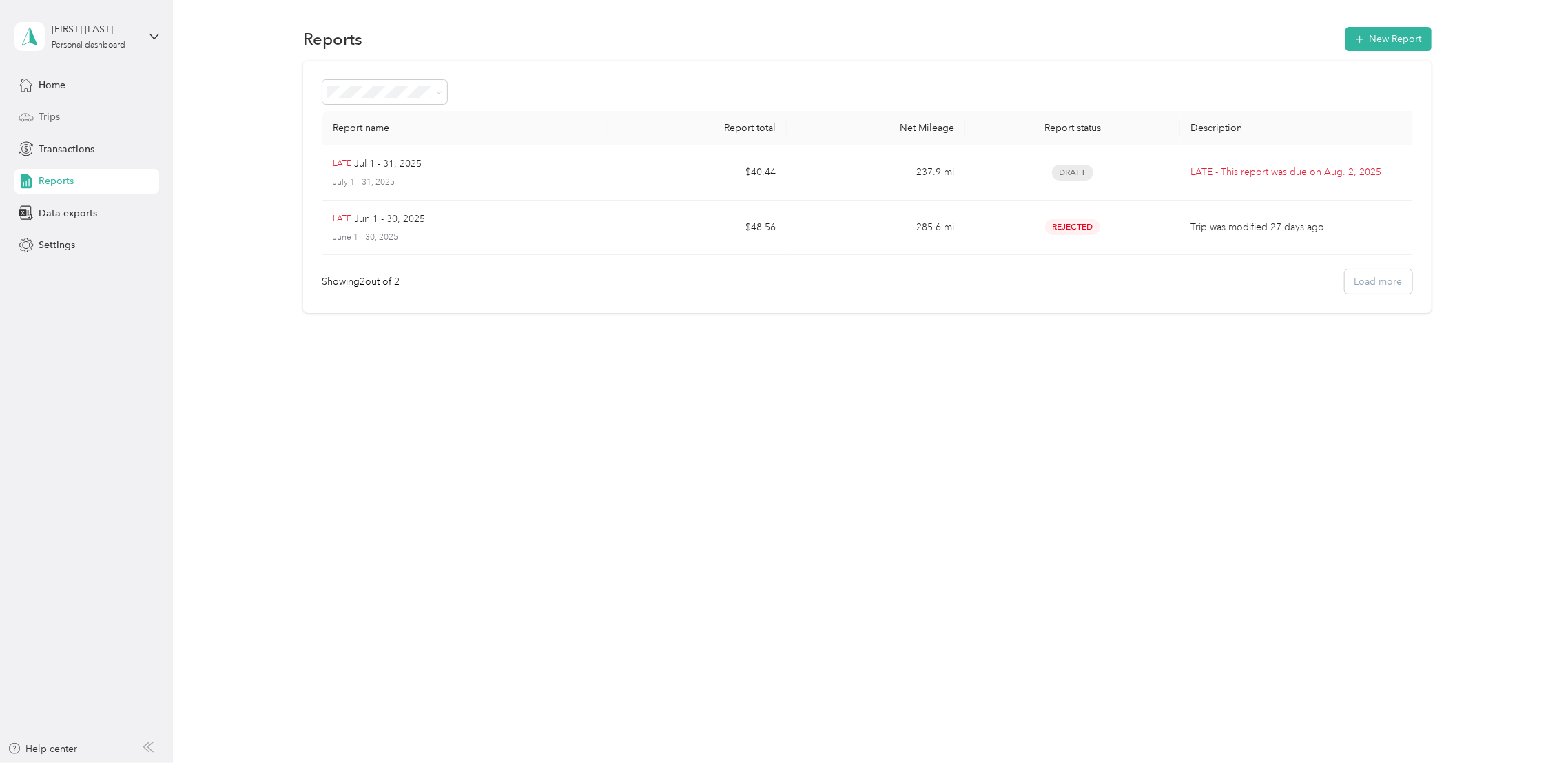 click on "Trips" at bounding box center [87, 117] 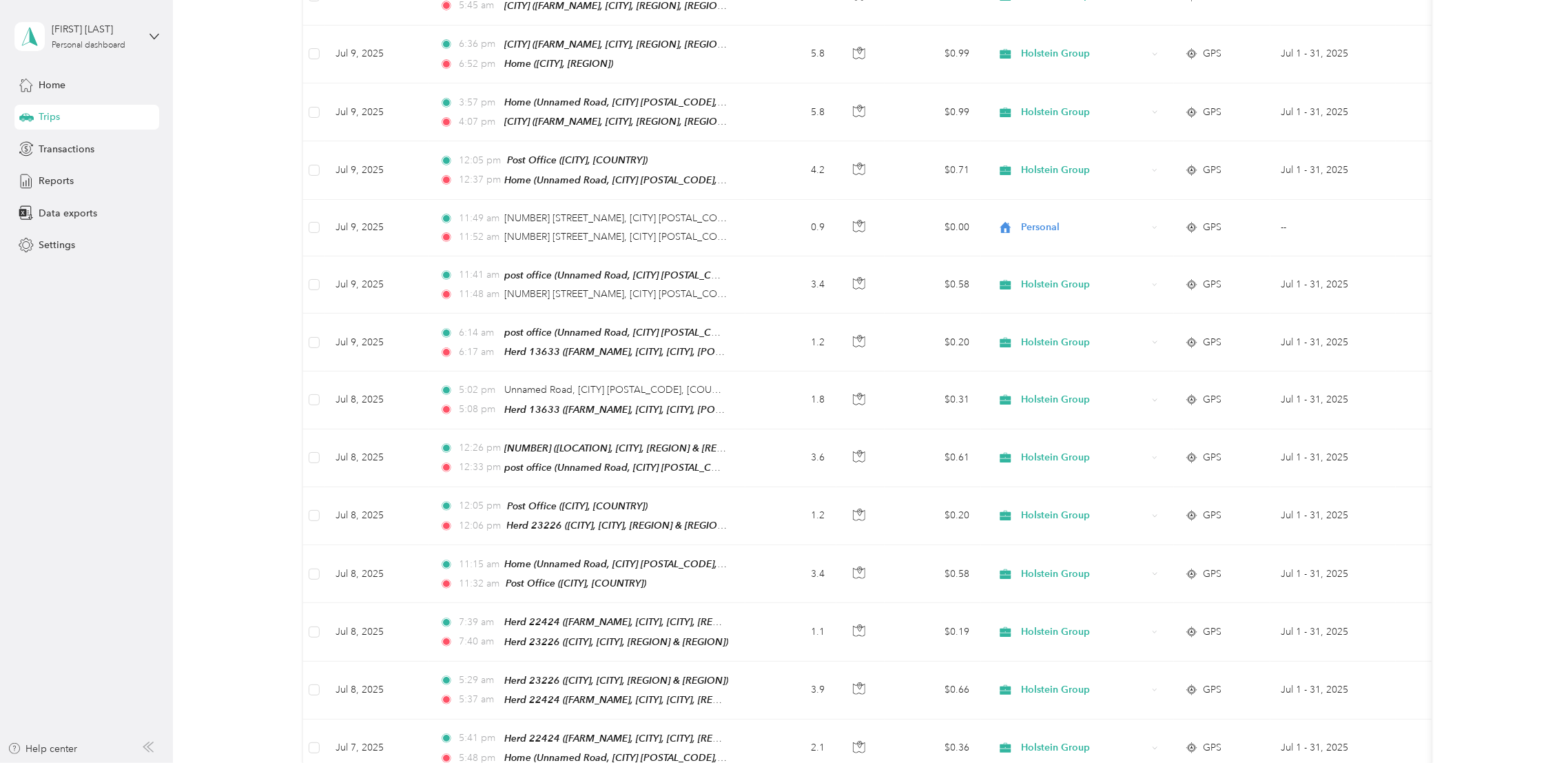 scroll, scrollTop: 1316, scrollLeft: 0, axis: vertical 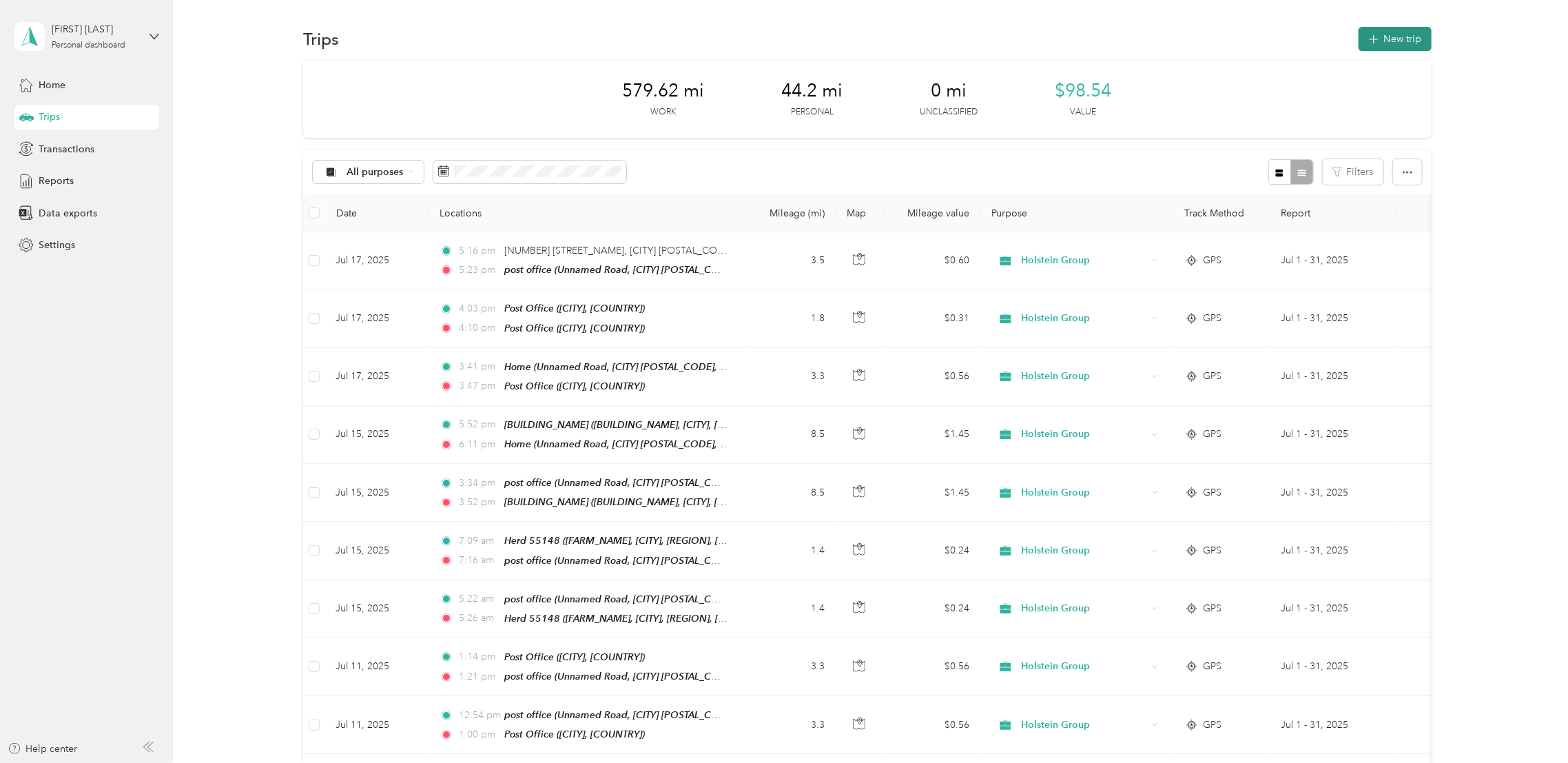 click on "New trip" at bounding box center (1395, 39) 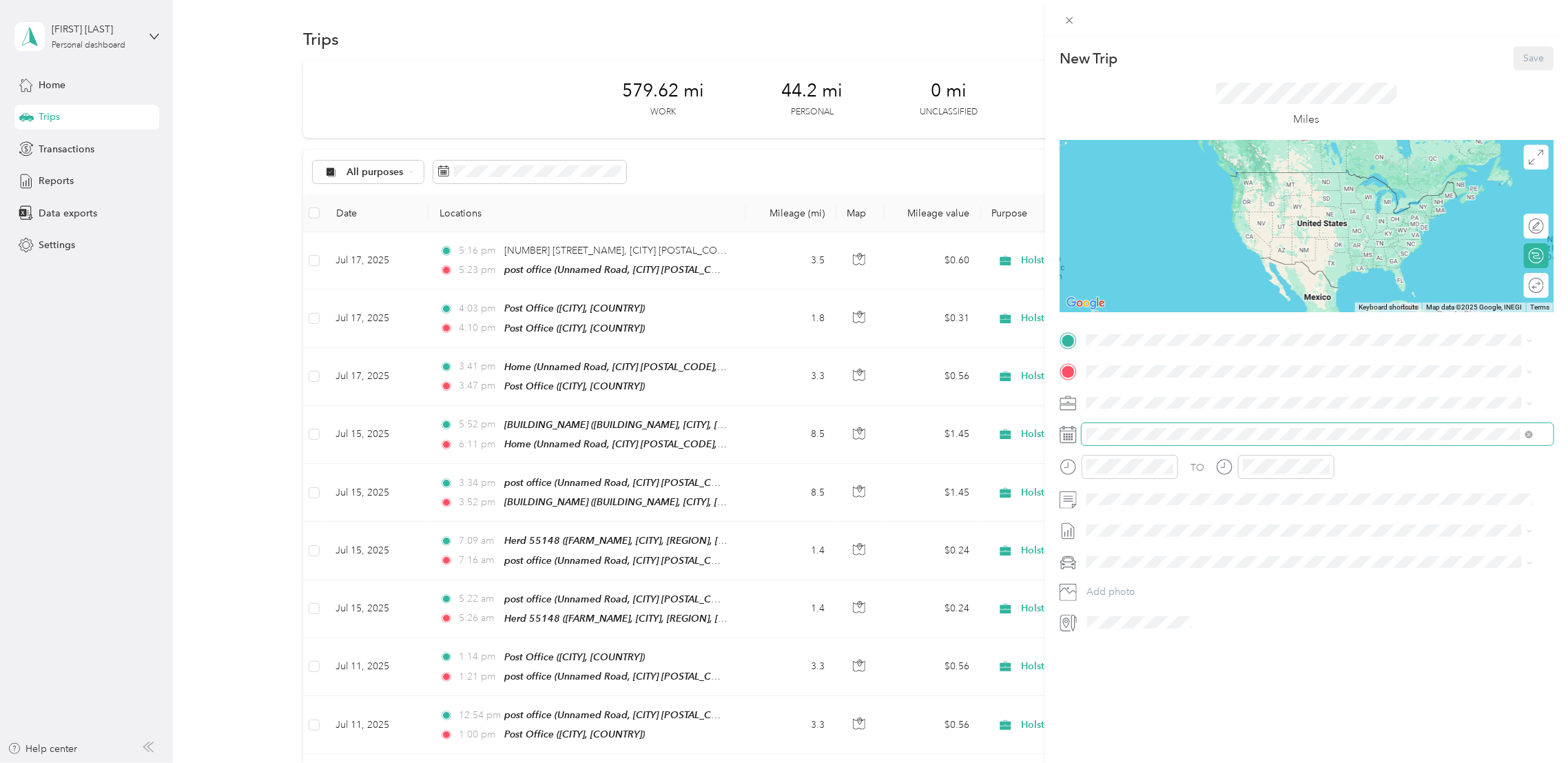 click at bounding box center [1317, 434] 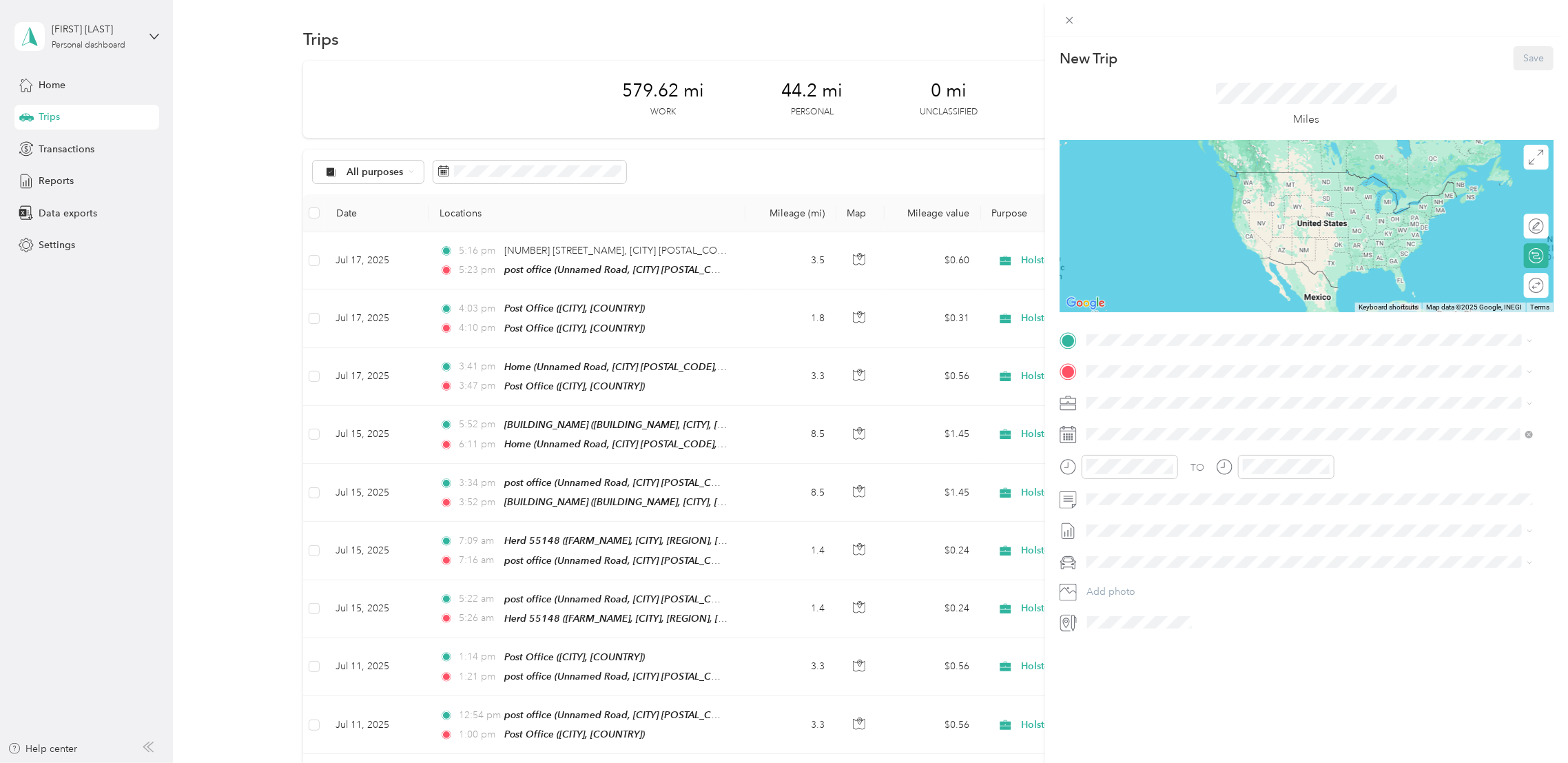 click 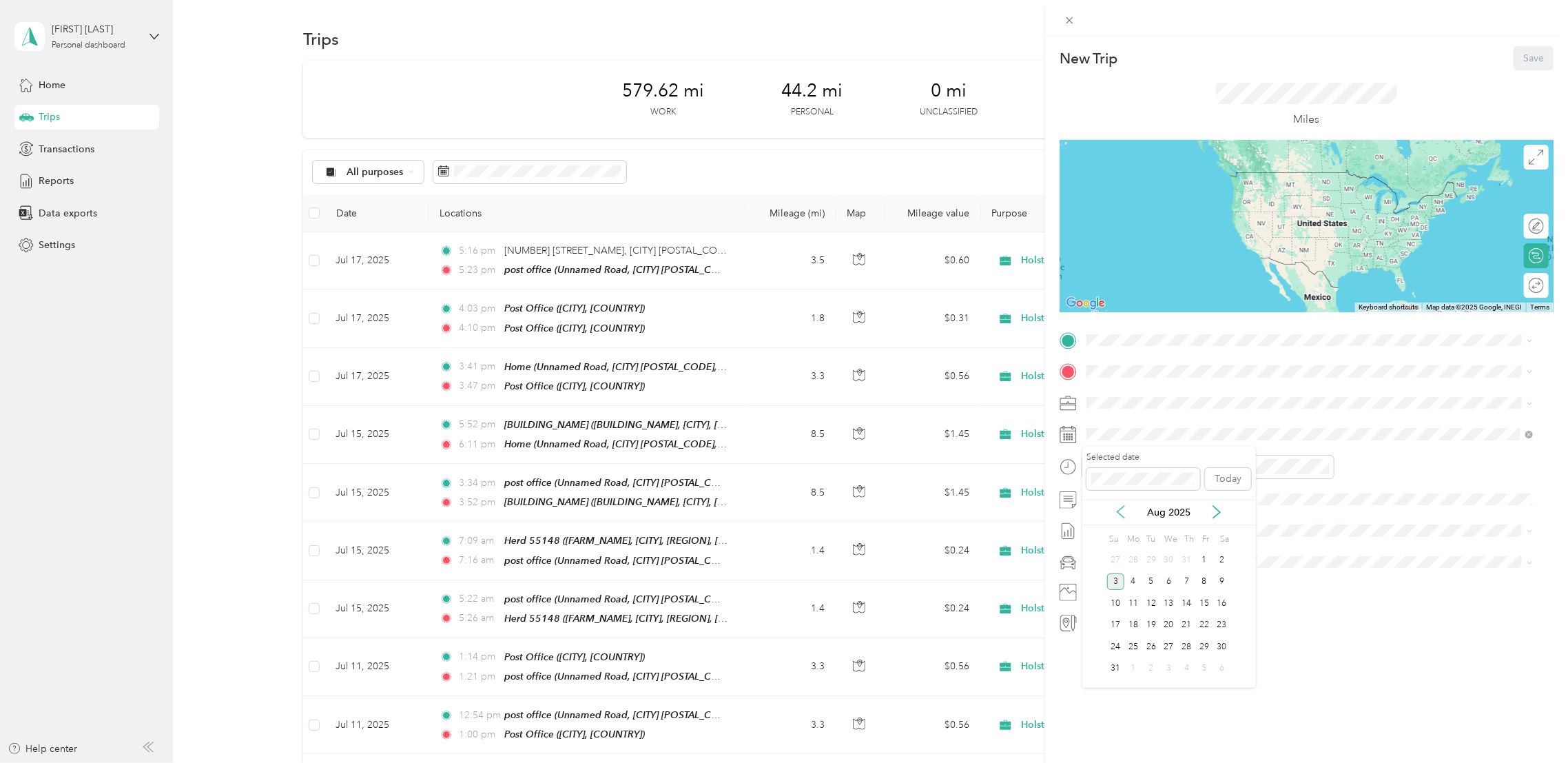 click 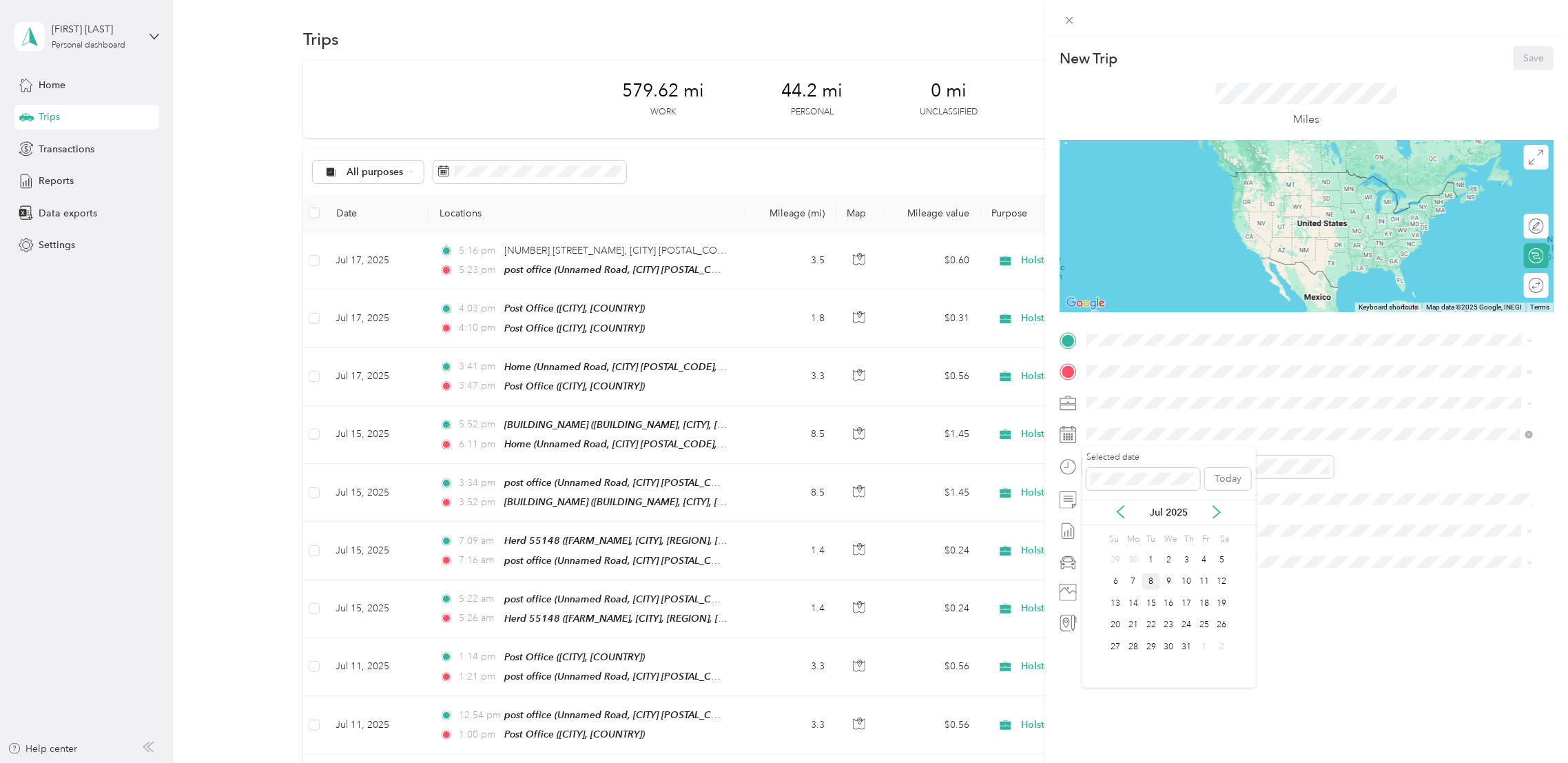click on "8" at bounding box center [1151, 582] 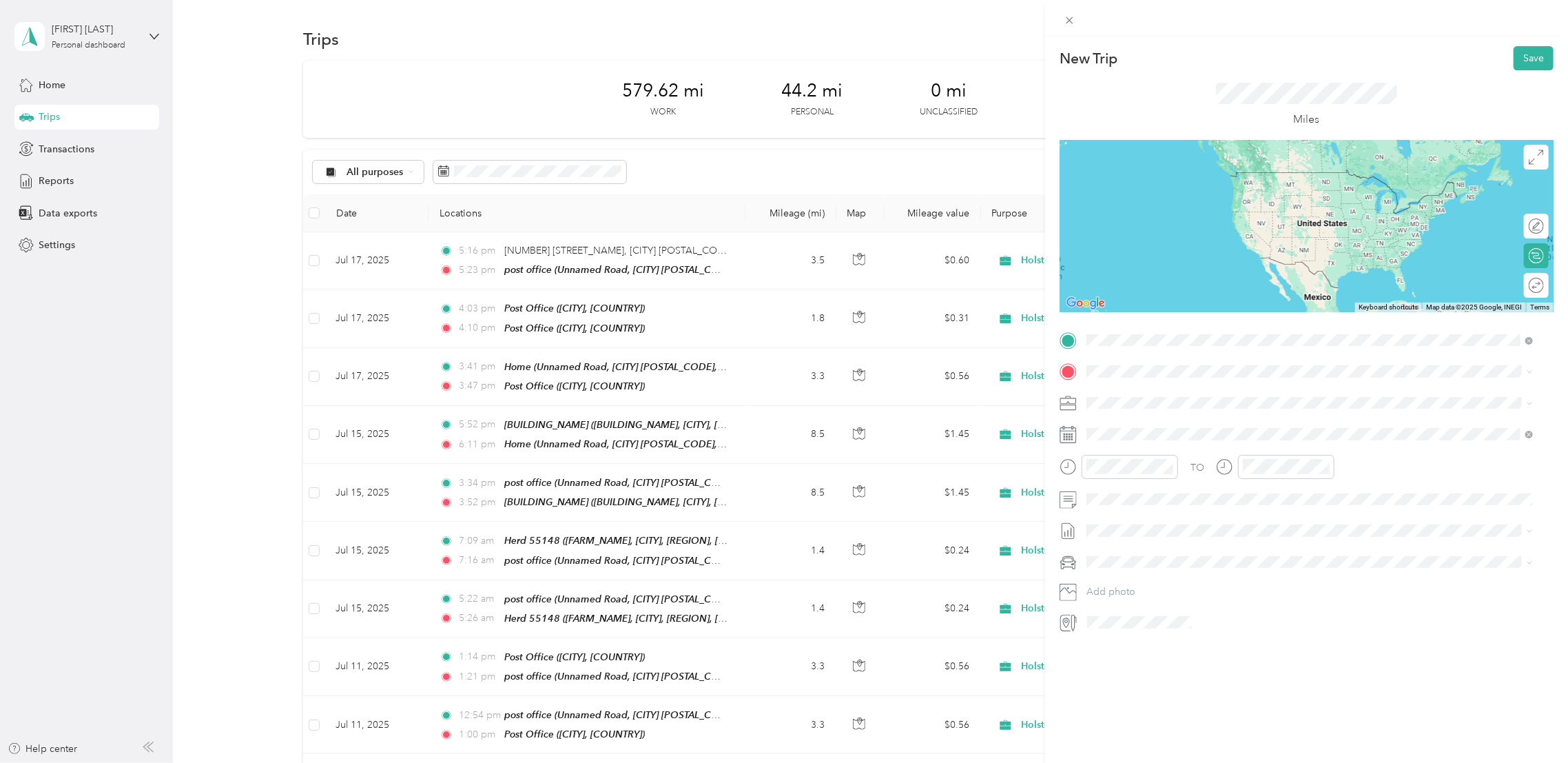 click on "TEAM Herd 13633 [FARM_NAME], [CITY], [POSTAL_CODE], [CITY], [REGION] & [REGION]" at bounding box center (1310, 405) 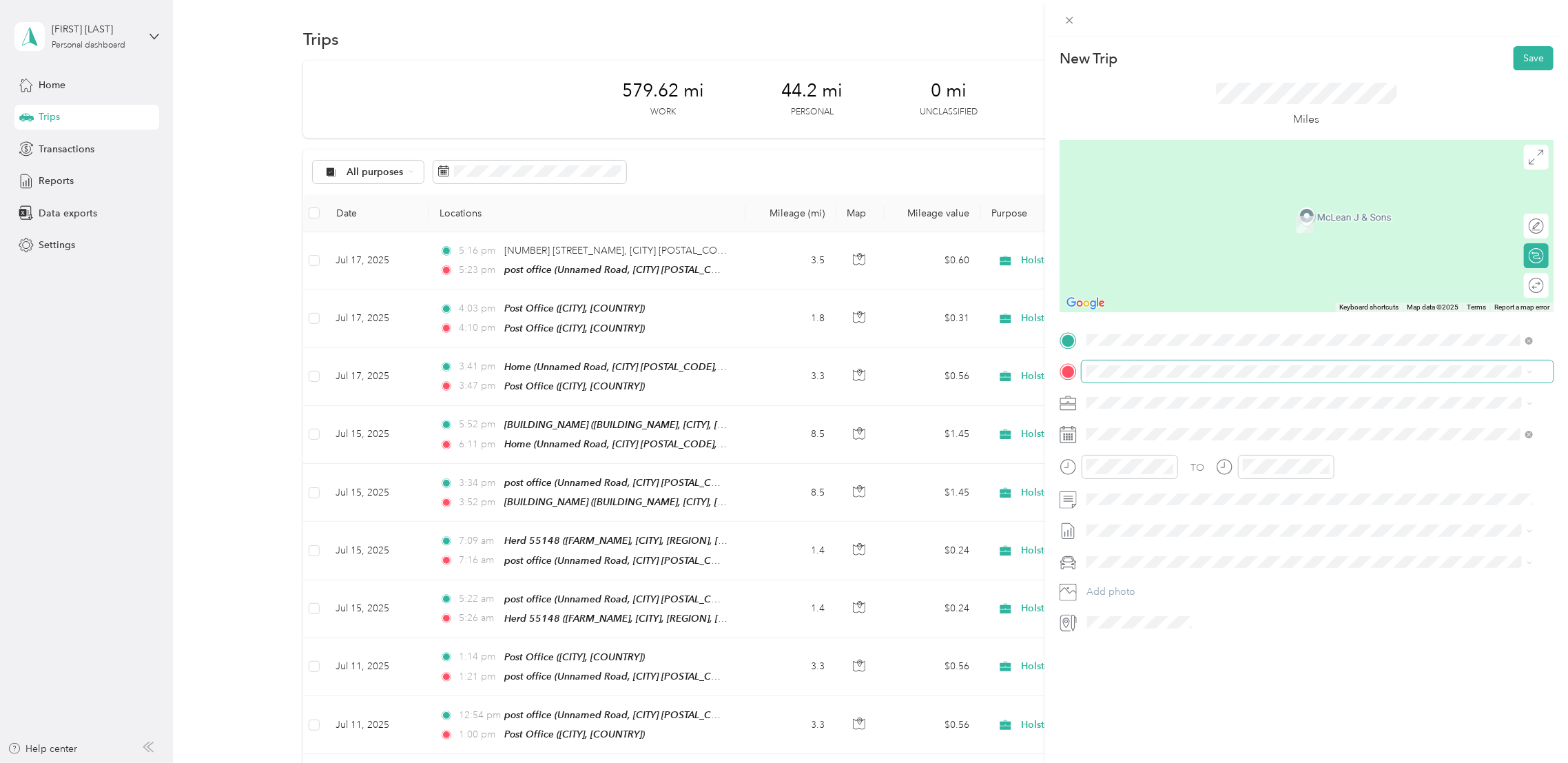 click at bounding box center [1317, 371] 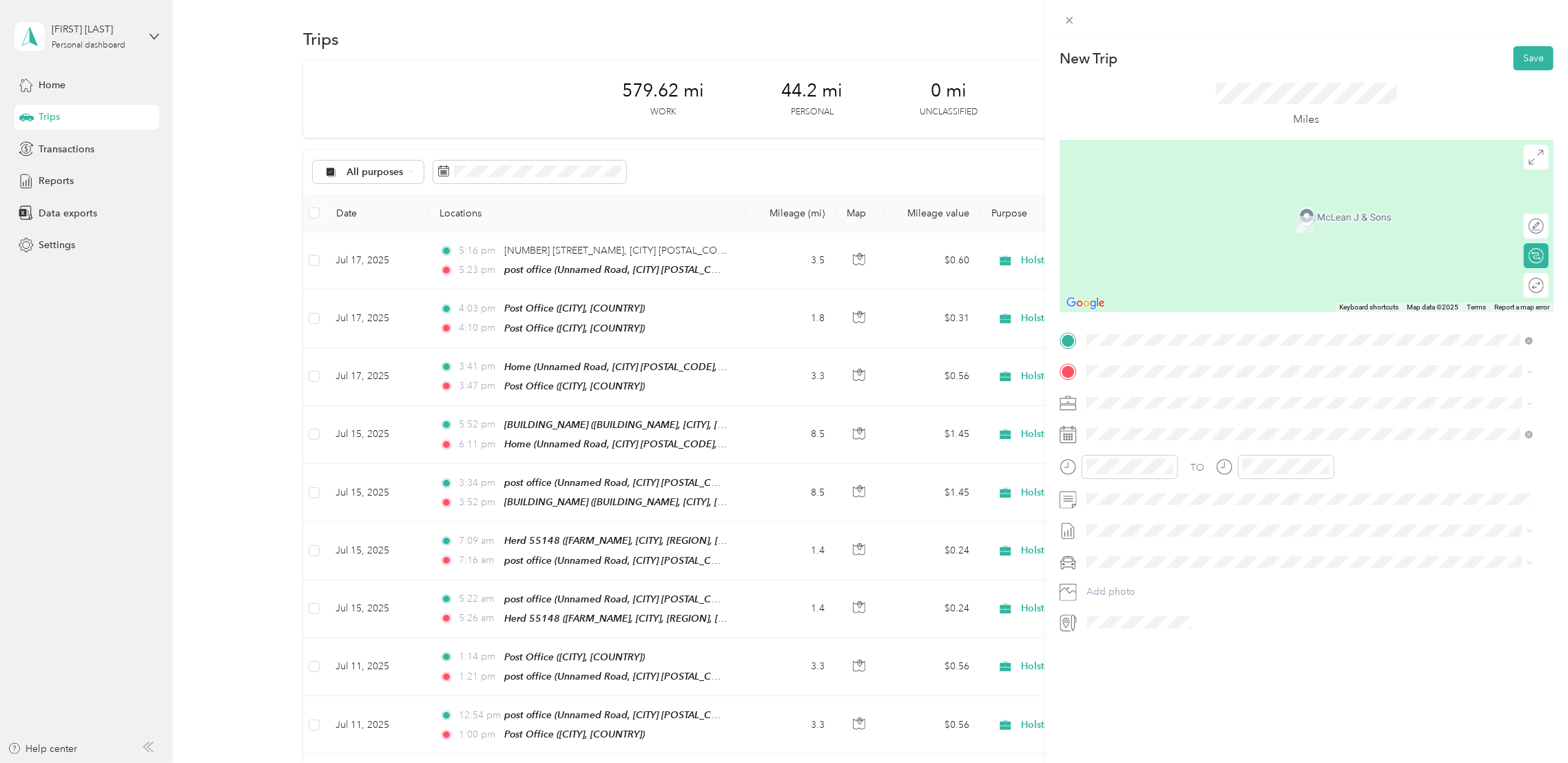 click on "New Trip Save This trip cannot be edited because it is either under review, approved, or paid. Contact your Team Manager to edit it. Miles ← Move left → Move right ↑ Move up ↓ Move down + Zoom in - Zoom out Home Jump left by 75% End Jump right by 75% Page Up Jump up by 75% Page Down Jump down by 75% Keyboard shortcuts Map Data Map data ©2025 Map data ©2025 1 m  Click to toggle between metric and imperial units Terms Report a map error Edit route Calculate route Round trip TO Add photo" at bounding box center (784, 381) 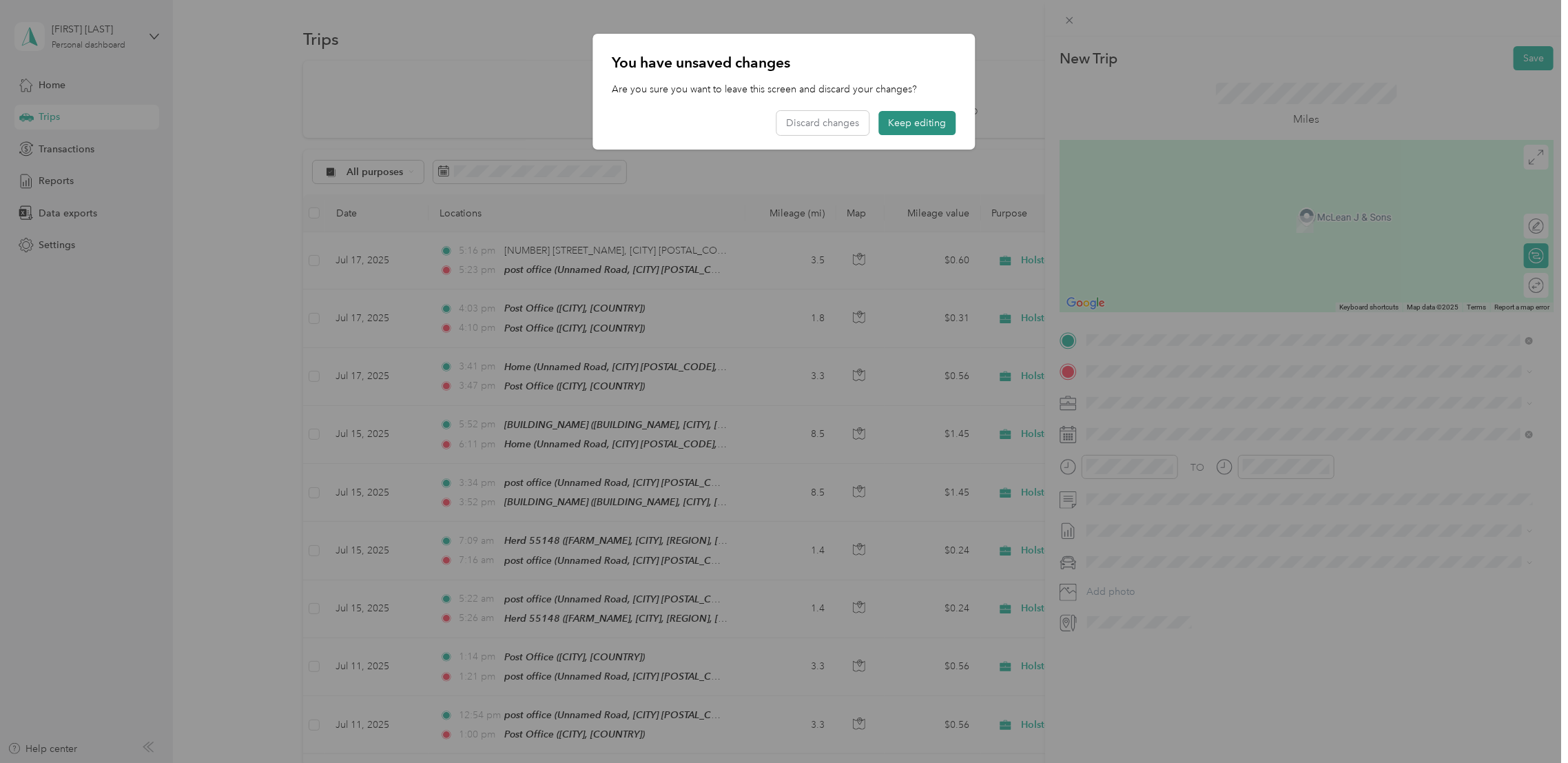 click on "Keep editing" at bounding box center [918, 123] 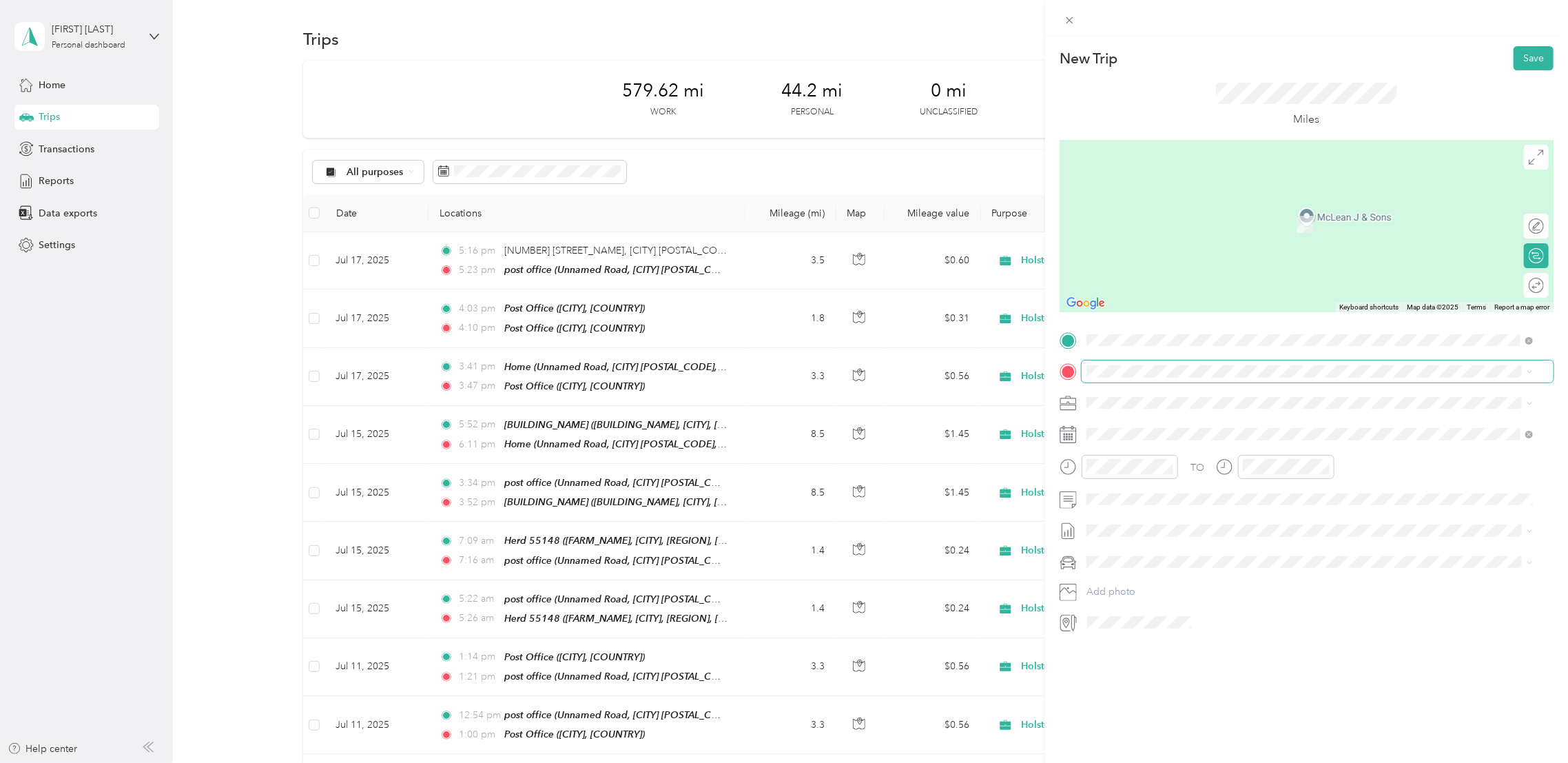 click at bounding box center [1317, 371] 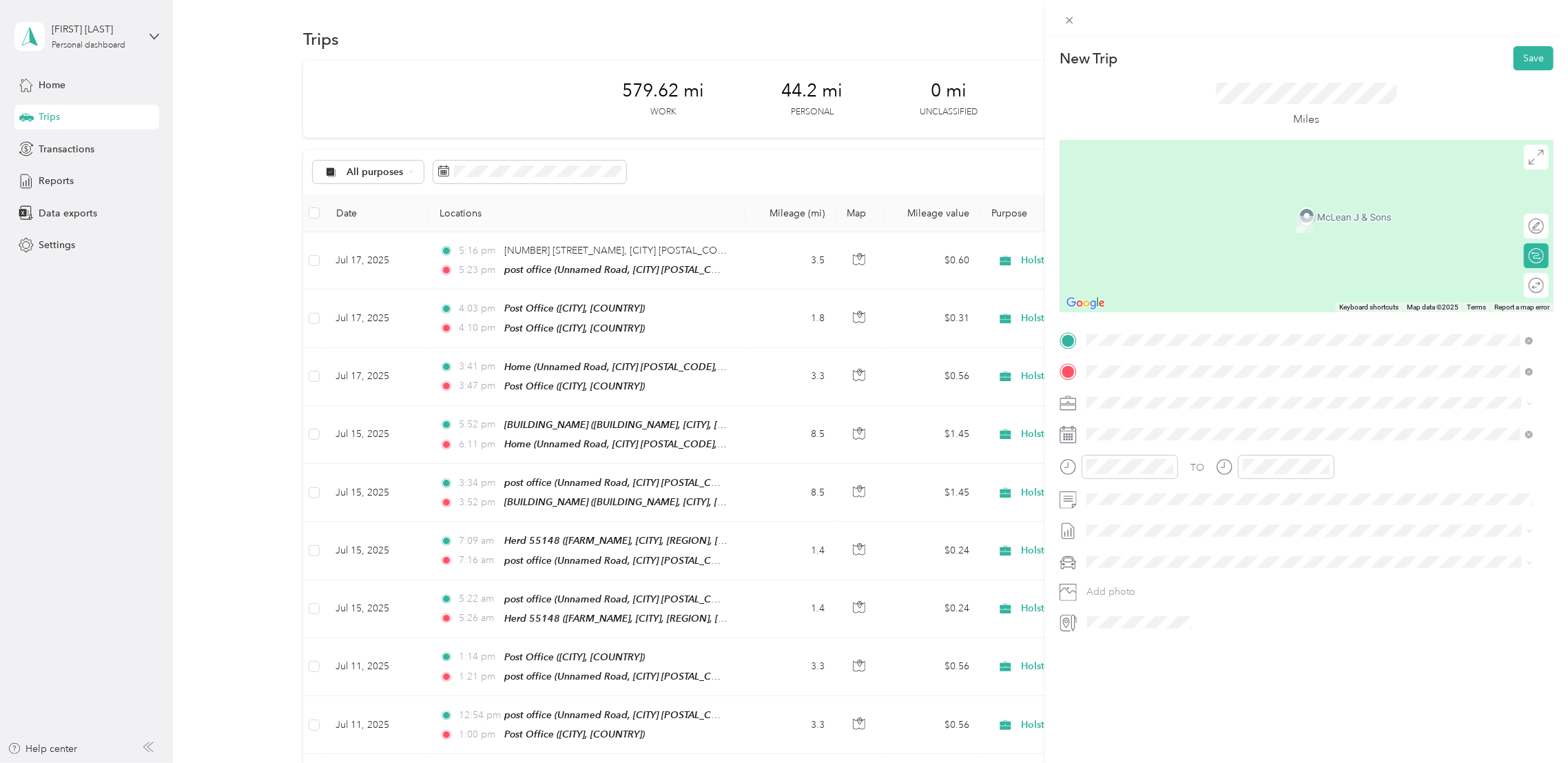 click on "[POSTAL_CODE]
[CITY], [REGION], [COUNTRY], [COUNTRY]" at bounding box center [1207, 427] 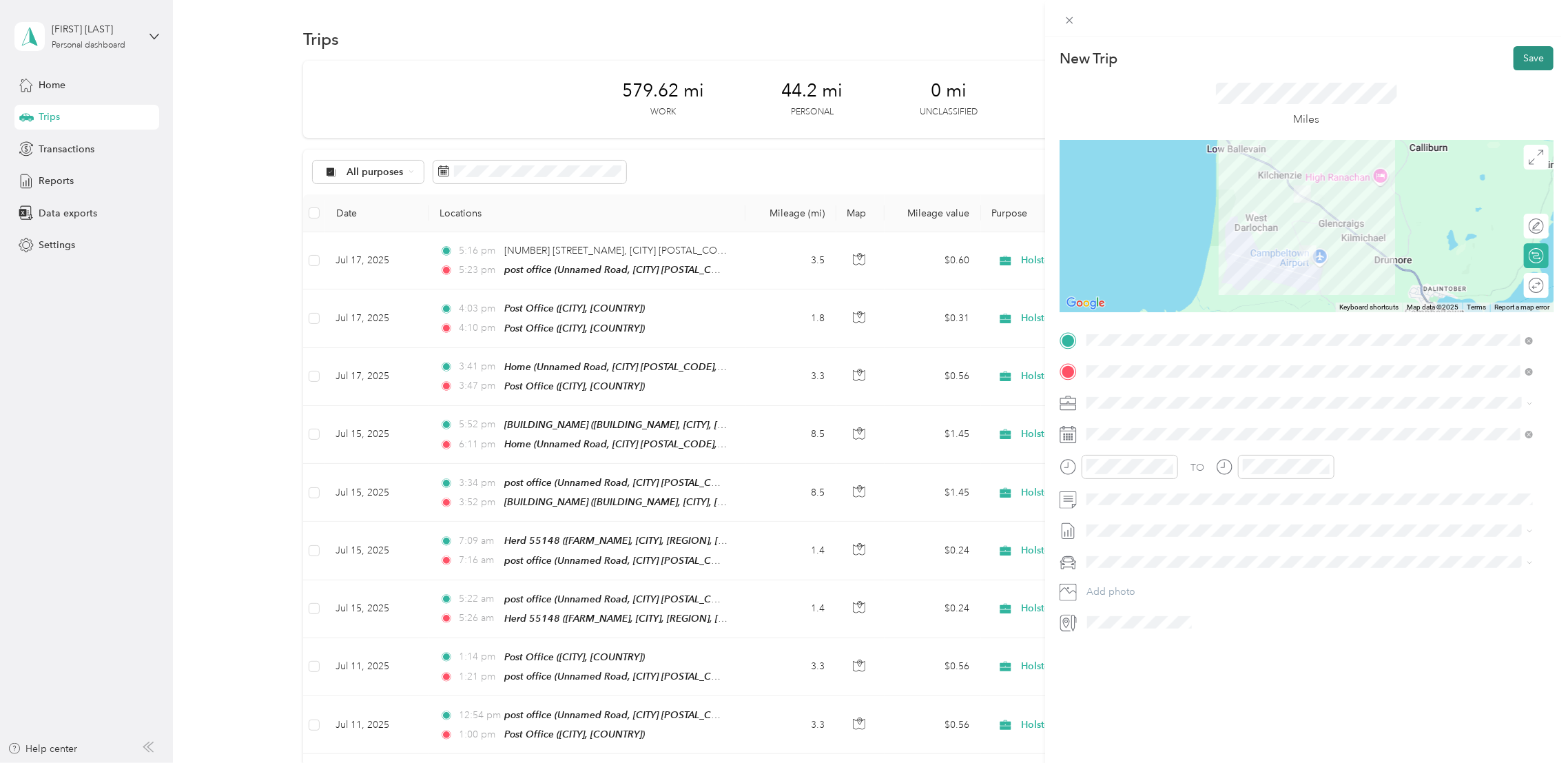 click on "Save" at bounding box center [1534, 58] 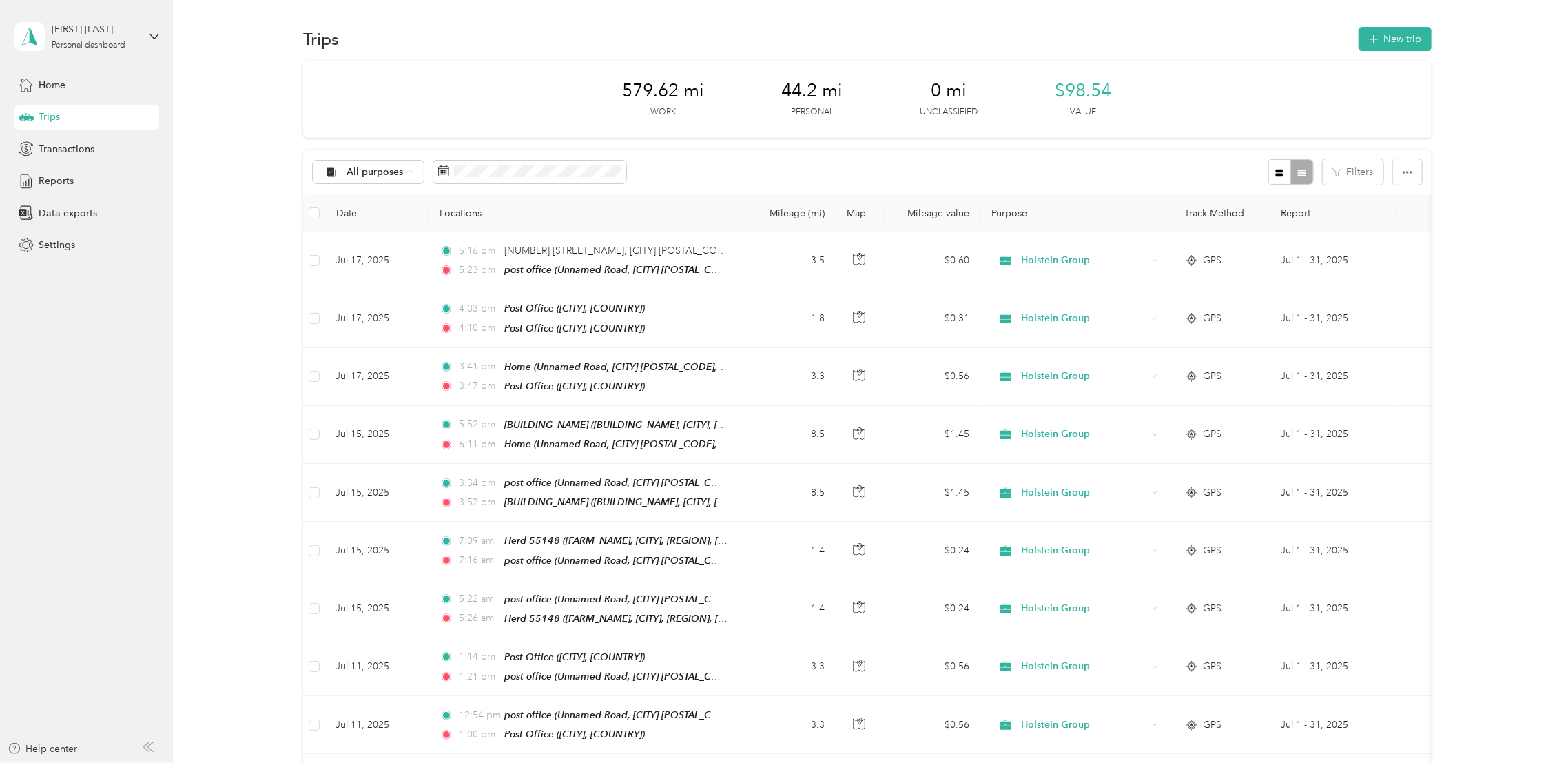 click on "Trips New trip 579.62   mi Work 44.2   mi Personal 0   mi Unclassified $98.54 Value All purposes Filters Date Locations Mileage (mi) Map Mileage value Purpose Track Method Report                     Jul 17, 2025 5:16 pm [NUMBER] [STREET], [CITY] [POSTAL_CODE], [COUNTRY]  5:23 pm post office (Unnamed Road, [CITY] [POSTAL_CODE], [COUNTRY], [REGION] Council, [COUNTRY]) 3.5 $0.60 Holstein Group GPS Jul 1 - 31, 2025 Jul 17, 2025 4:03 pm Post Office ([CITY], [COUNTRY]) 4:10 pm Post Office ([CITY], [COUNTRY]) 1.8 $0.31 Holstein Group GPS Jul 1 - 31, 2025 Jul 17, 2025 3:41 pm Home (Unnamed Road, [CITY] [POSTAL_CODE], [COUNTRY], [REGION] Council, [COUNTRY]) 3:47 pm Post Office ([CITY], [COUNTRY]) 3.3 $0.56 Holstein Group GPS Jul 1 - 31, 2025 Jul 15, 2025 5:52 pm KILKEDDAN (KILKEDDAN FARM, [CITY], [CITY], [REGION], [REGION] & [REGION]) 6:11 pm Home (Unnamed Road, [CITY] [POSTAL_CODE], [COUNTRY], [REGION] Council, [COUNTRY]) 8.5 $1.45 Holstein Group GPS Jul 1 - 31, 2025 Jul 15, 2025 3:34 pm 3:52 pm 8.5 $1.45 GPS 2" at bounding box center [867, 1647] 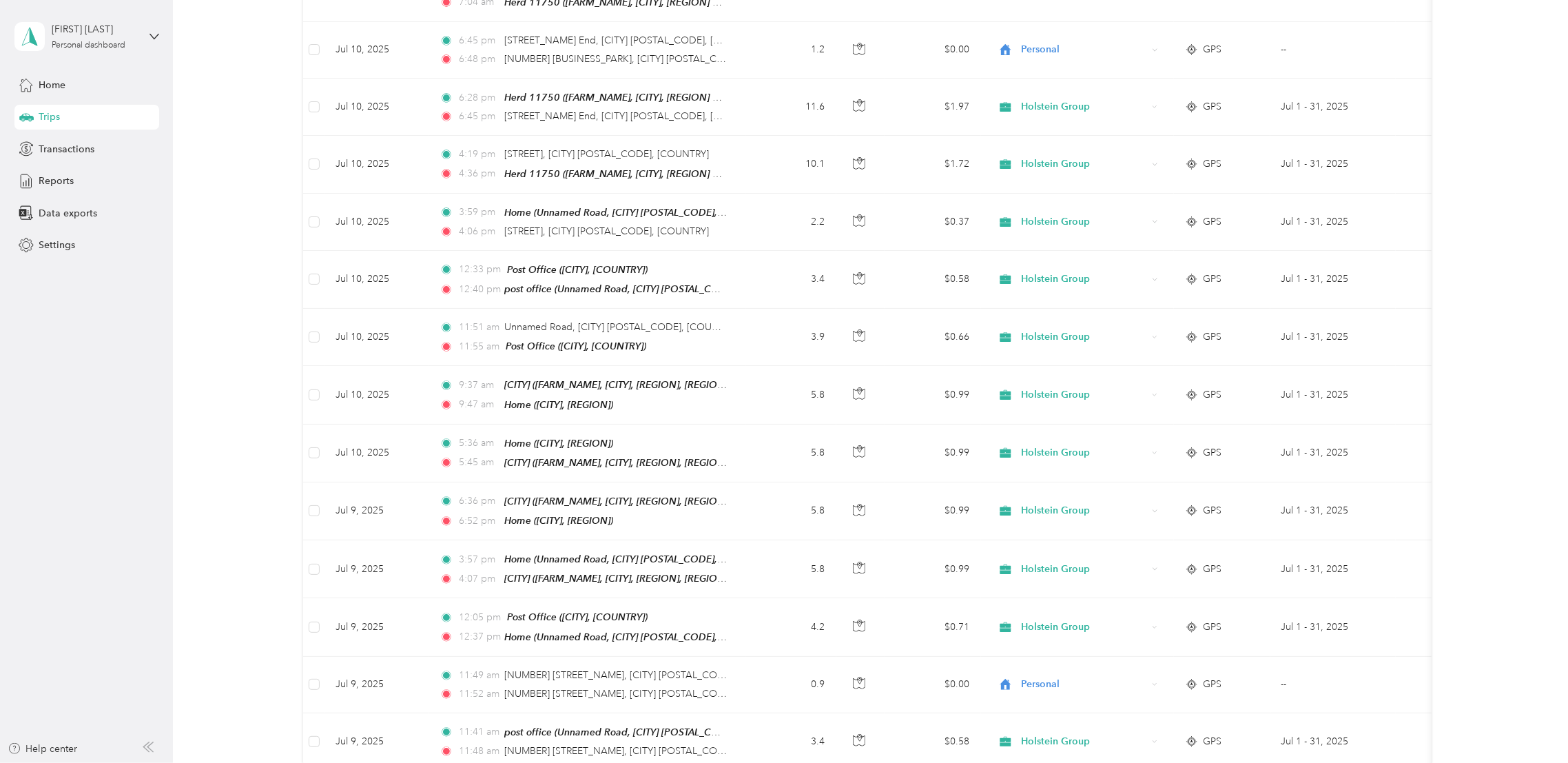 scroll, scrollTop: 851, scrollLeft: 0, axis: vertical 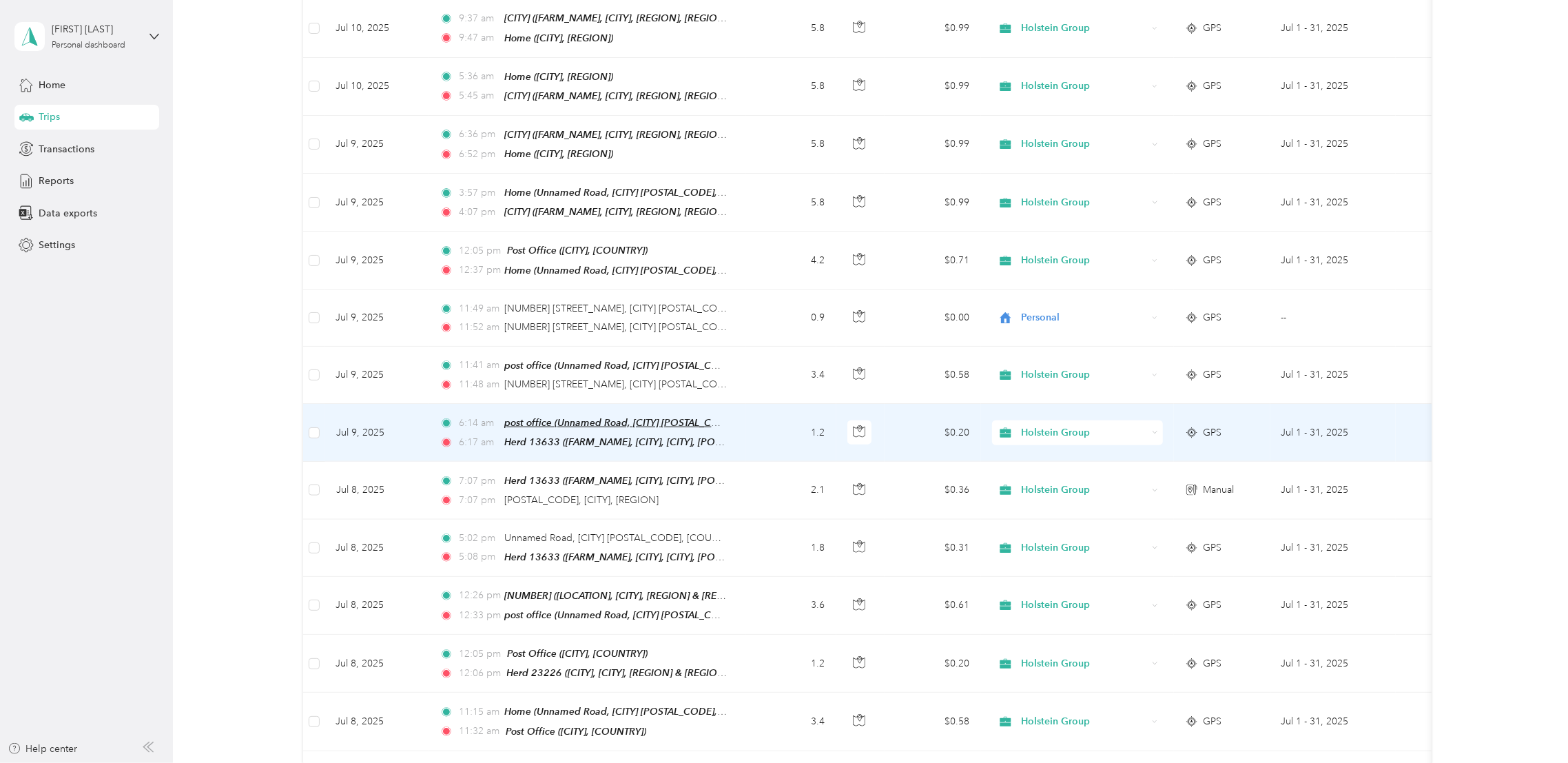 click on "post office (Unnamed Road, [CITY] [POSTAL_CODE], [COUNTRY], [REGION] Council, [COUNTRY])" at bounding box center [721, 423] 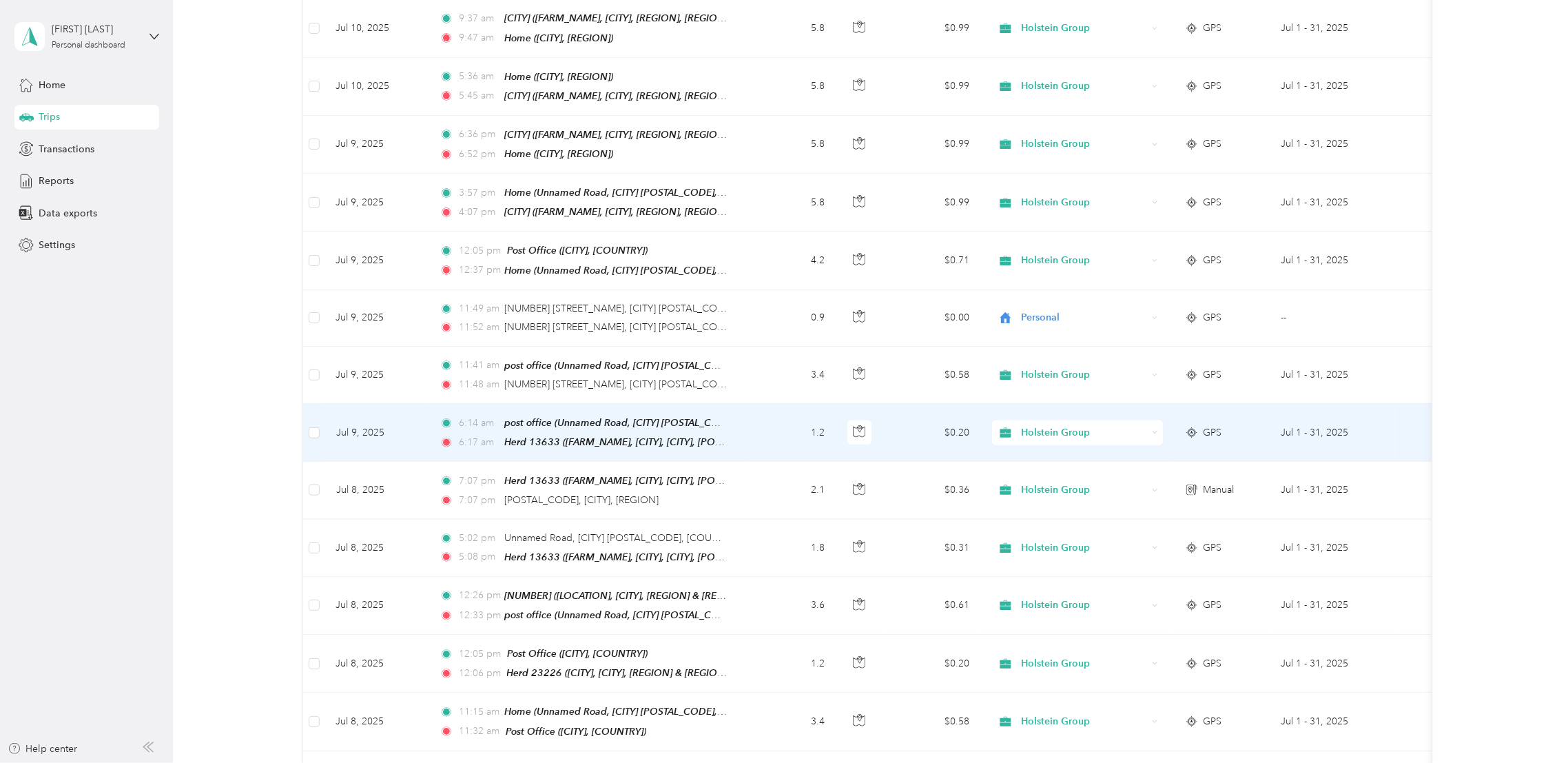 click on "Edit Place" at bounding box center (548, 366) 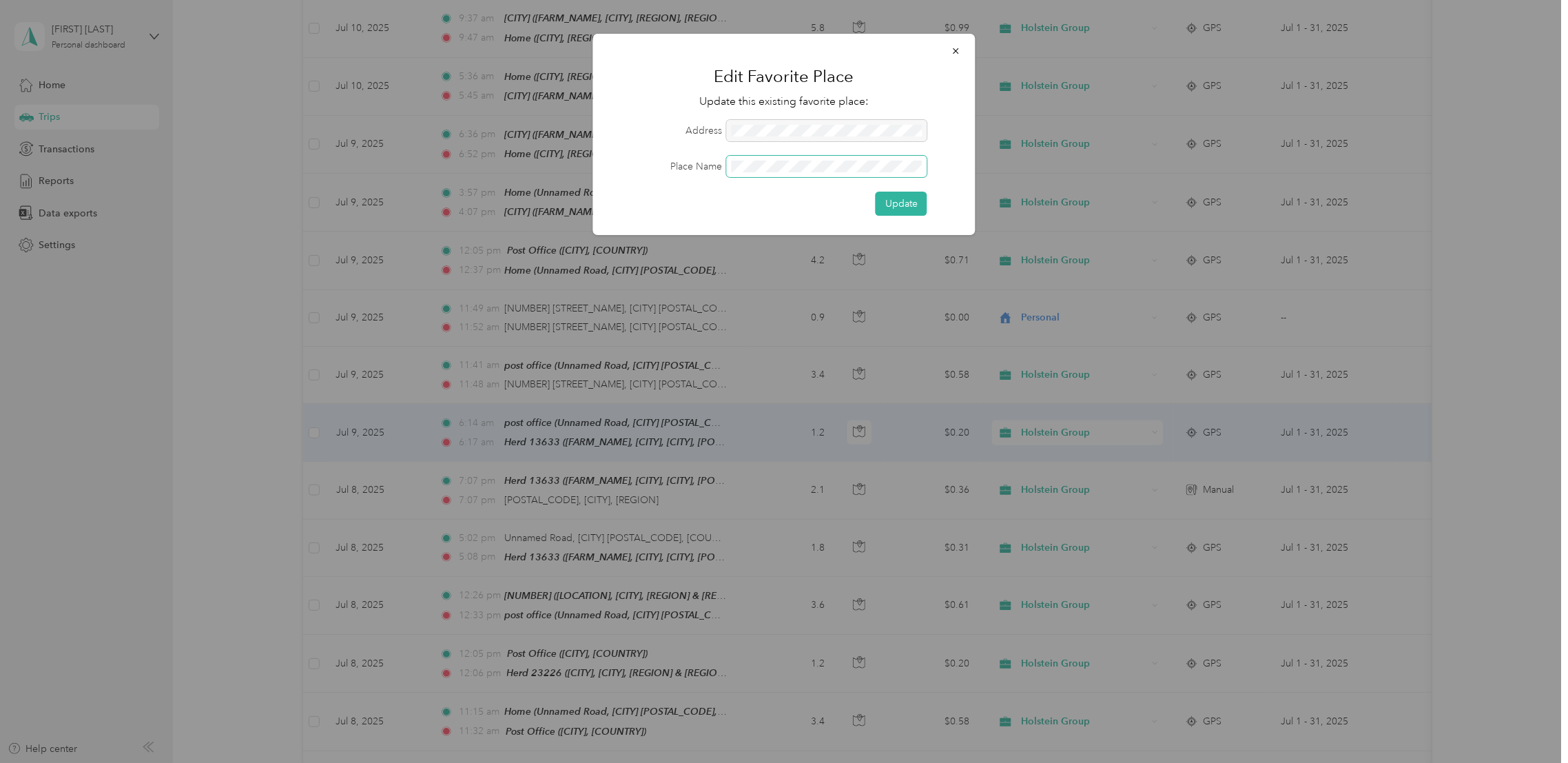 click on "Place Name" at bounding box center [784, 166] 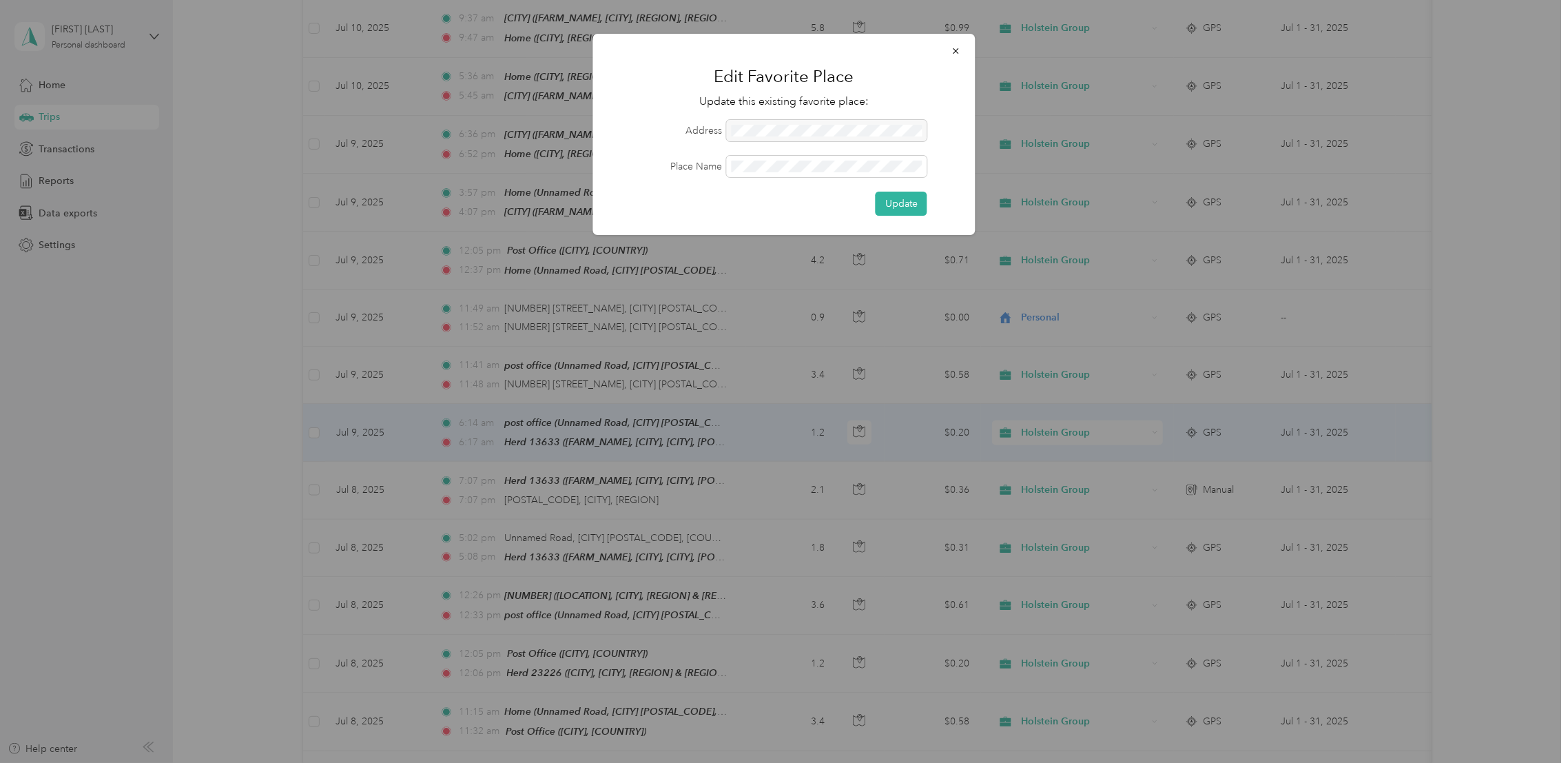 click at bounding box center (827, 130) 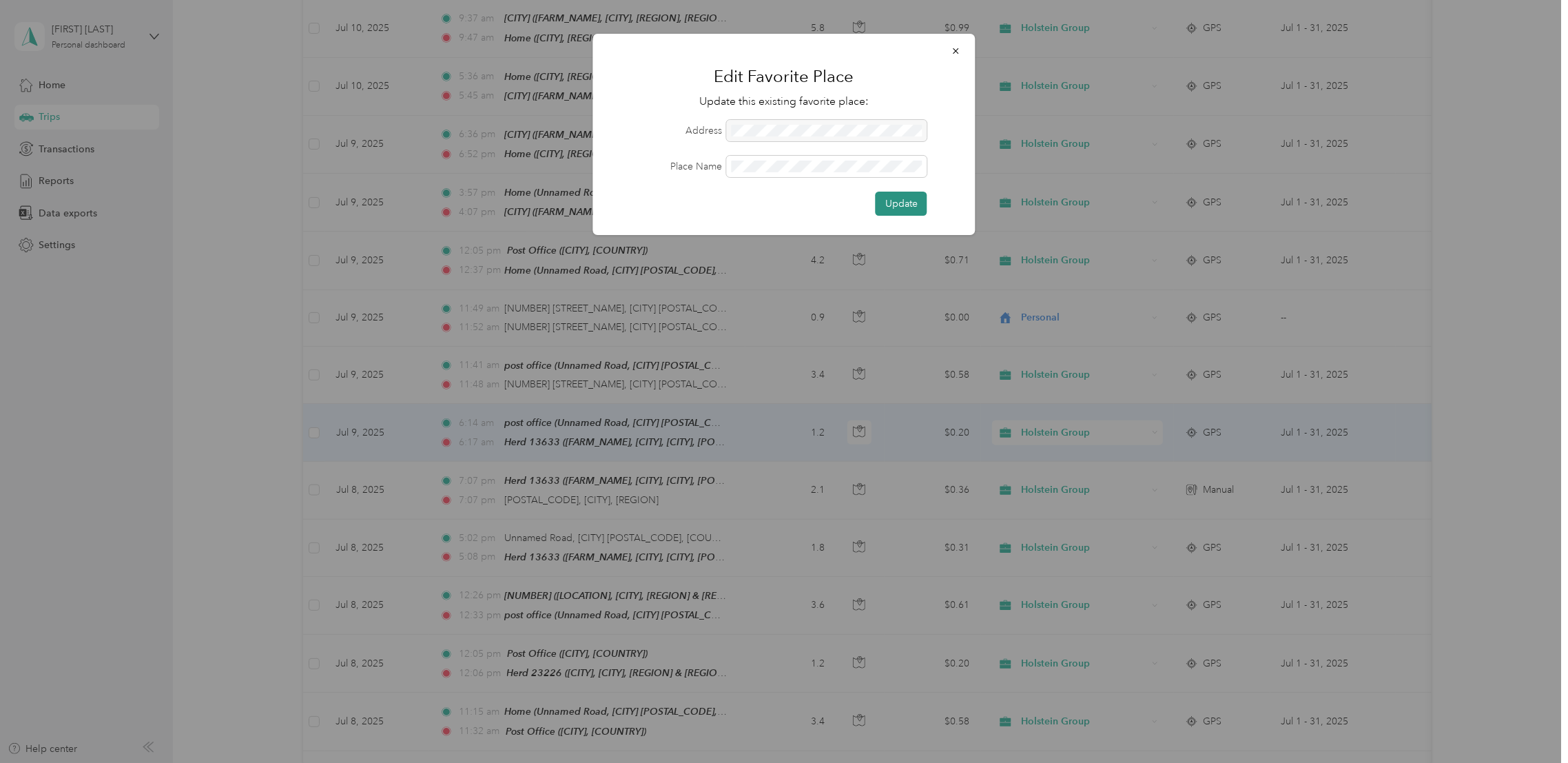 click on "Update" at bounding box center (901, 203) 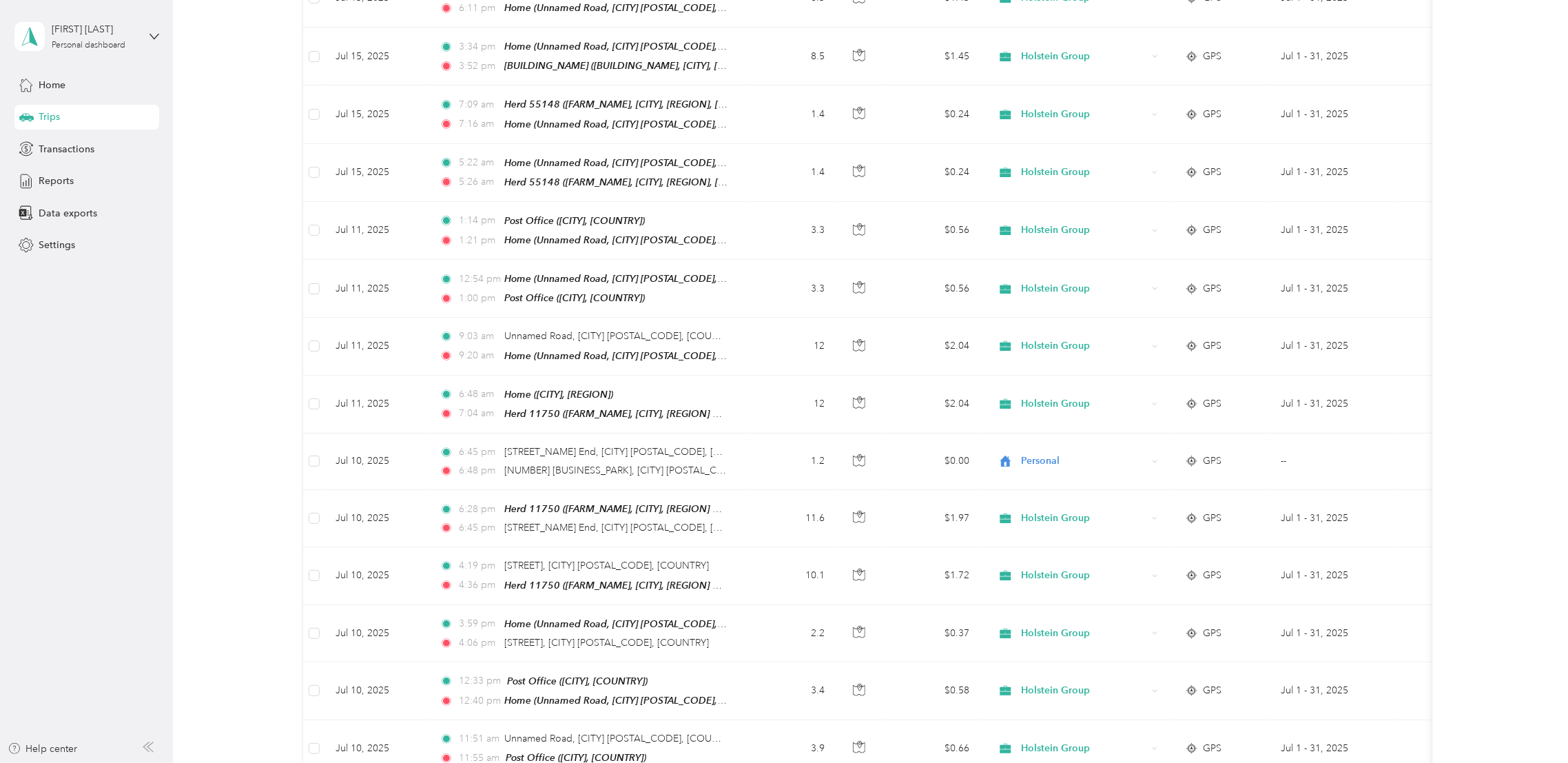scroll, scrollTop: 0, scrollLeft: 0, axis: both 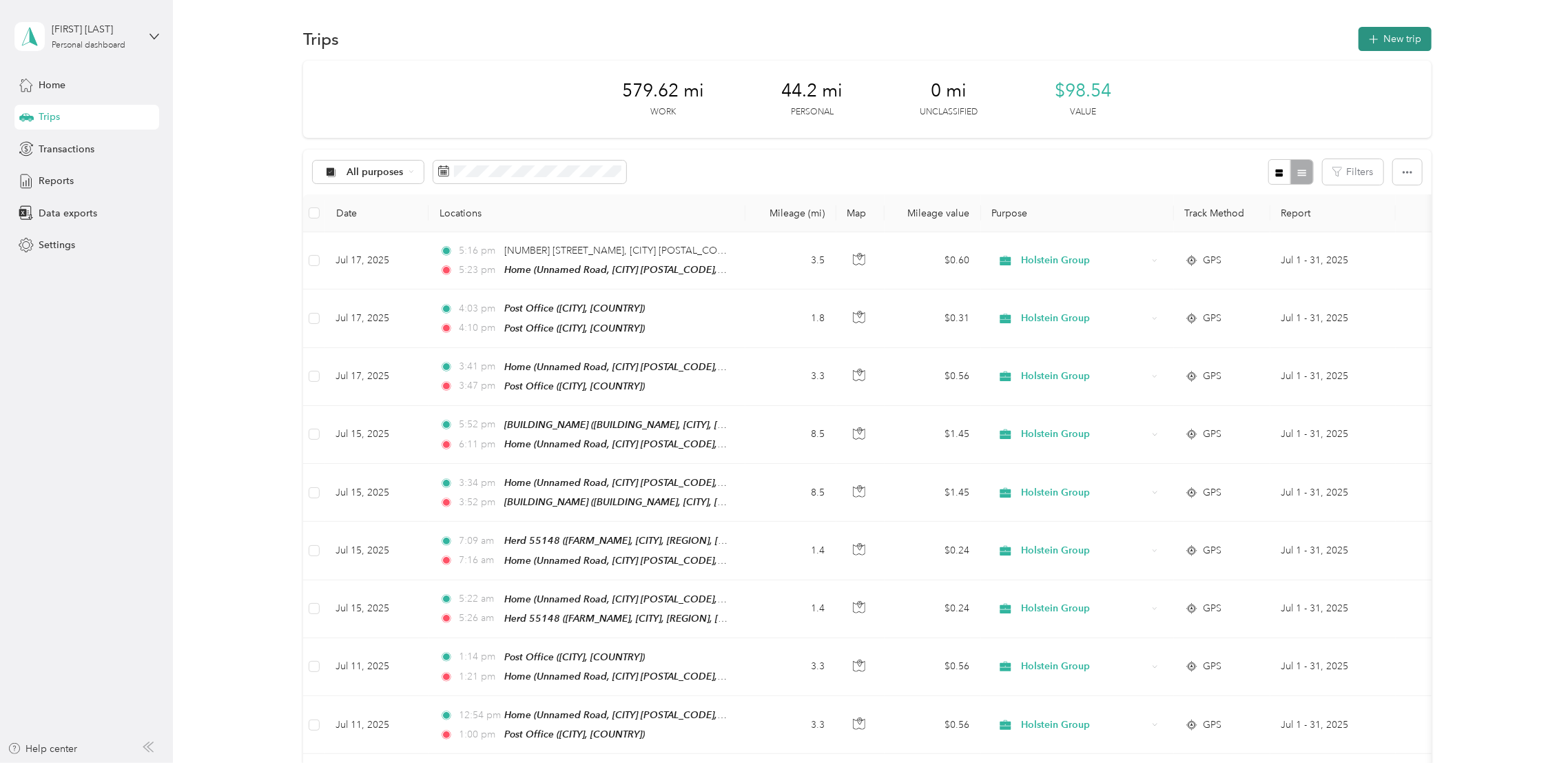 click on "New trip" at bounding box center (1395, 39) 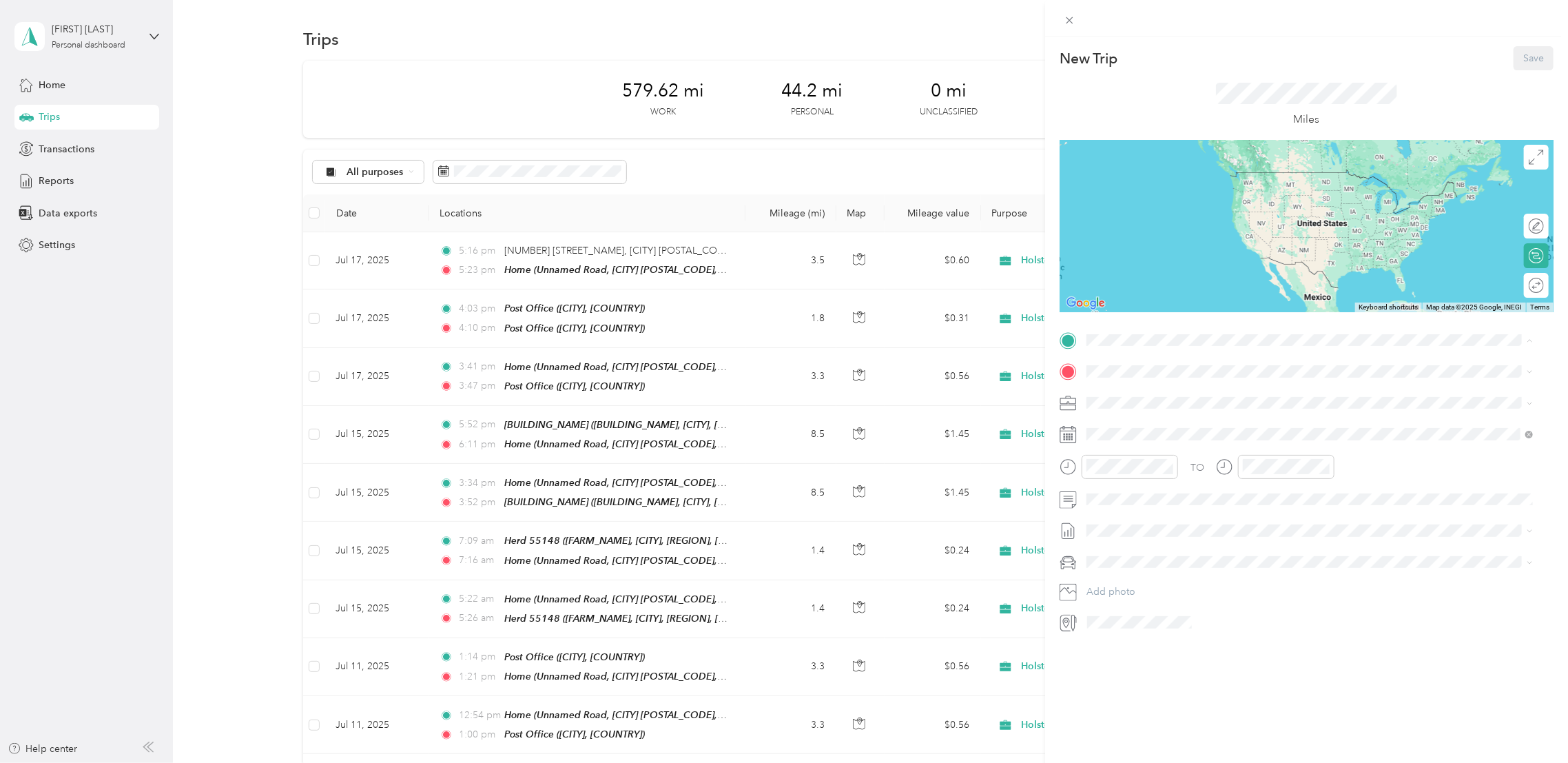click on "[FARM_NAME], [CITY], [POSTAL_CODE], [CITY], [REGION] & [REGION], [REGION]" at bounding box center (1292, 531) 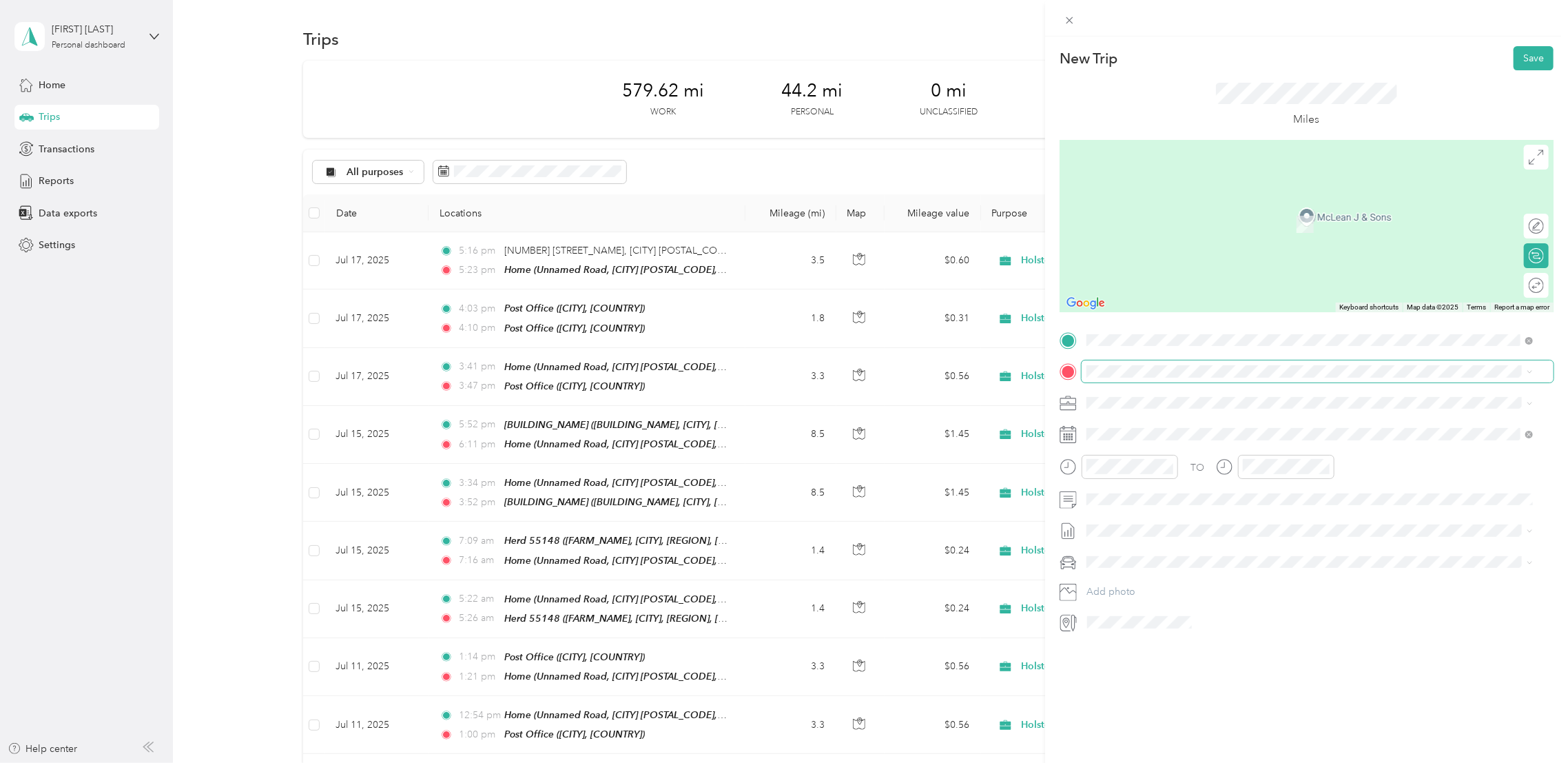 click at bounding box center (1317, 371) 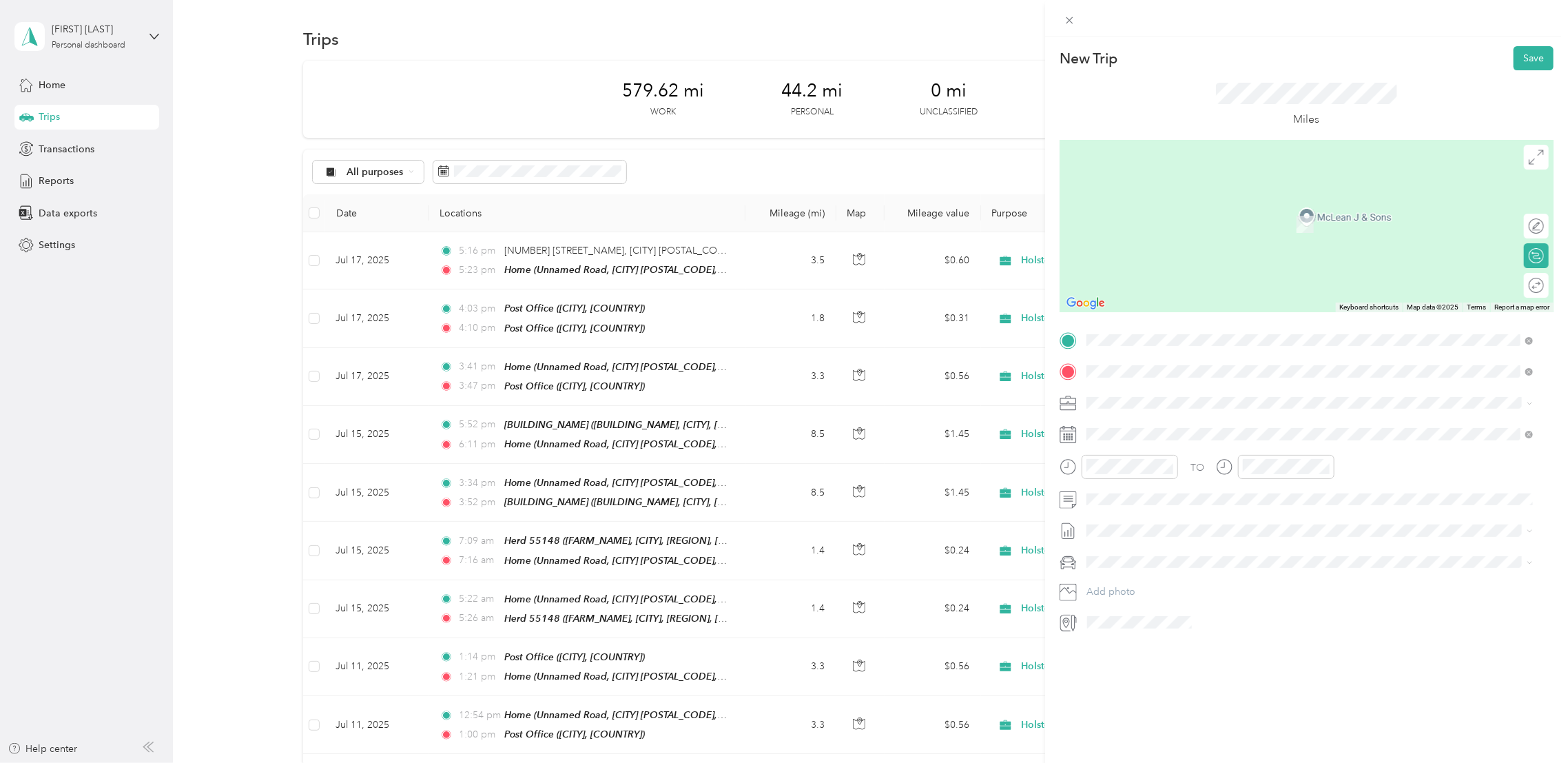 click on "[POSTAL_CODE]
[CITY], [REGION], [COUNTRY], [COUNTRY]" at bounding box center (1207, 427) 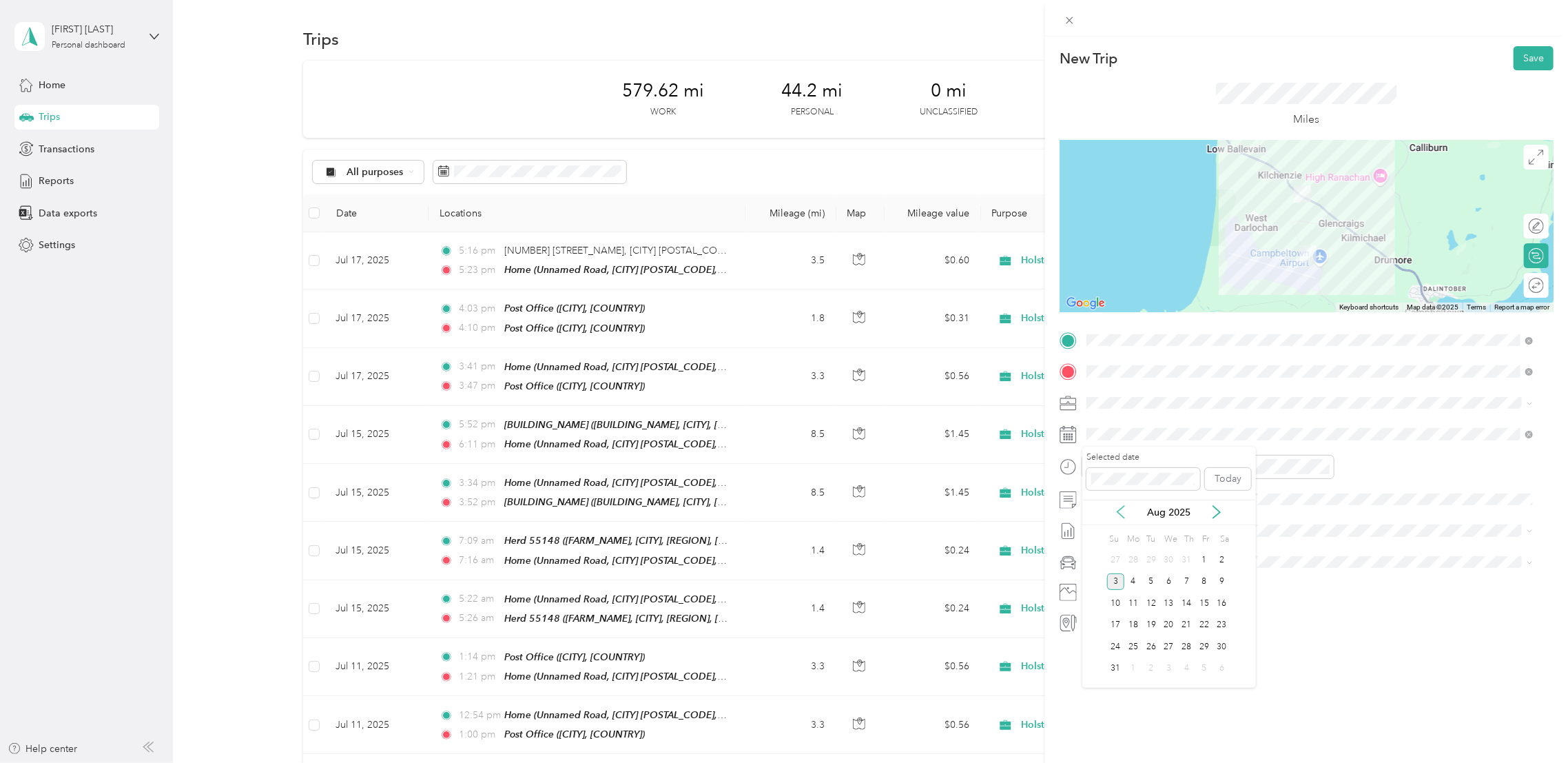 click 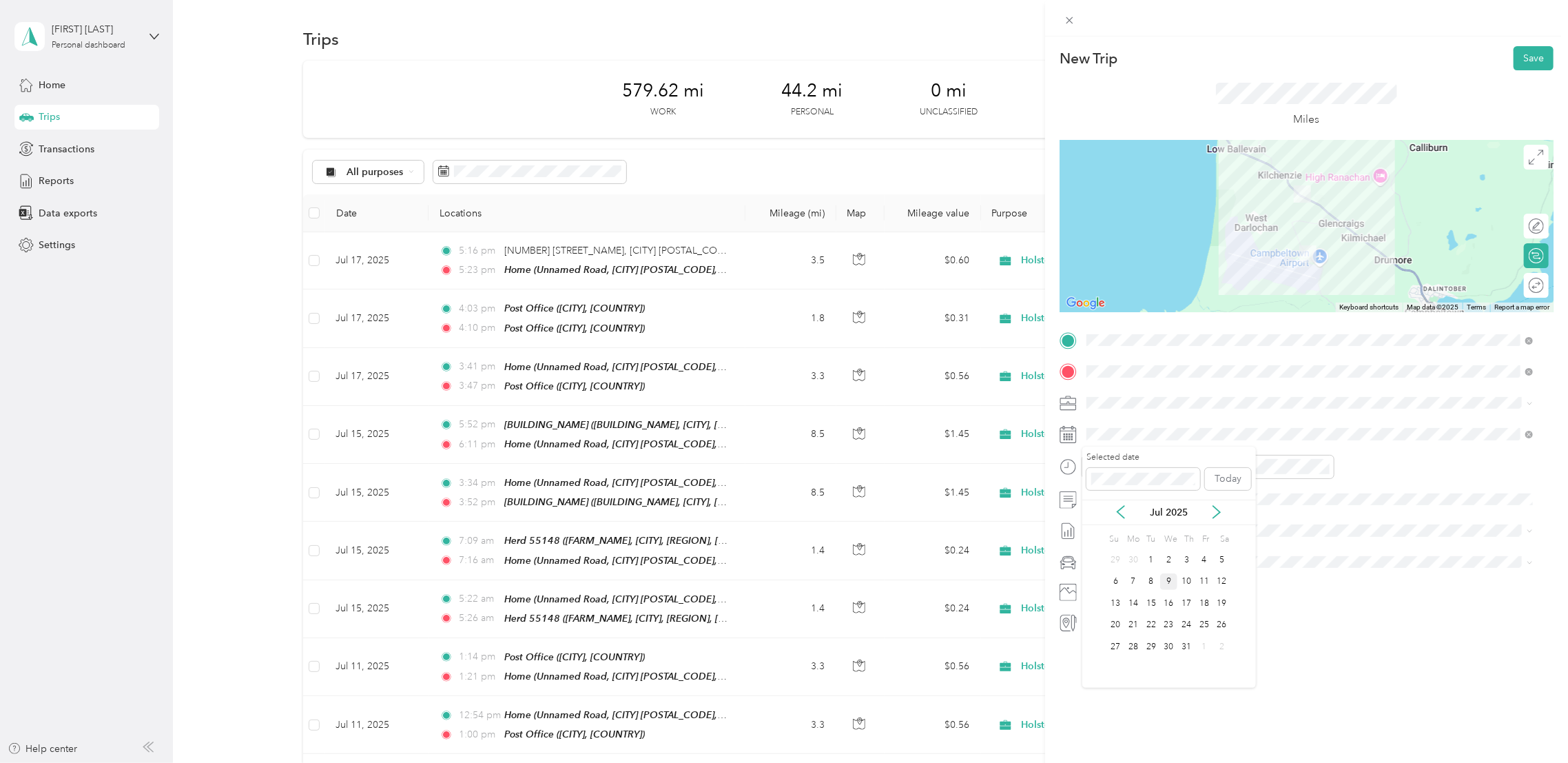 click on "9" at bounding box center [1169, 582] 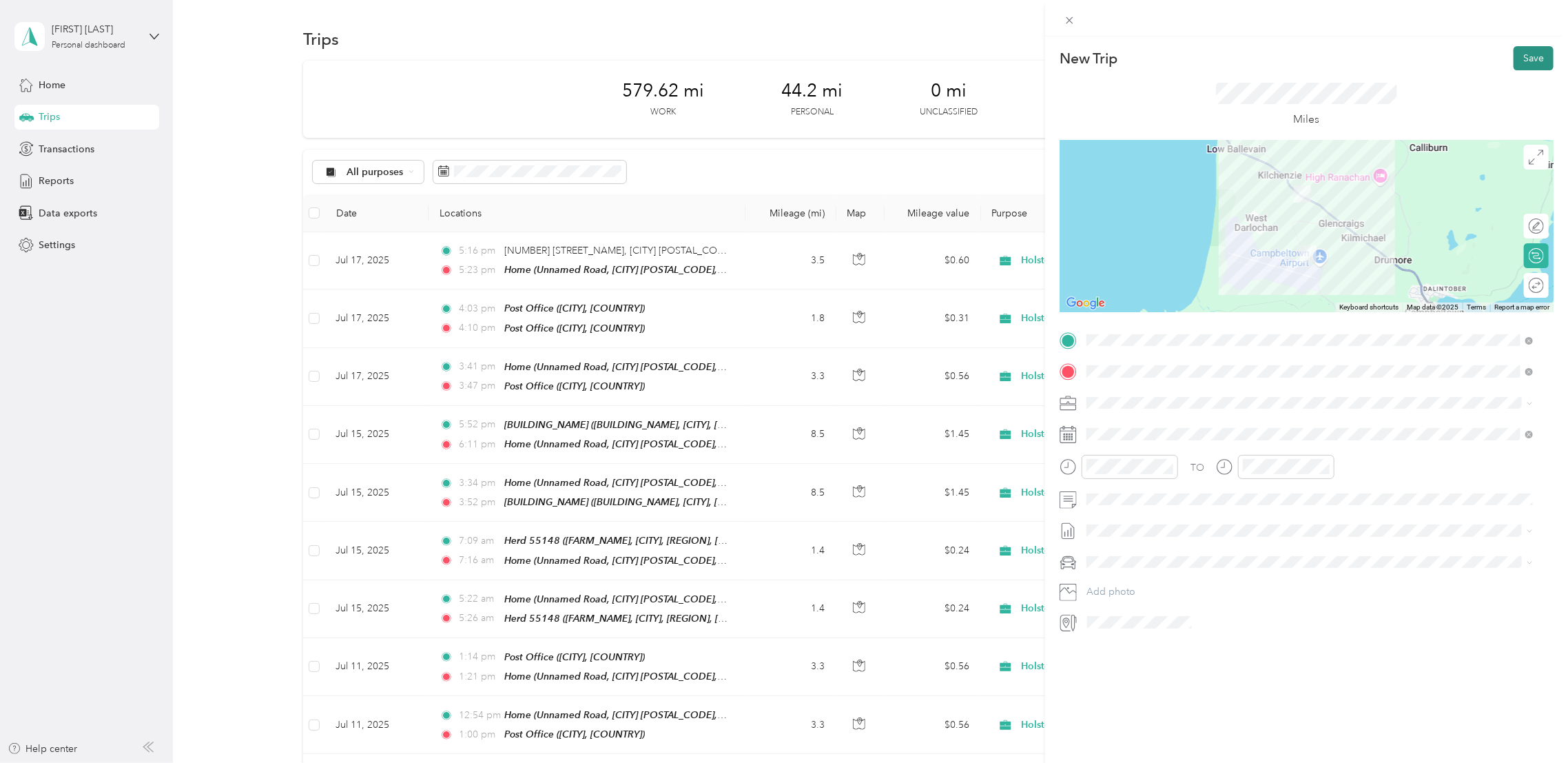 click on "Save" at bounding box center (1534, 58) 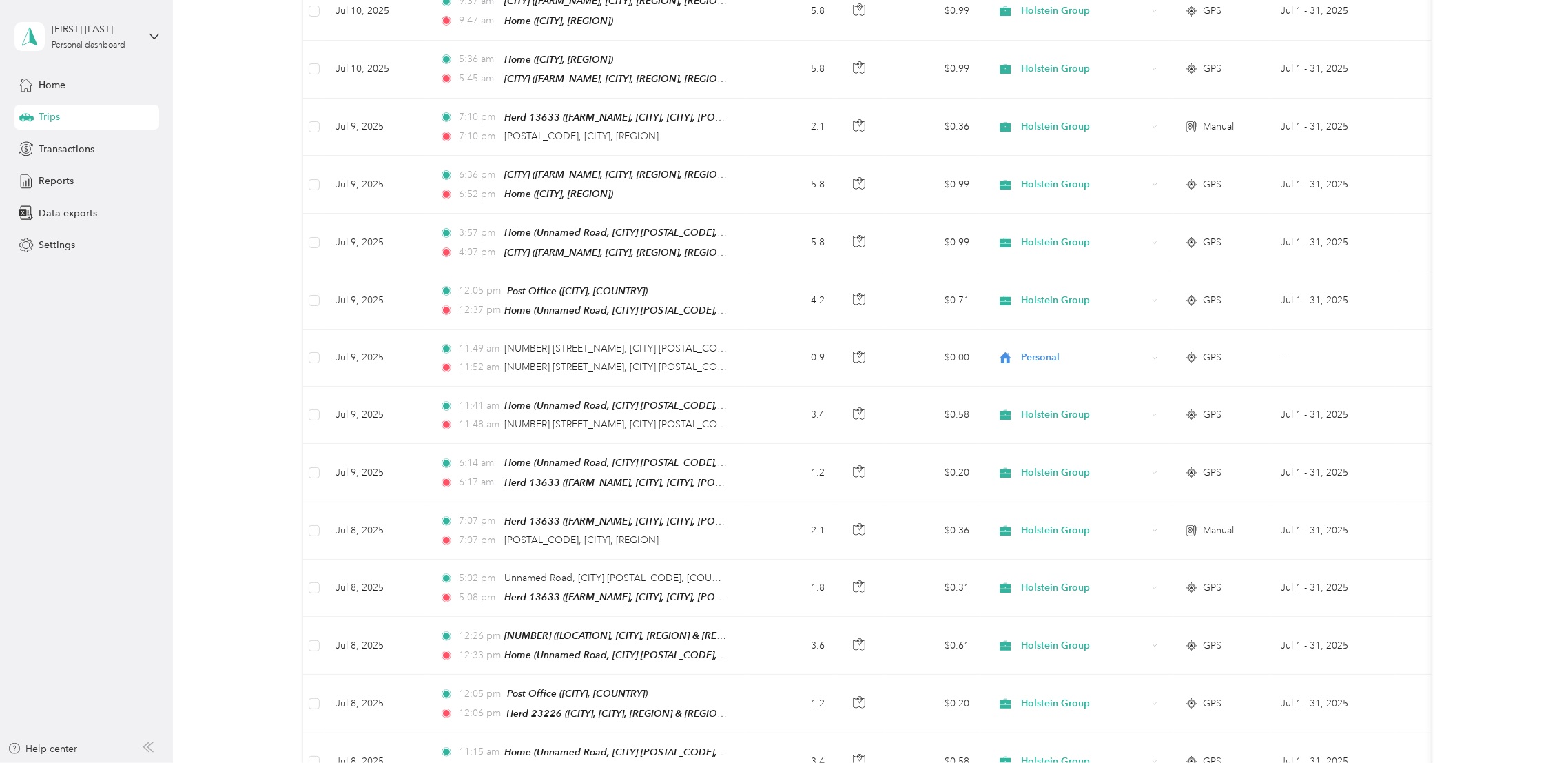 scroll, scrollTop: 1239, scrollLeft: 0, axis: vertical 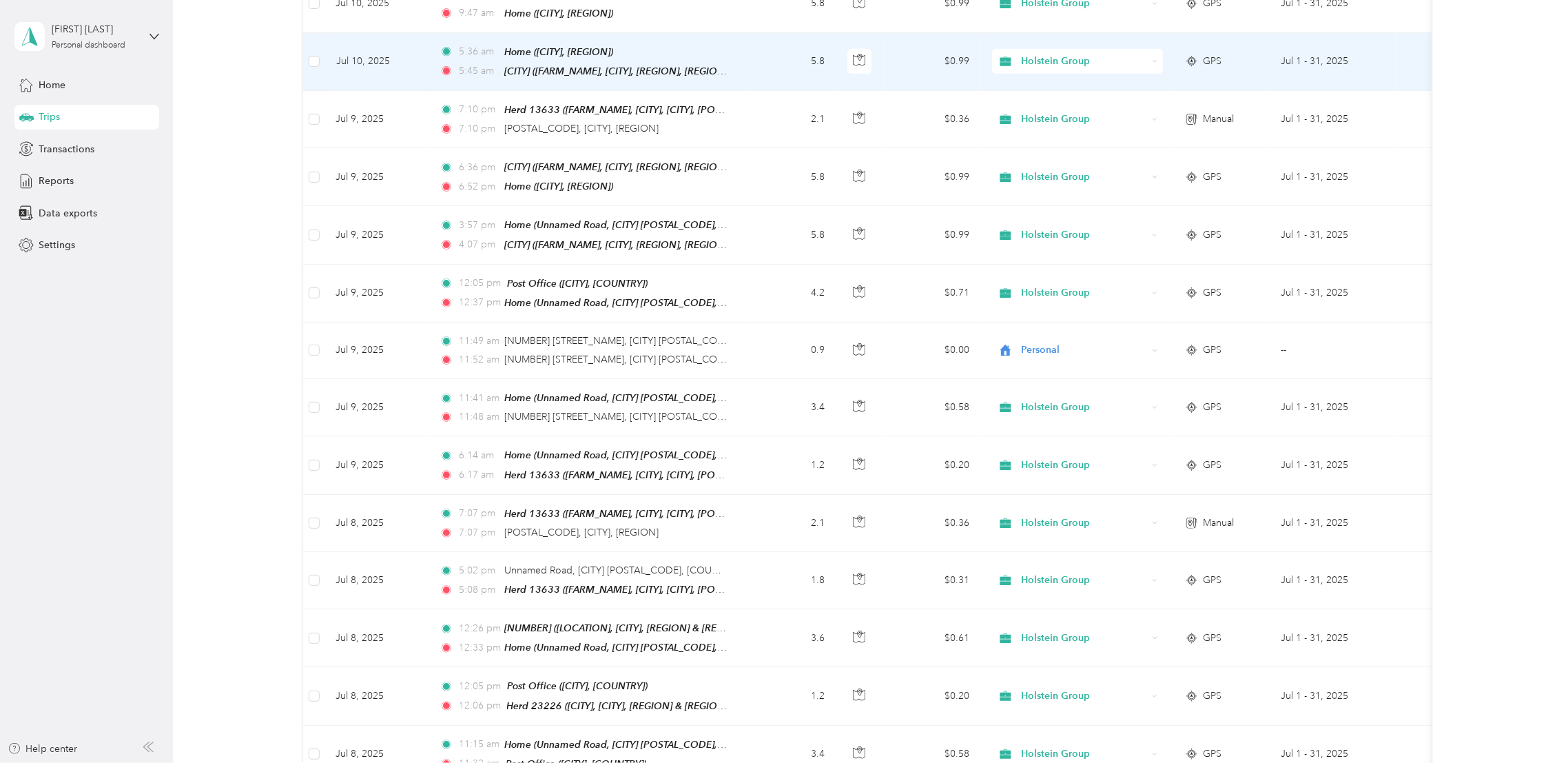 click on "[TIME] Home ([CITY], [COUNTRY]) [TIME] [CITY] ([FARM_NAME], [CITY], [REGION], [REGION] & [REGION])" at bounding box center [587, 62] 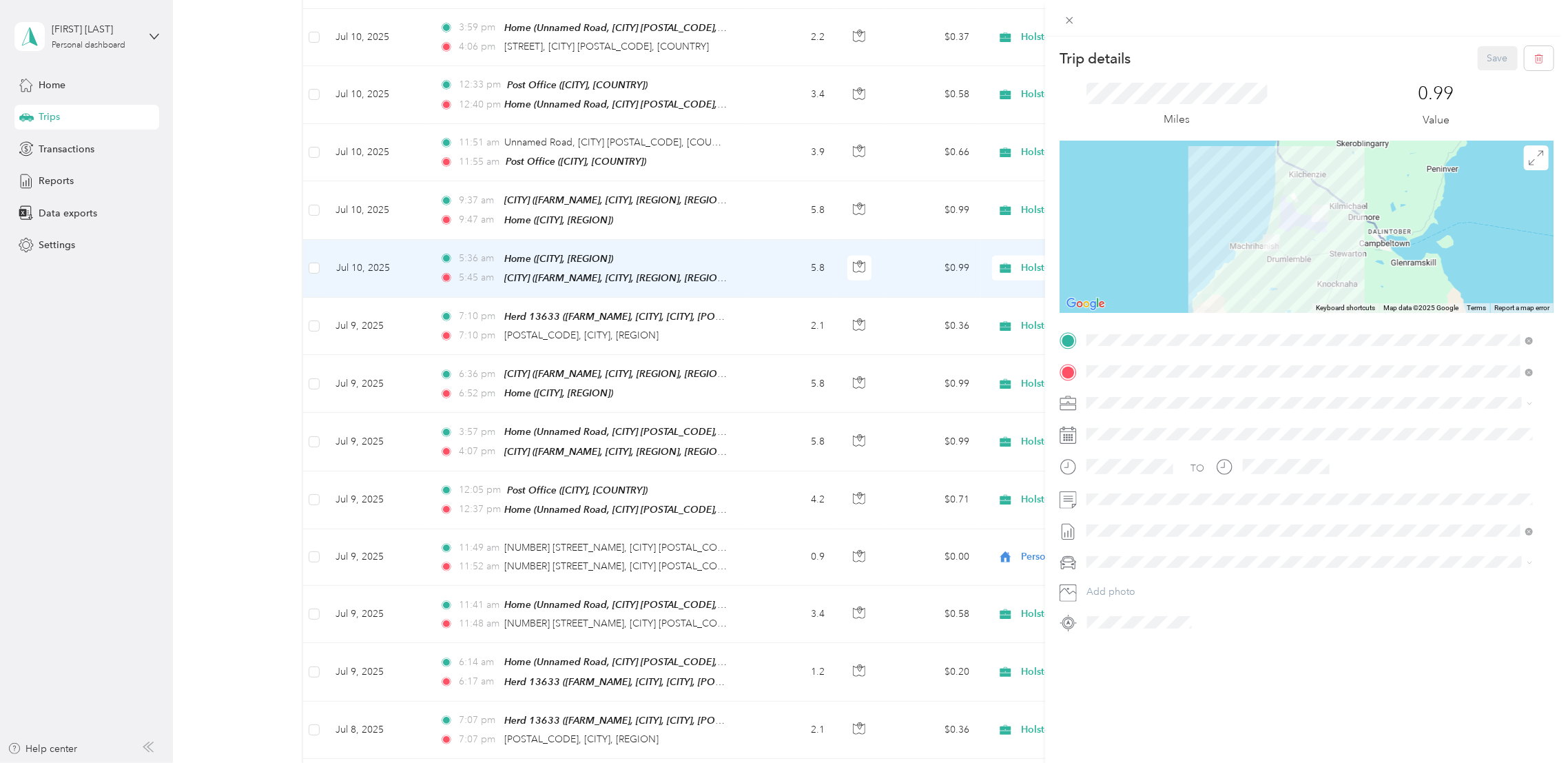 scroll, scrollTop: 991, scrollLeft: 0, axis: vertical 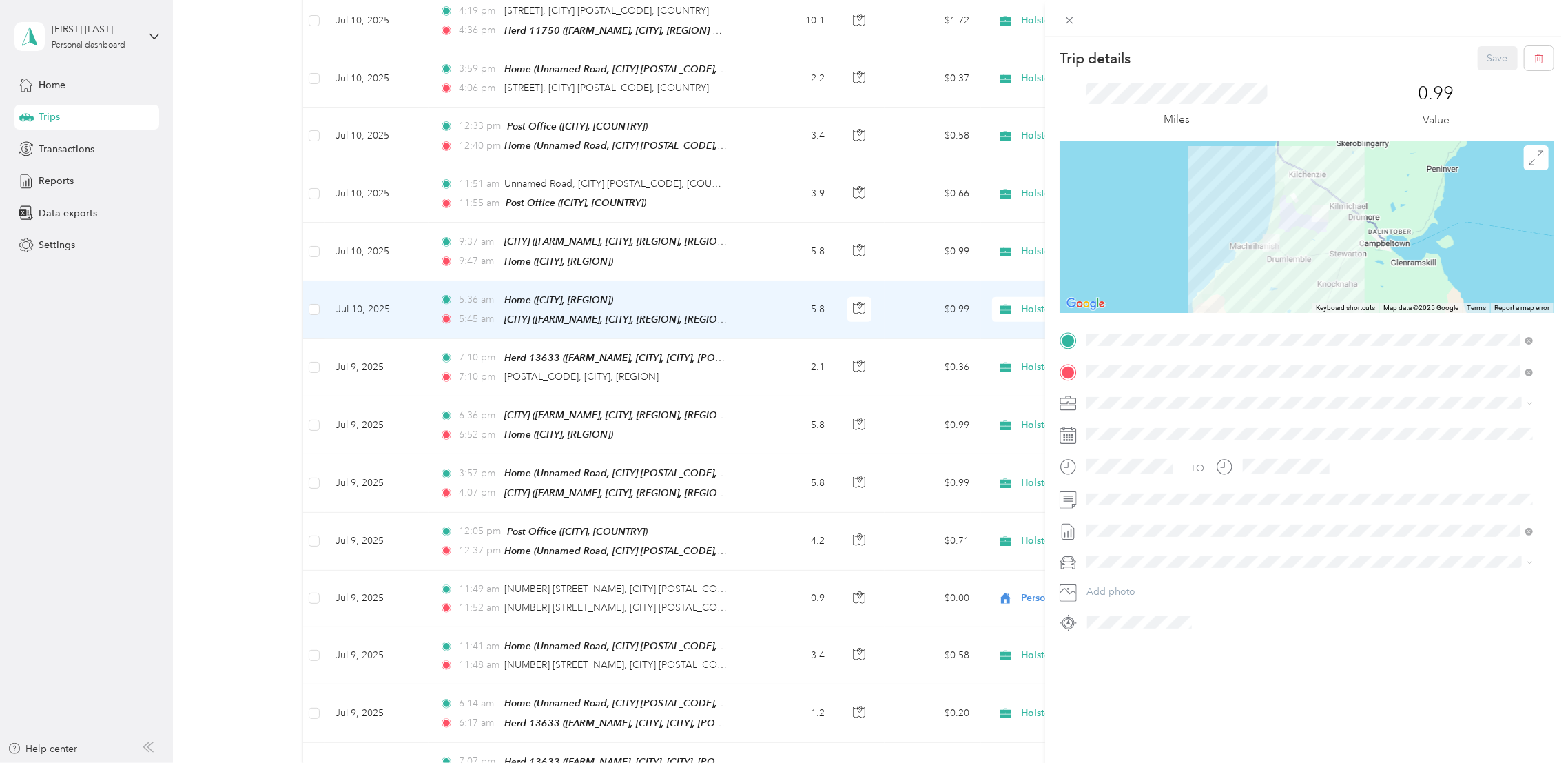 click on "Trip details Save This trip cannot be edited because it is either under review, approved, or paid. Contact your Team Manager to edit it. Miles 0.99 Value  ← Move left → Move right ↑ Move up ↓ Move down + Zoom in - Zoom out Home Jump left by 75% End Jump right by 75% Page Up Jump up by 75% Page Down Jump down by 75% Keyboard shortcuts Map Data Map data ©2025 Google Map data ©2025 Google 2 km  Click to toggle between metric and imperial units Terms Report a map error TO Add photo" at bounding box center (784, 381) 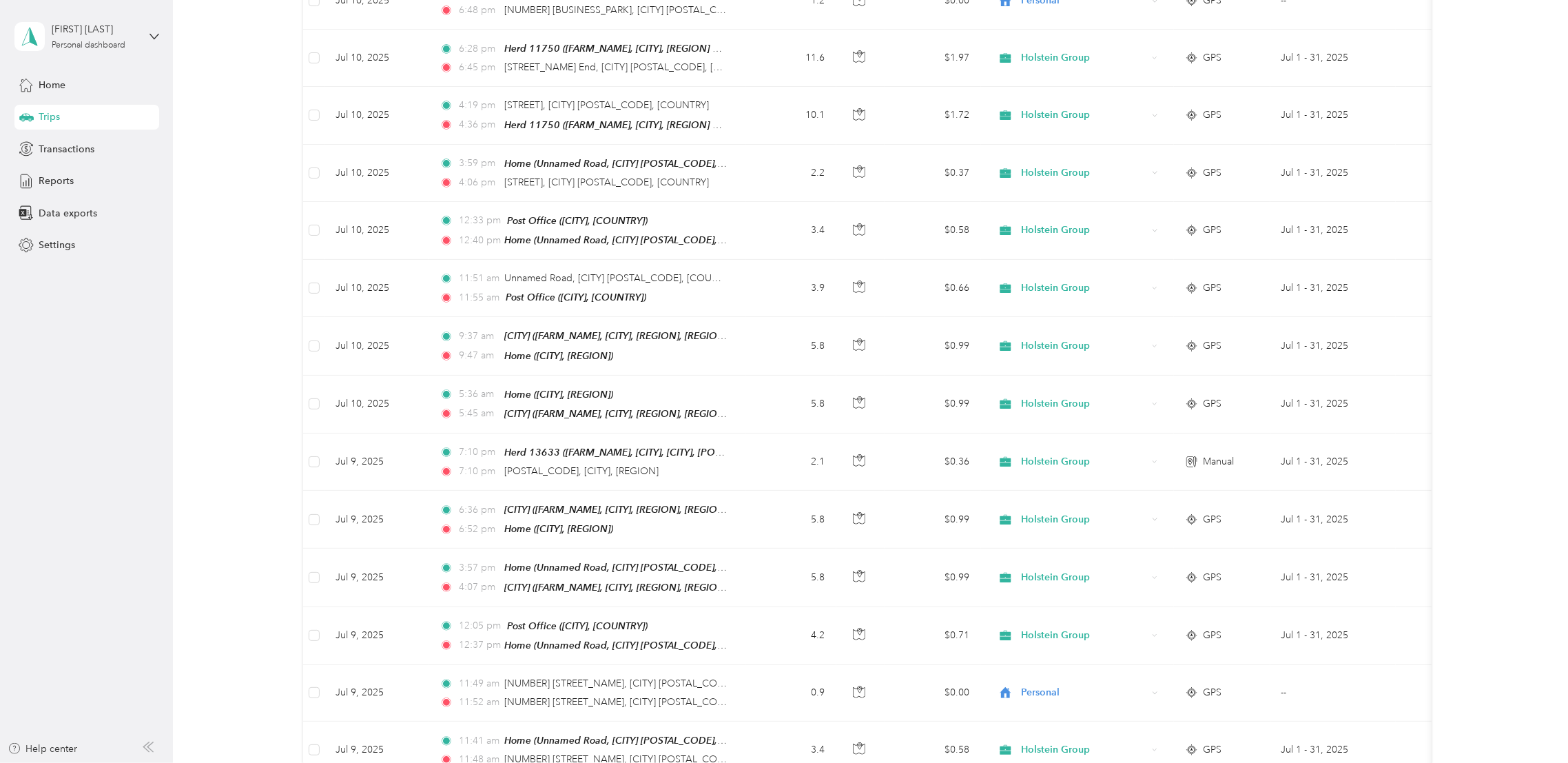 scroll, scrollTop: 890, scrollLeft: 0, axis: vertical 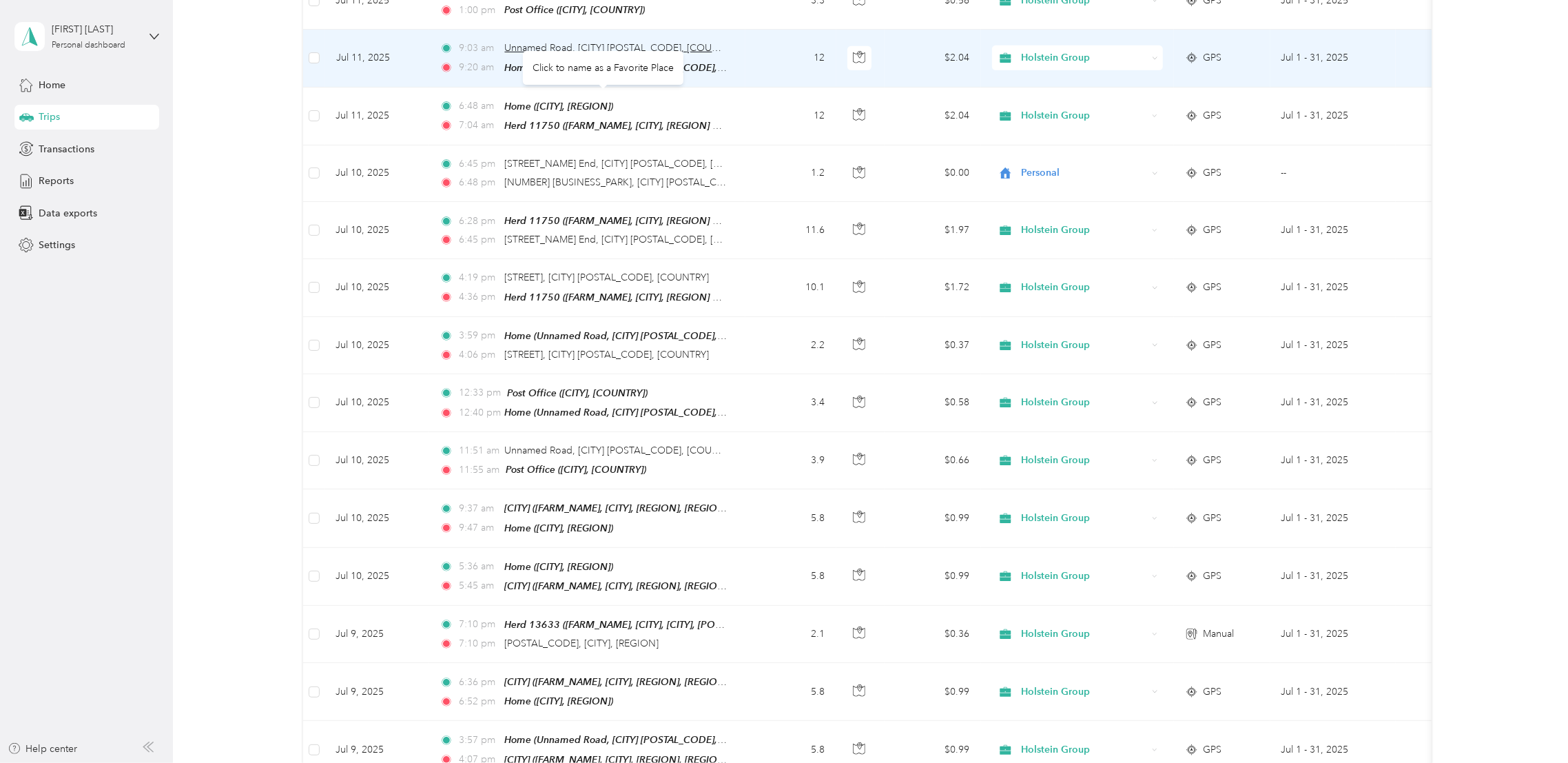 click on "Unnamed Road, [CITY] [POSTAL_CODE], [COUNTRY]" at bounding box center (621, 48) 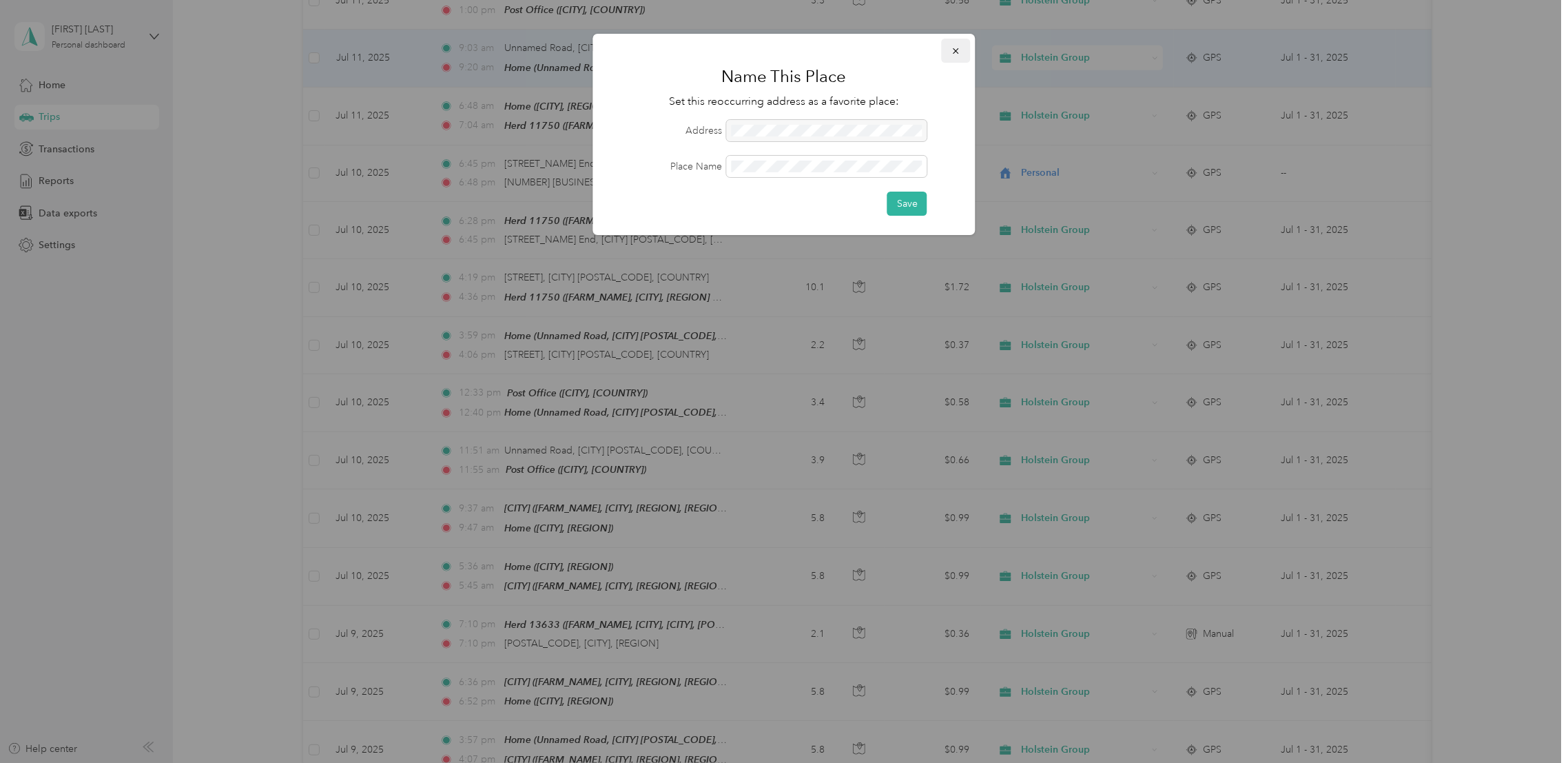 click 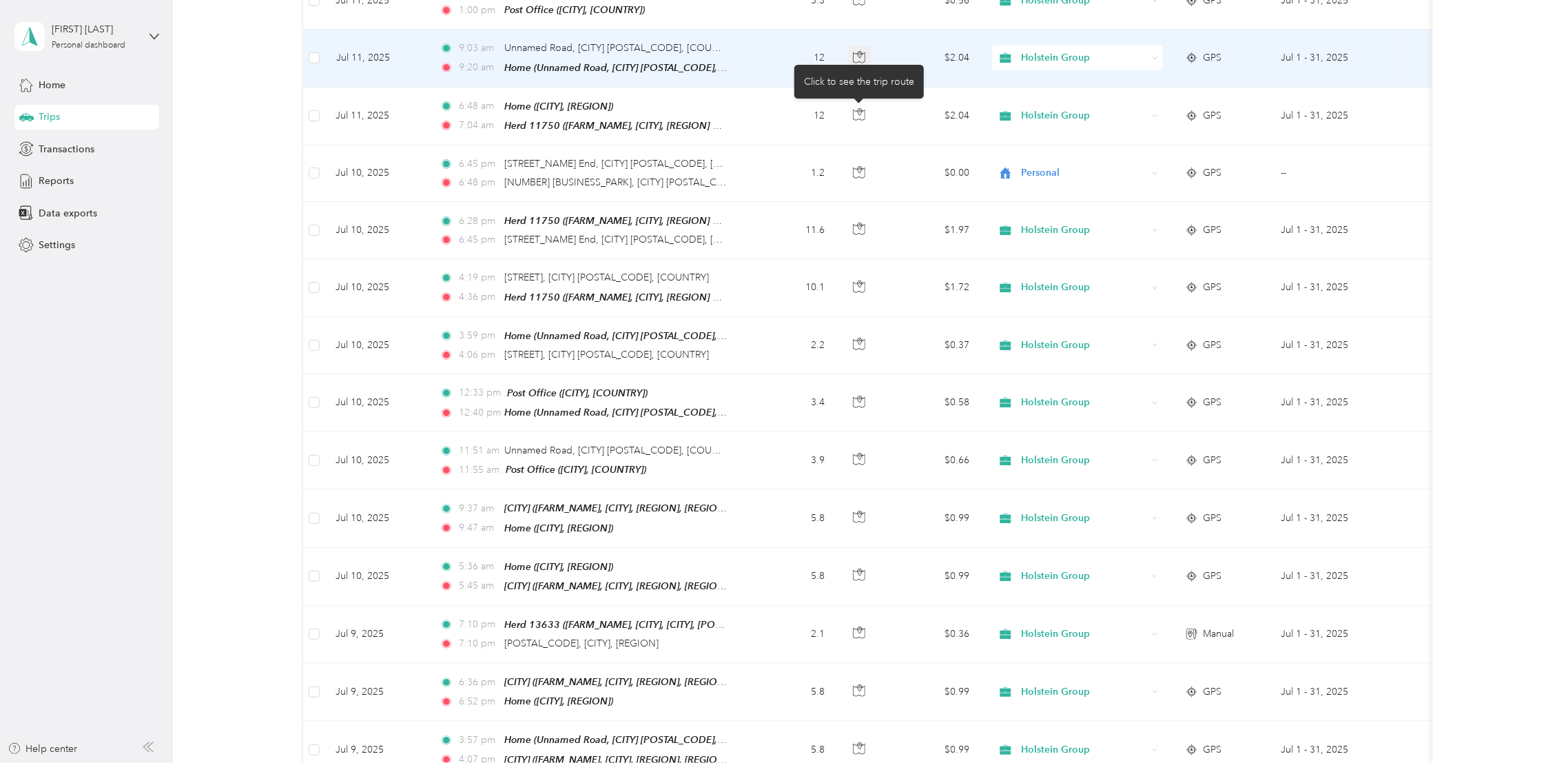 click 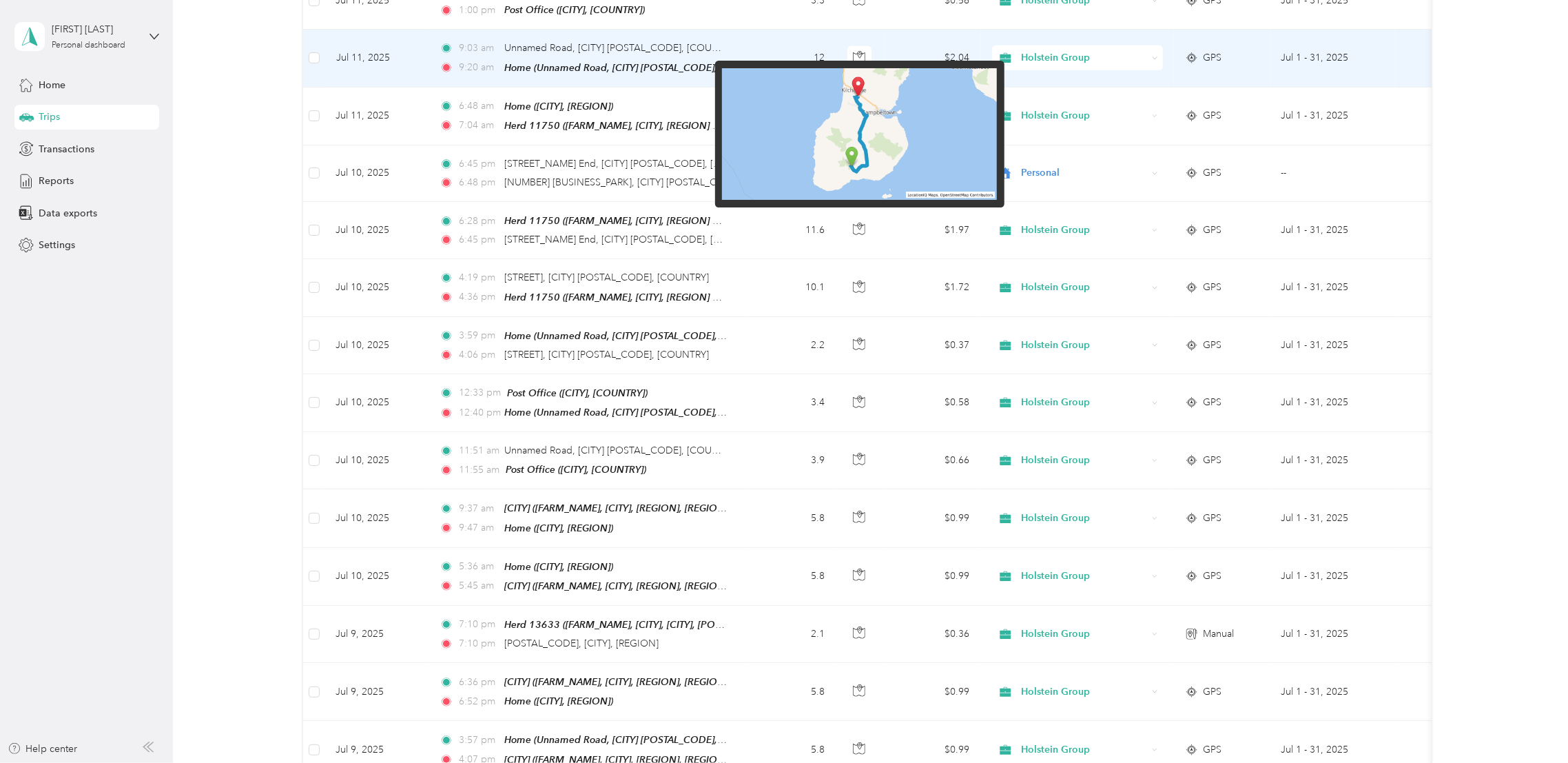 click at bounding box center (859, 134) 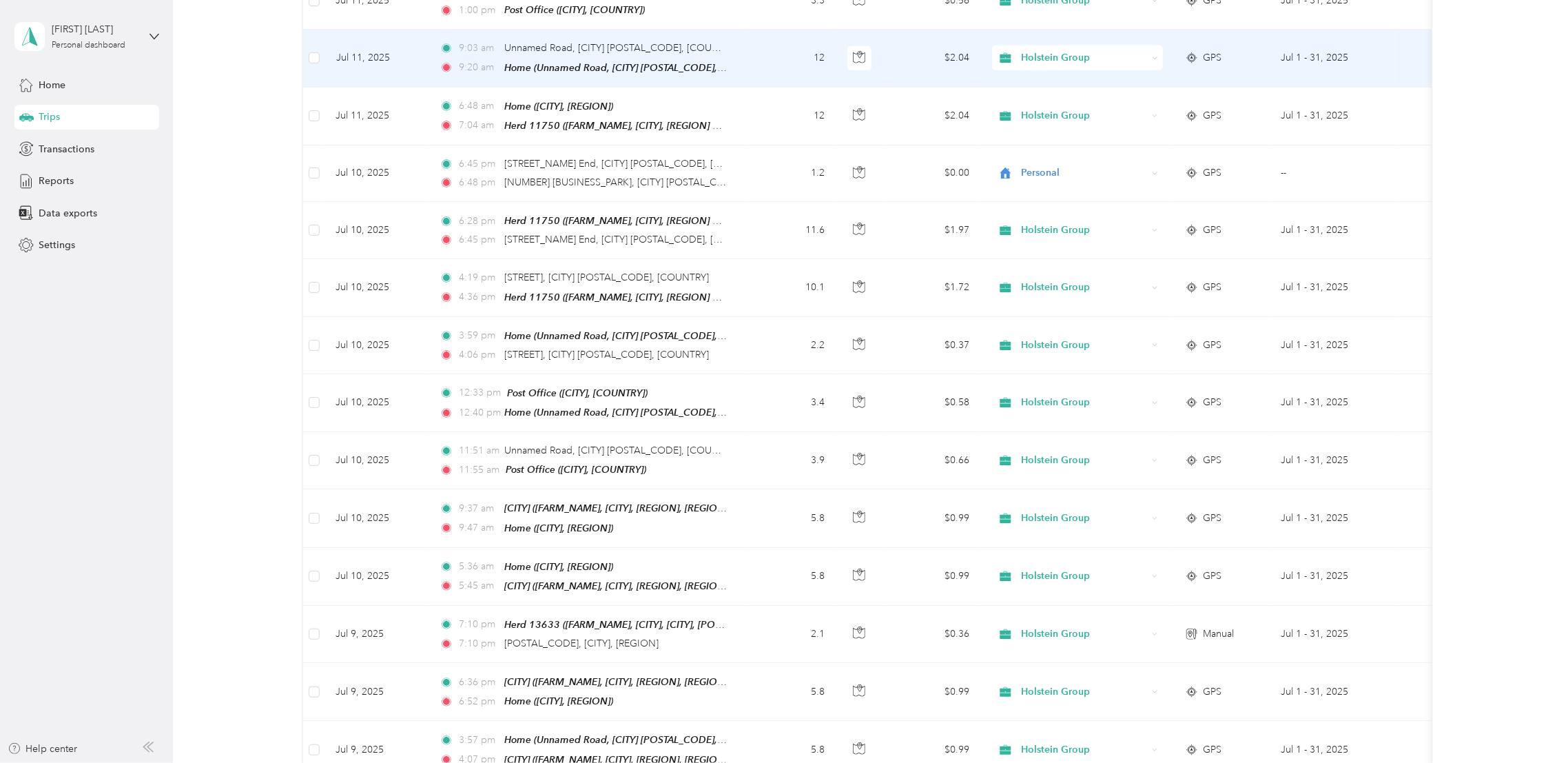 click at bounding box center (860, 58) 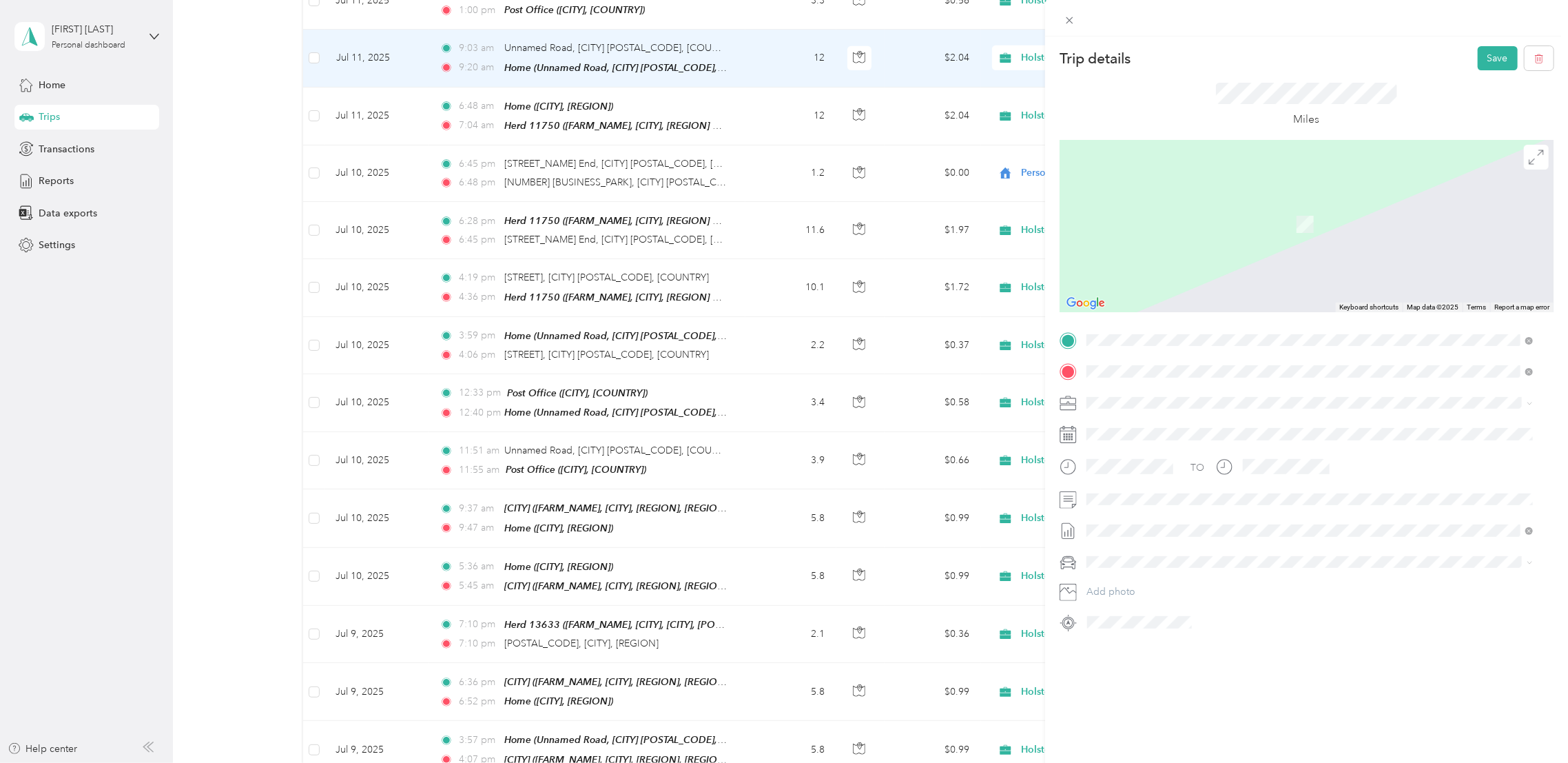 click on "[FARM_NAME], [POSTAL_CODE], [CITY], [REGION] & [REGION], [REGION]" at bounding box center [1276, 415] 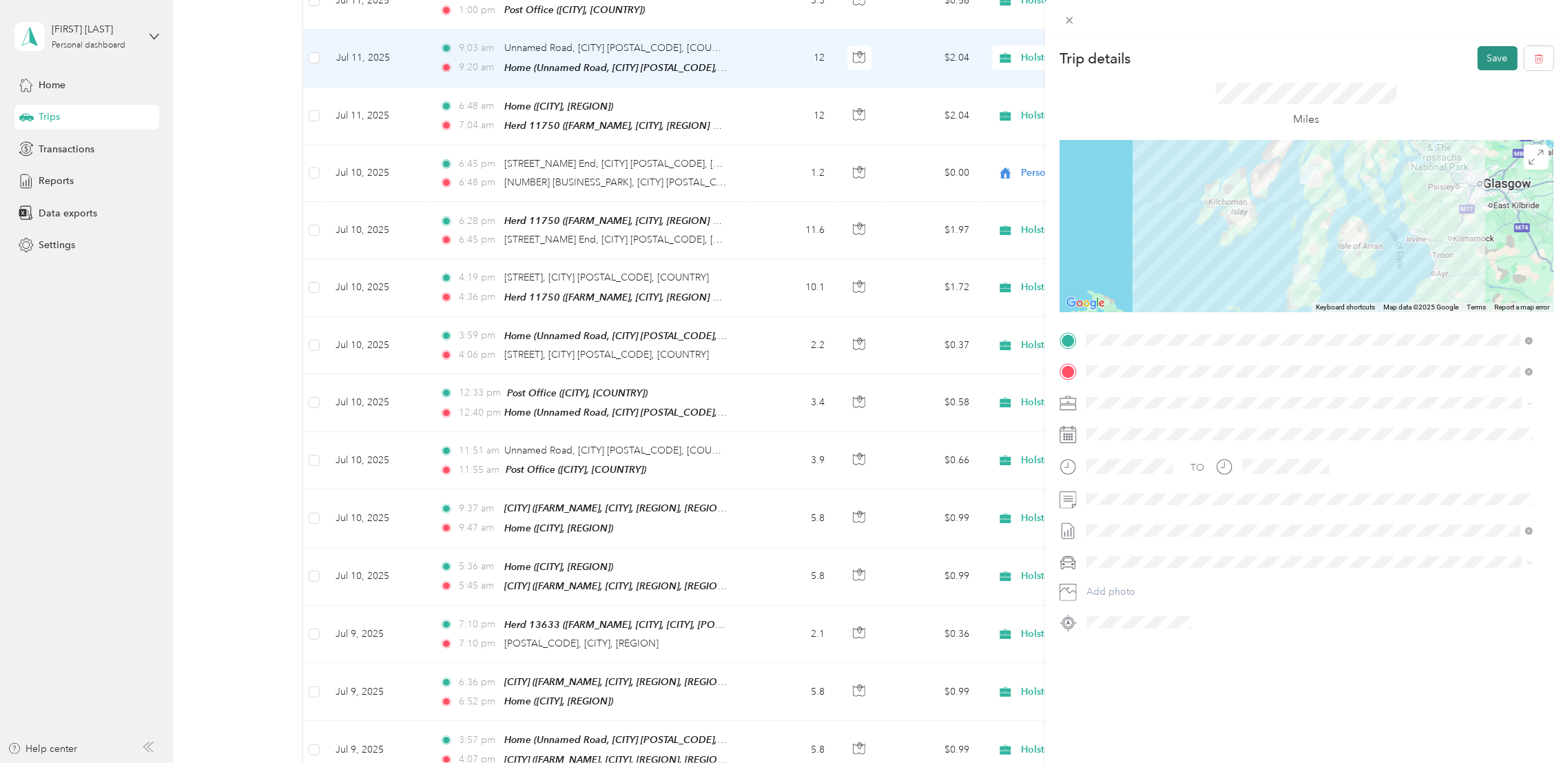 click on "Save" at bounding box center (1498, 58) 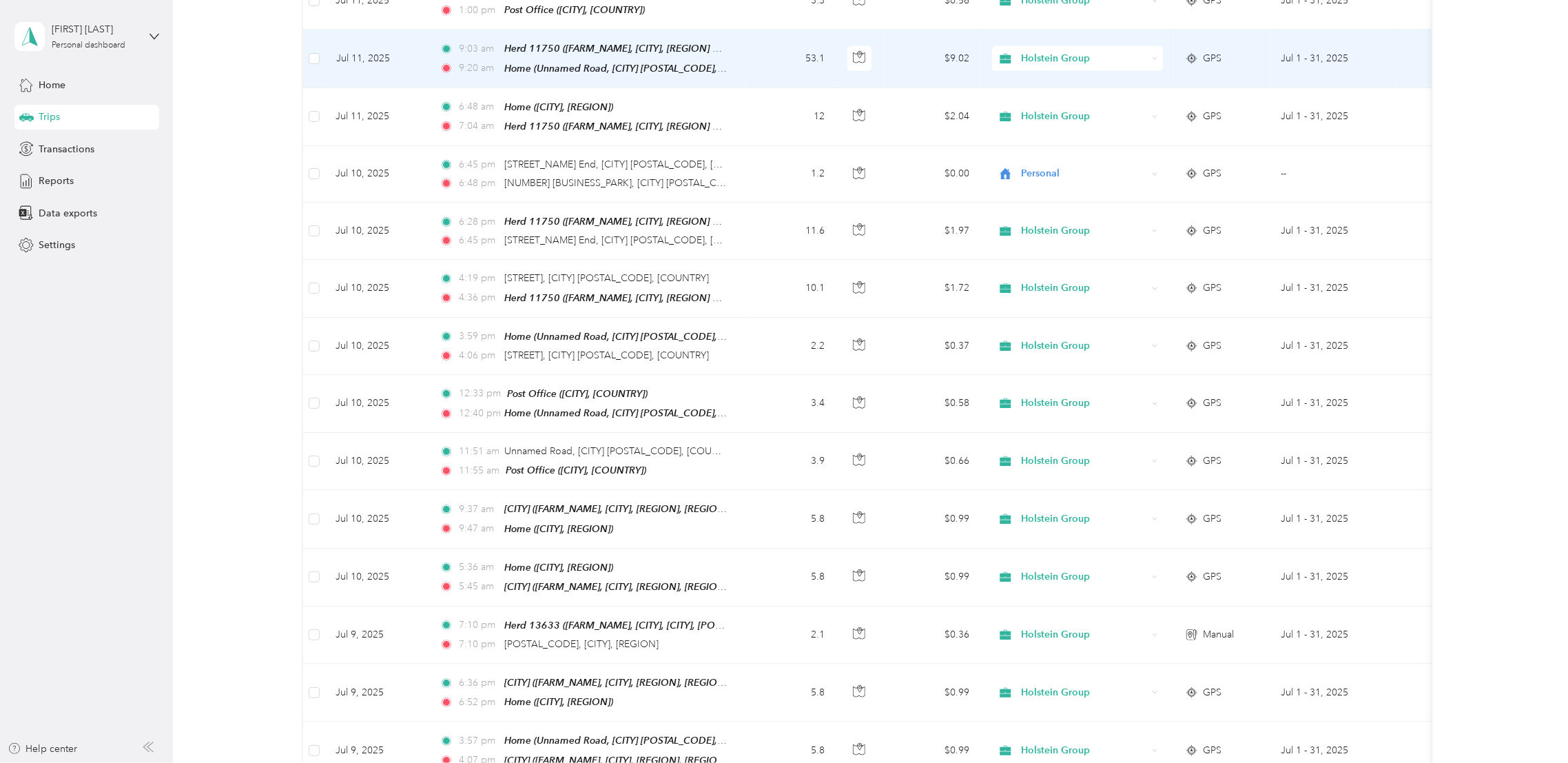 click on "53.1" at bounding box center [791, 59] 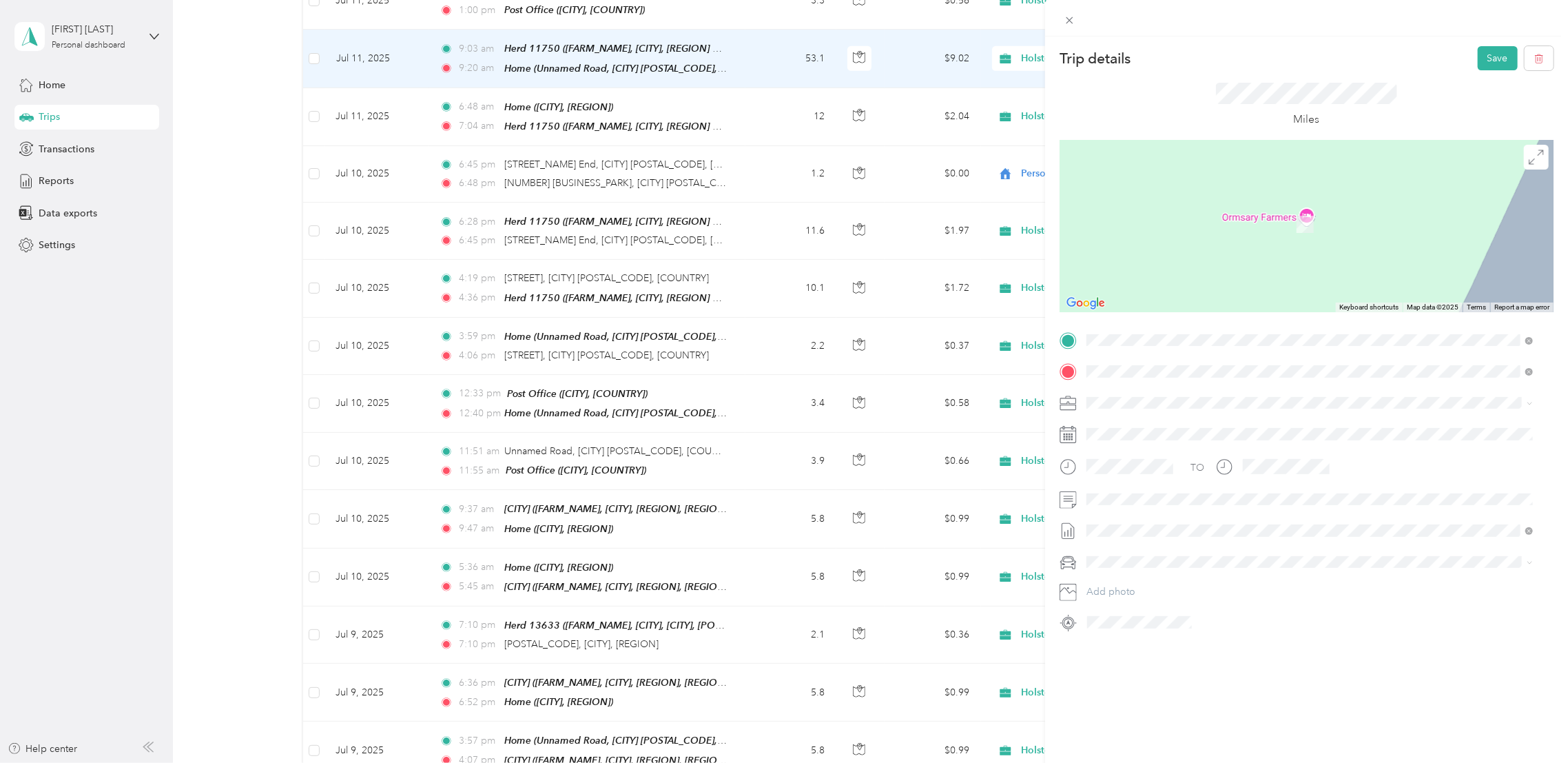 click on "[POSTAL_CODE]
[CITY], [REGION], [COUNTRY], [COUNTRY]" at bounding box center (1207, 427) 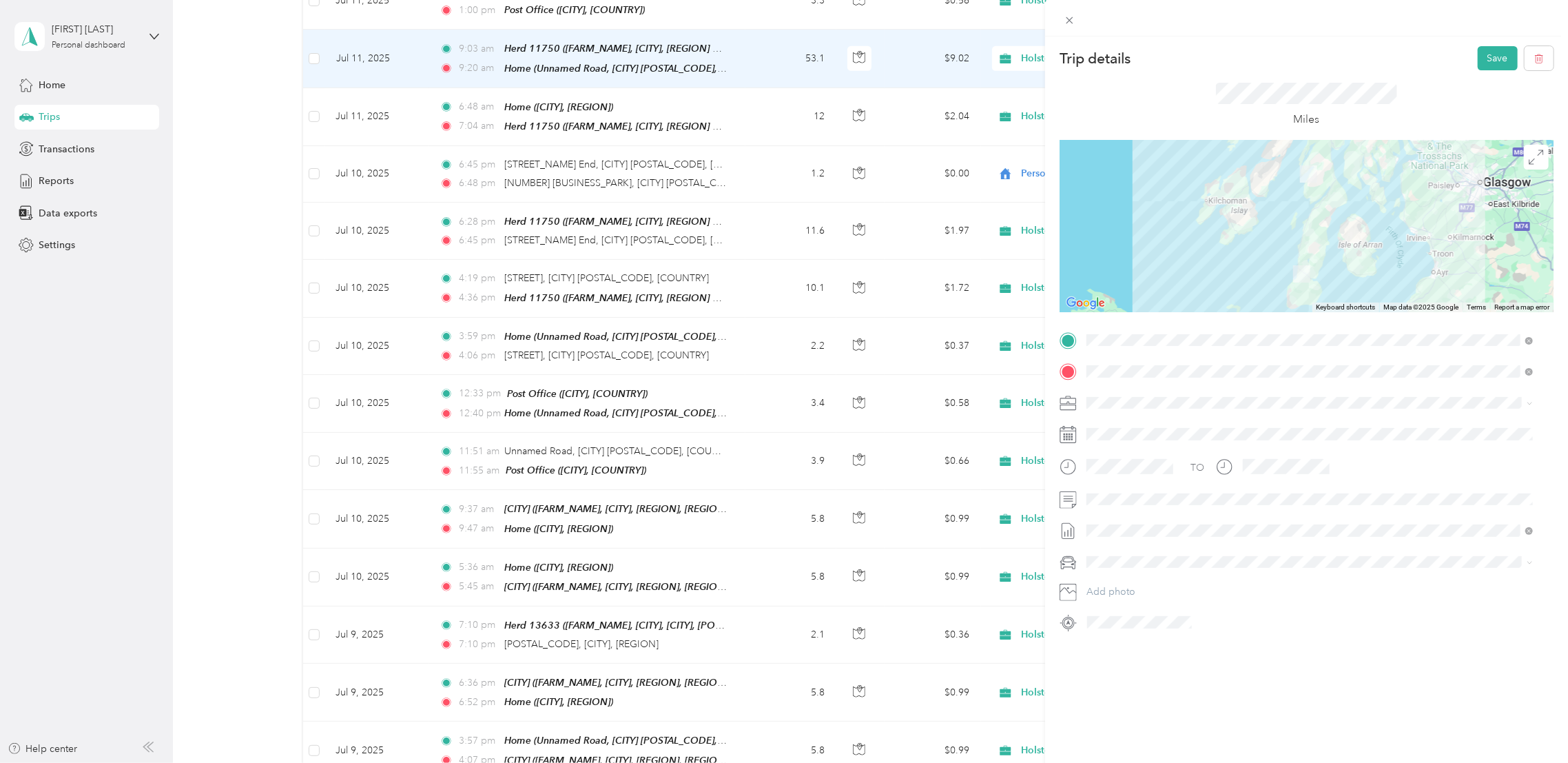 click on "Trip details Save This trip cannot be edited because it is either under review, approved, or paid. Contact your Team Manager to edit it. Miles ← Move left → Move right ↑ Move up ↓ Move down + Zoom in - Zoom out Home Jump left by 75% End Jump right by 75% Page Up Jump up by 75% Page Down Jump down by 75% Keyboard shortcuts Map Data Map data ©2025 Google Map data ©2025 Google 20 km  Click to toggle between metric and imperial units Terms Report a map error TO Add photo" at bounding box center [1306, 340] 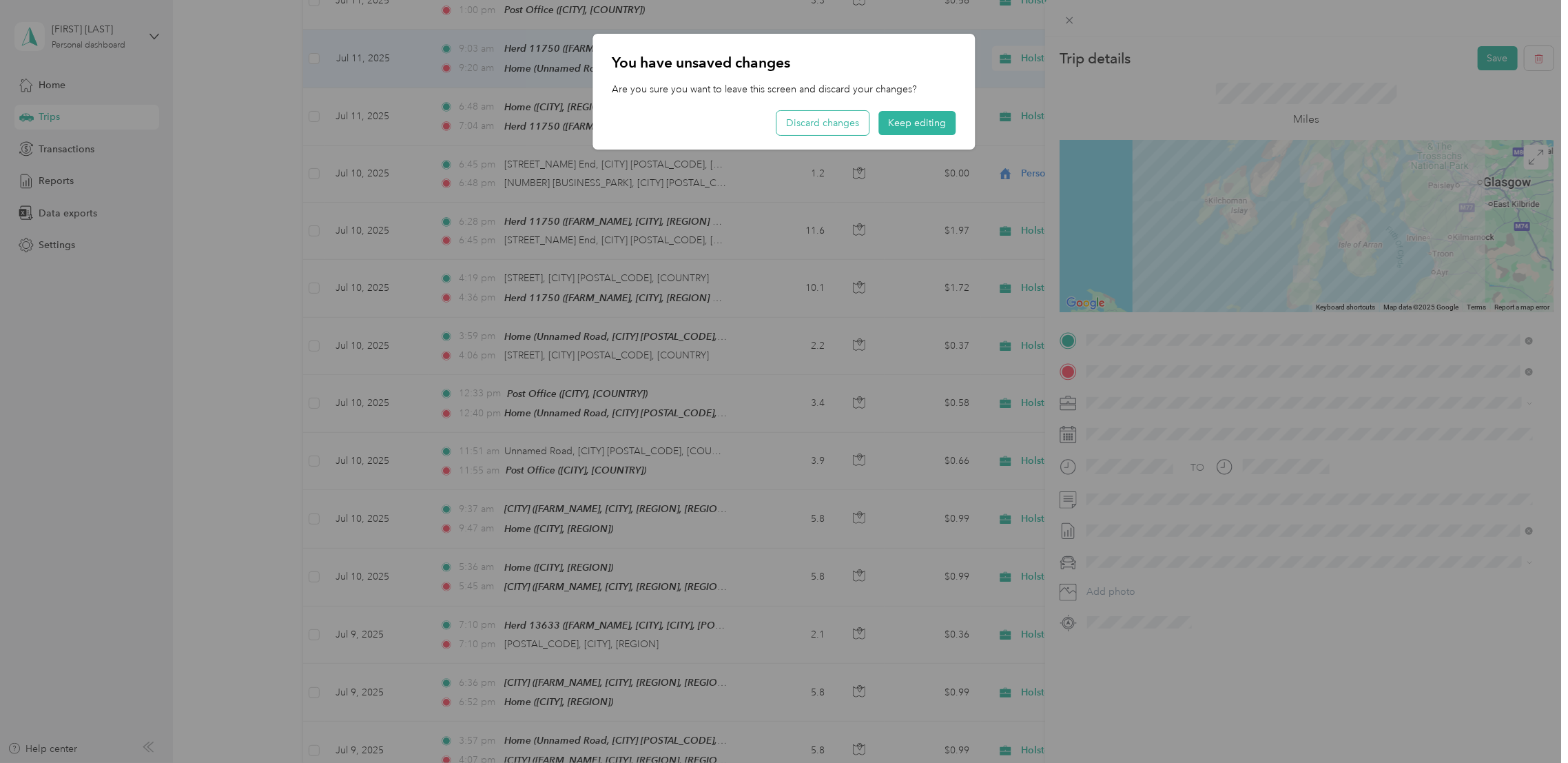 click on "Discard changes" at bounding box center [823, 123] 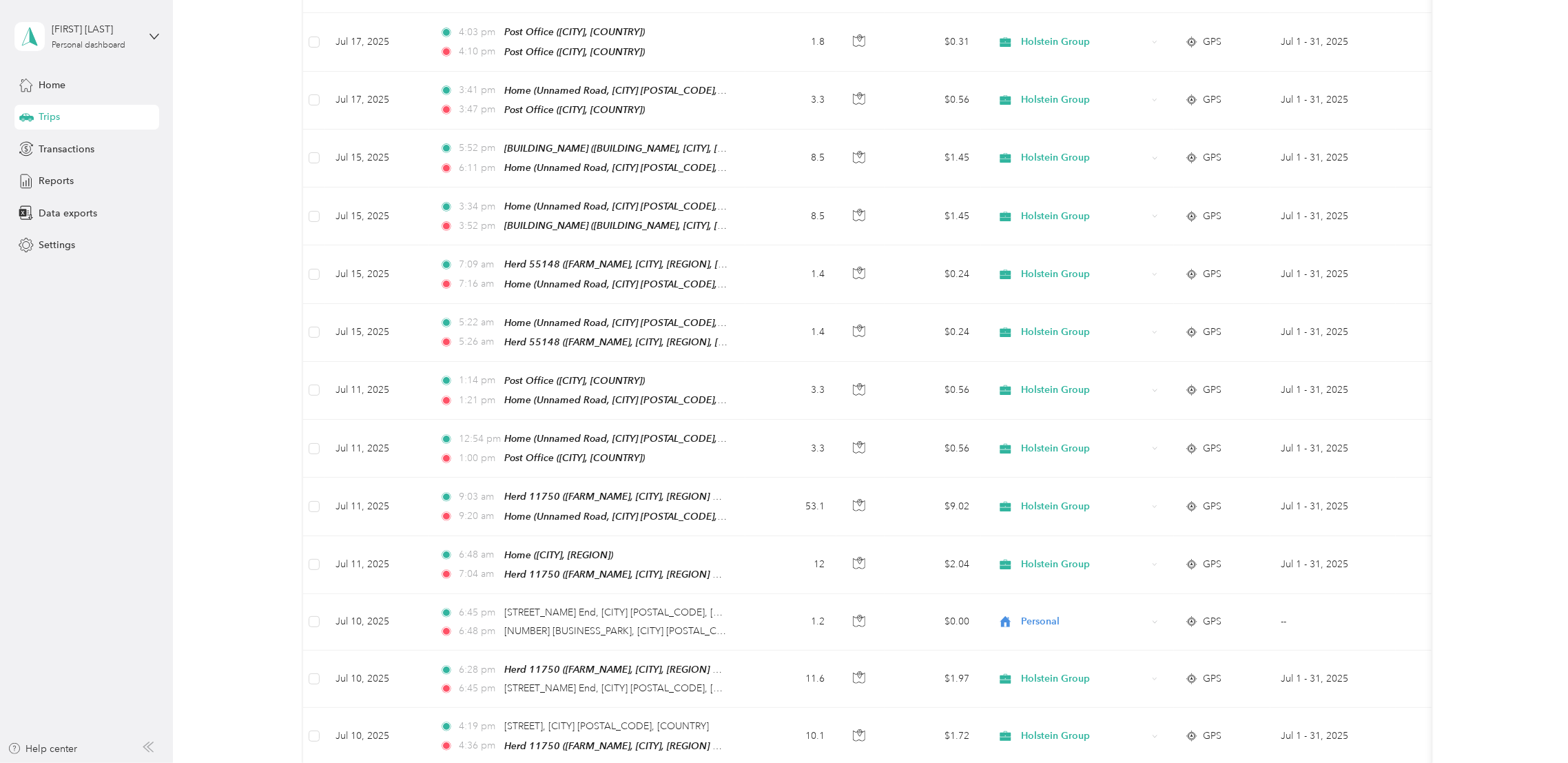 scroll, scrollTop: 292, scrollLeft: 0, axis: vertical 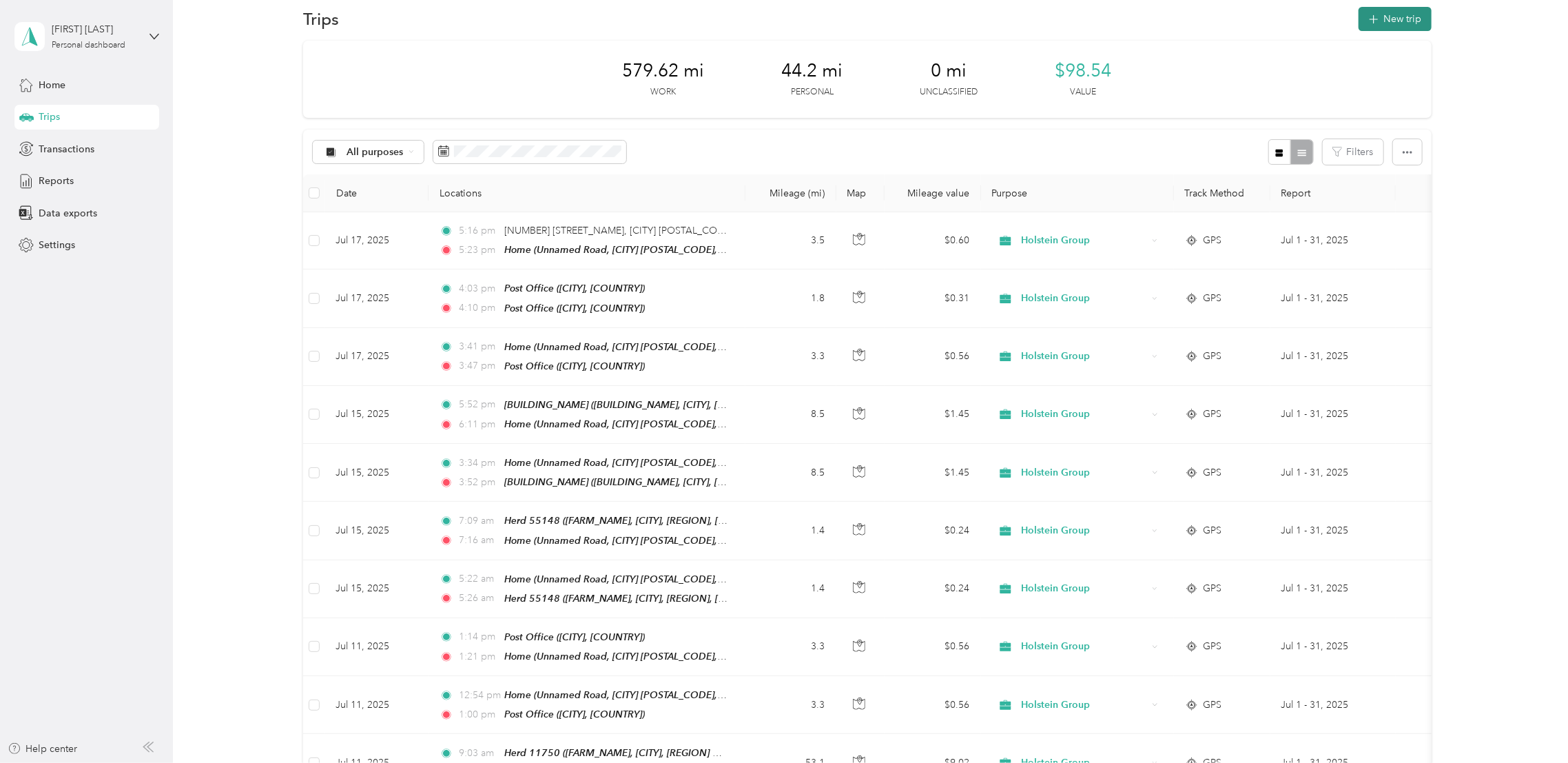 click on "New trip" at bounding box center [1395, 19] 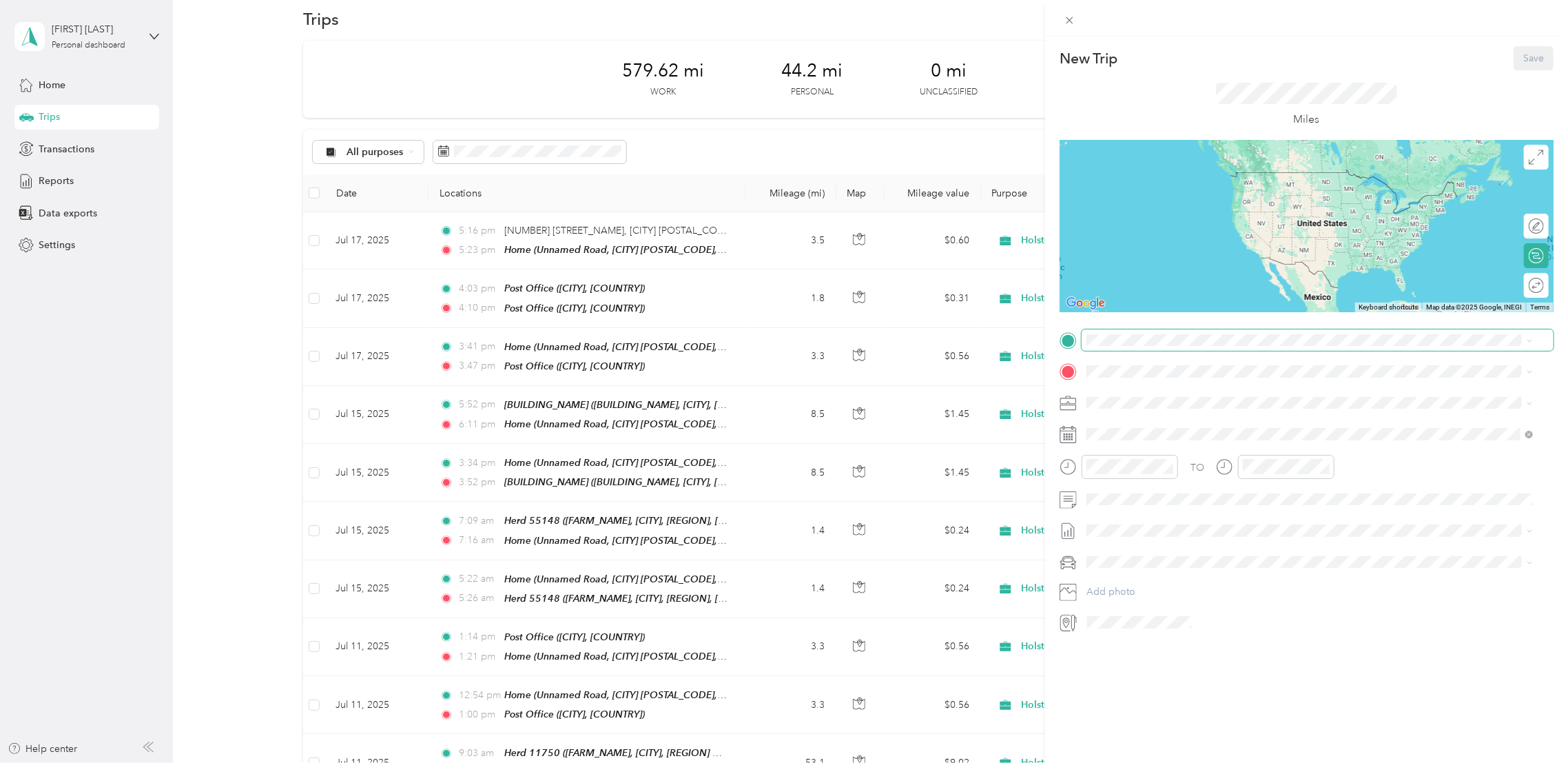 click at bounding box center (1317, 340) 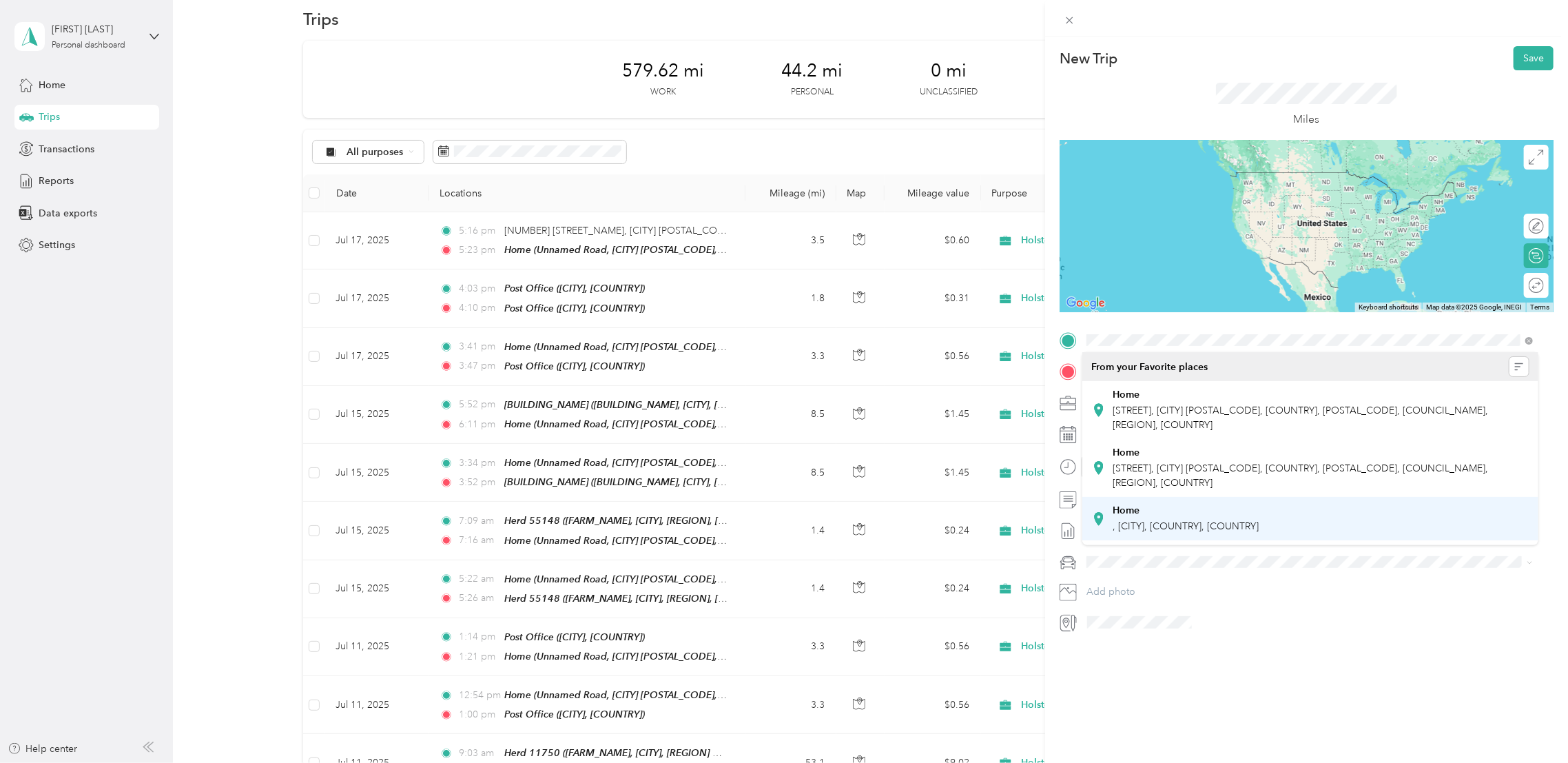 click on ", [CITY], [COUNTRY], [COUNTRY]" at bounding box center (1186, 526) 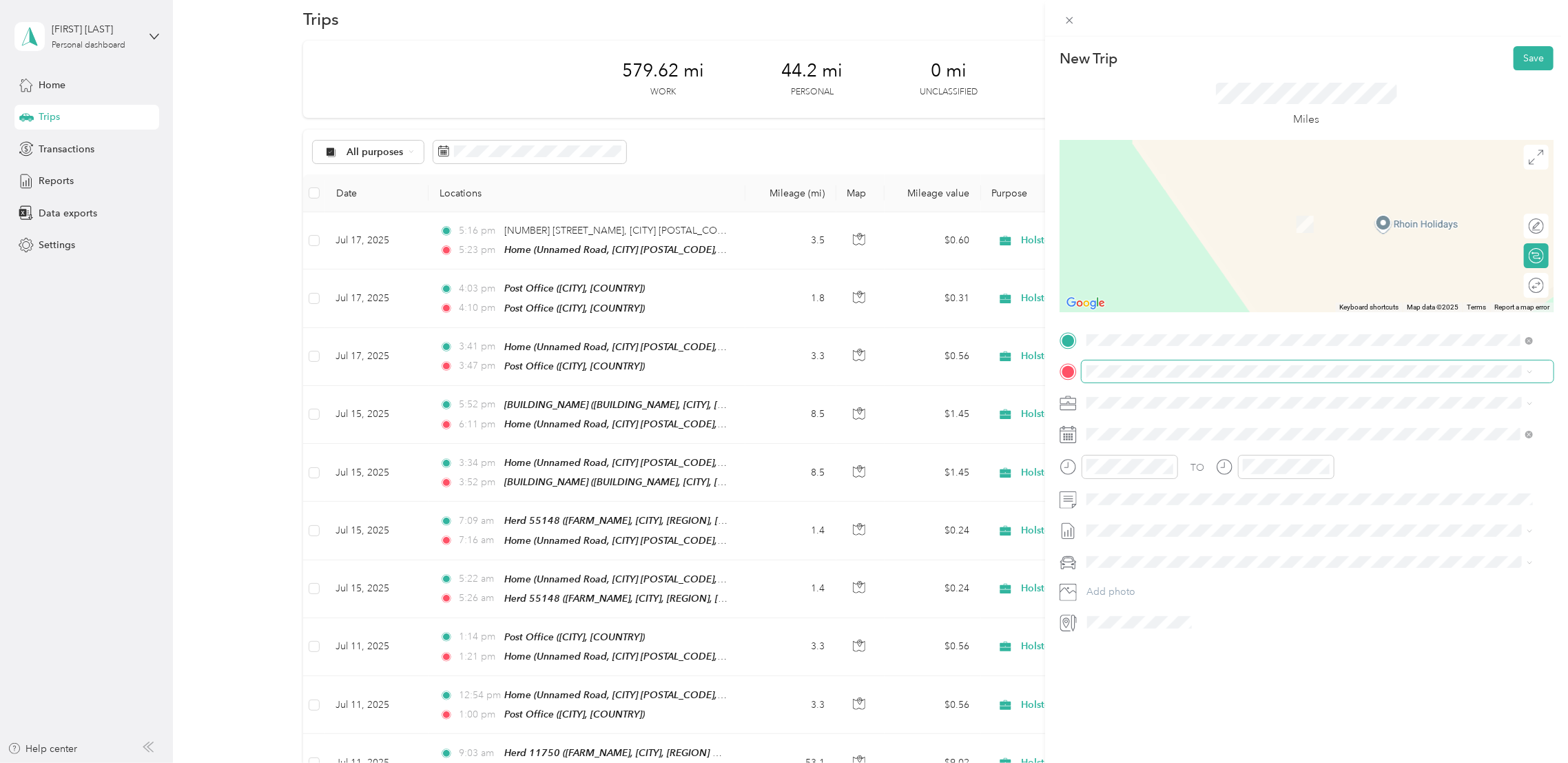 click at bounding box center (1317, 371) 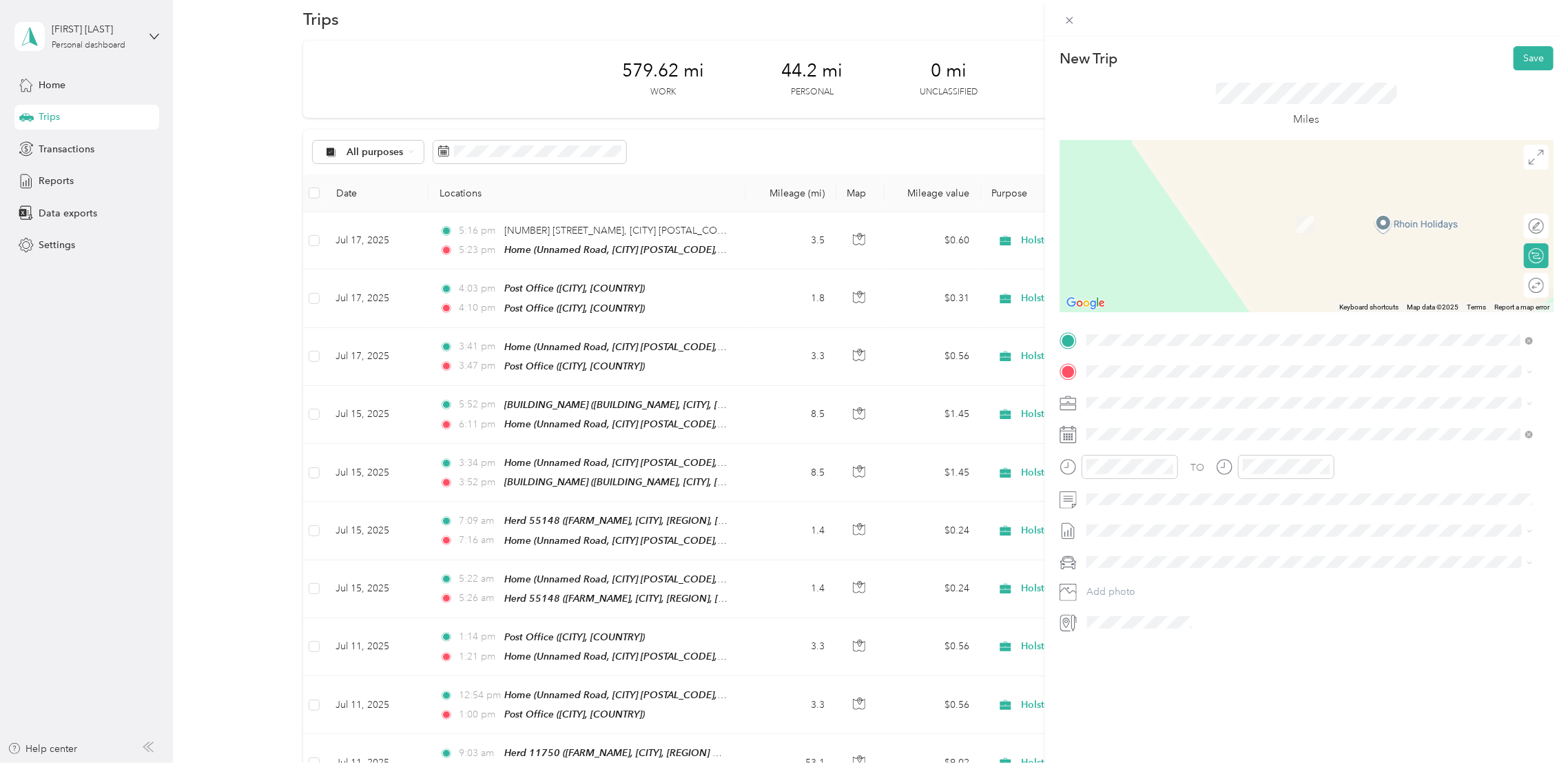 click on "TEAM Herd 55148 [FARM_NAME], [CITY], [POSTAL_CODE], [REGION], [REGION], [COUNTRY]" at bounding box center (1277, 435) 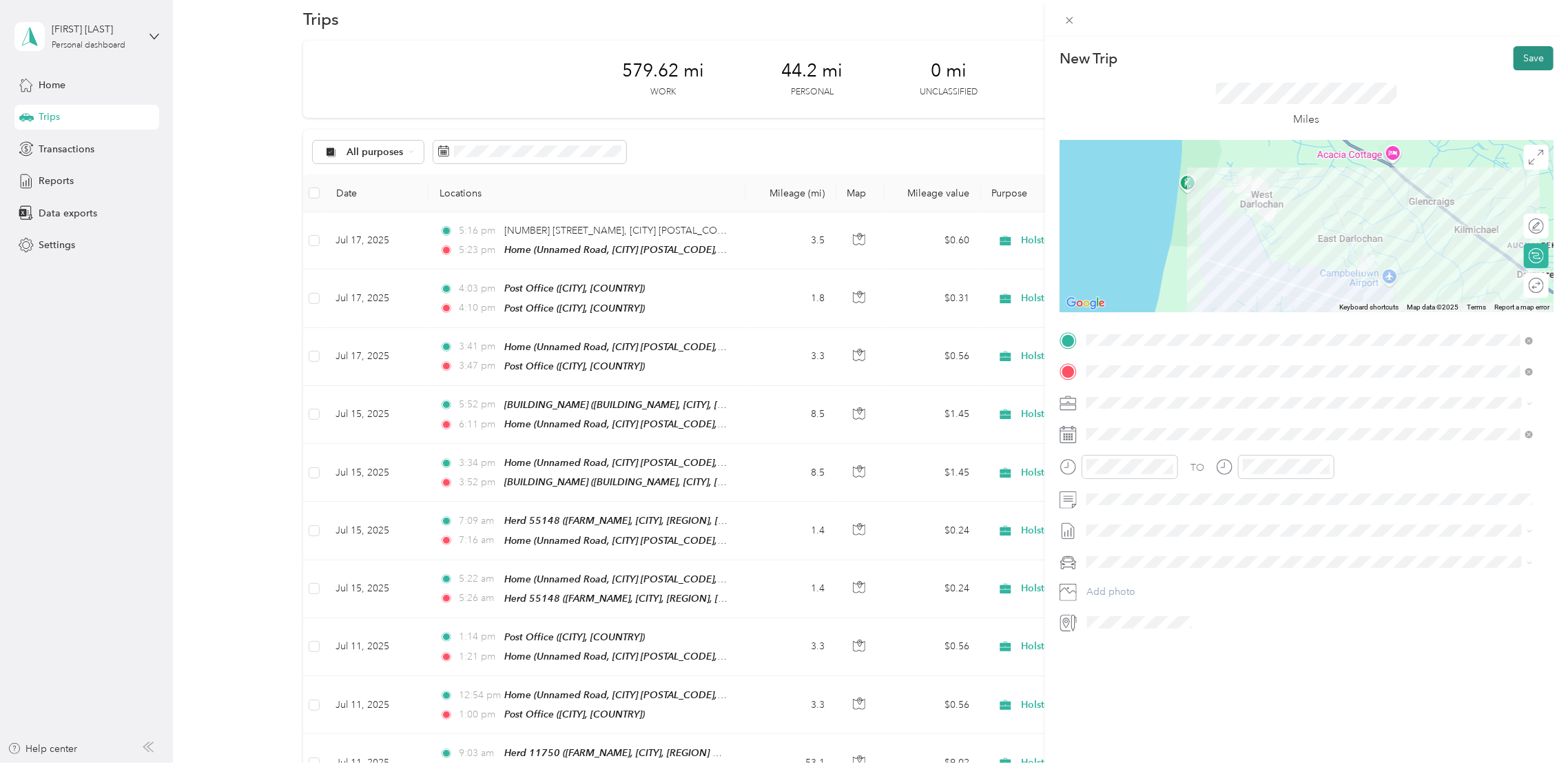 click on "Save" at bounding box center [1534, 58] 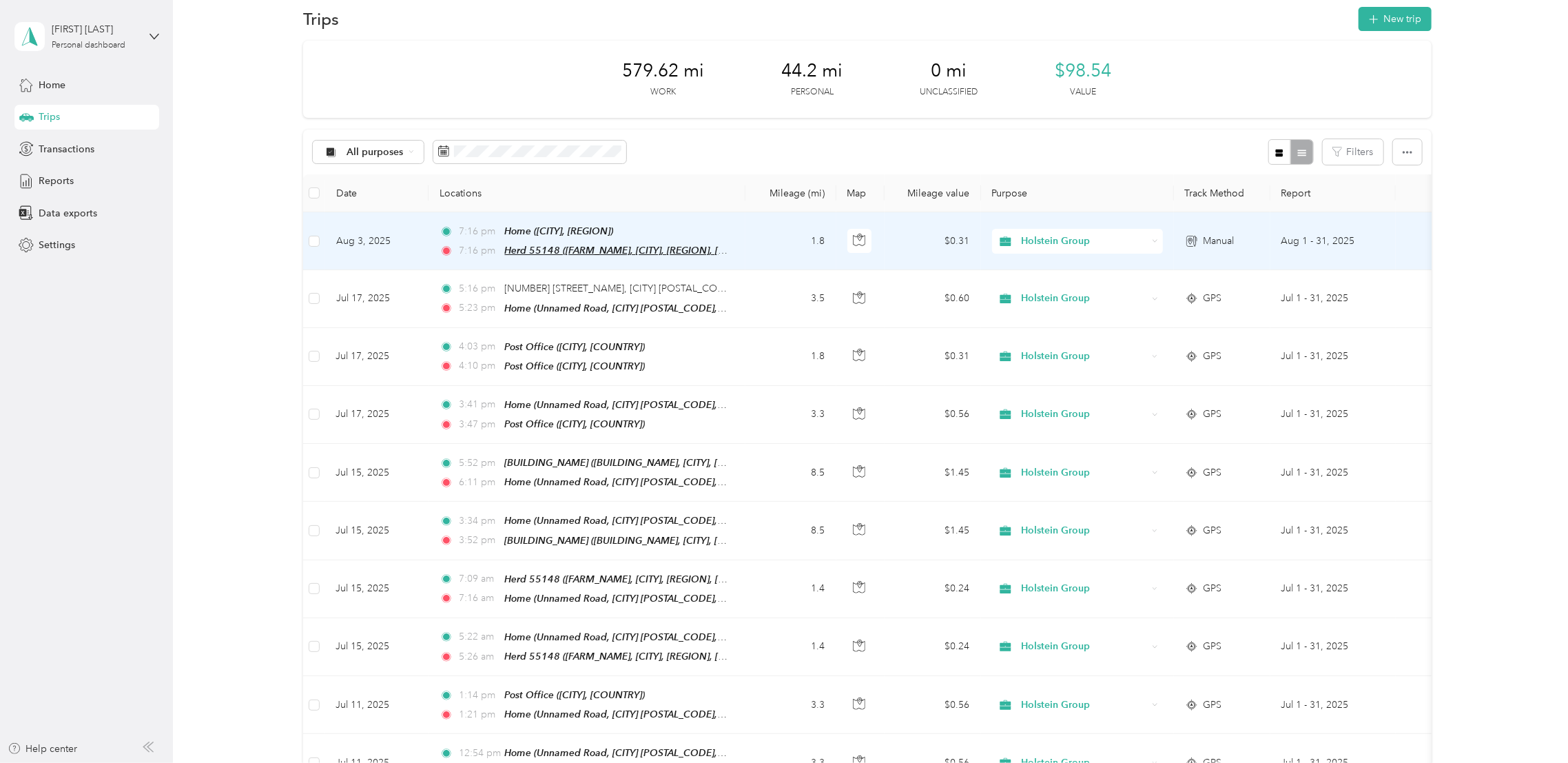 click on "Herd 55148 ([FARM_NAME], [CITY], [REGION], [REGION] & [REGION])" at bounding box center (660, 250) 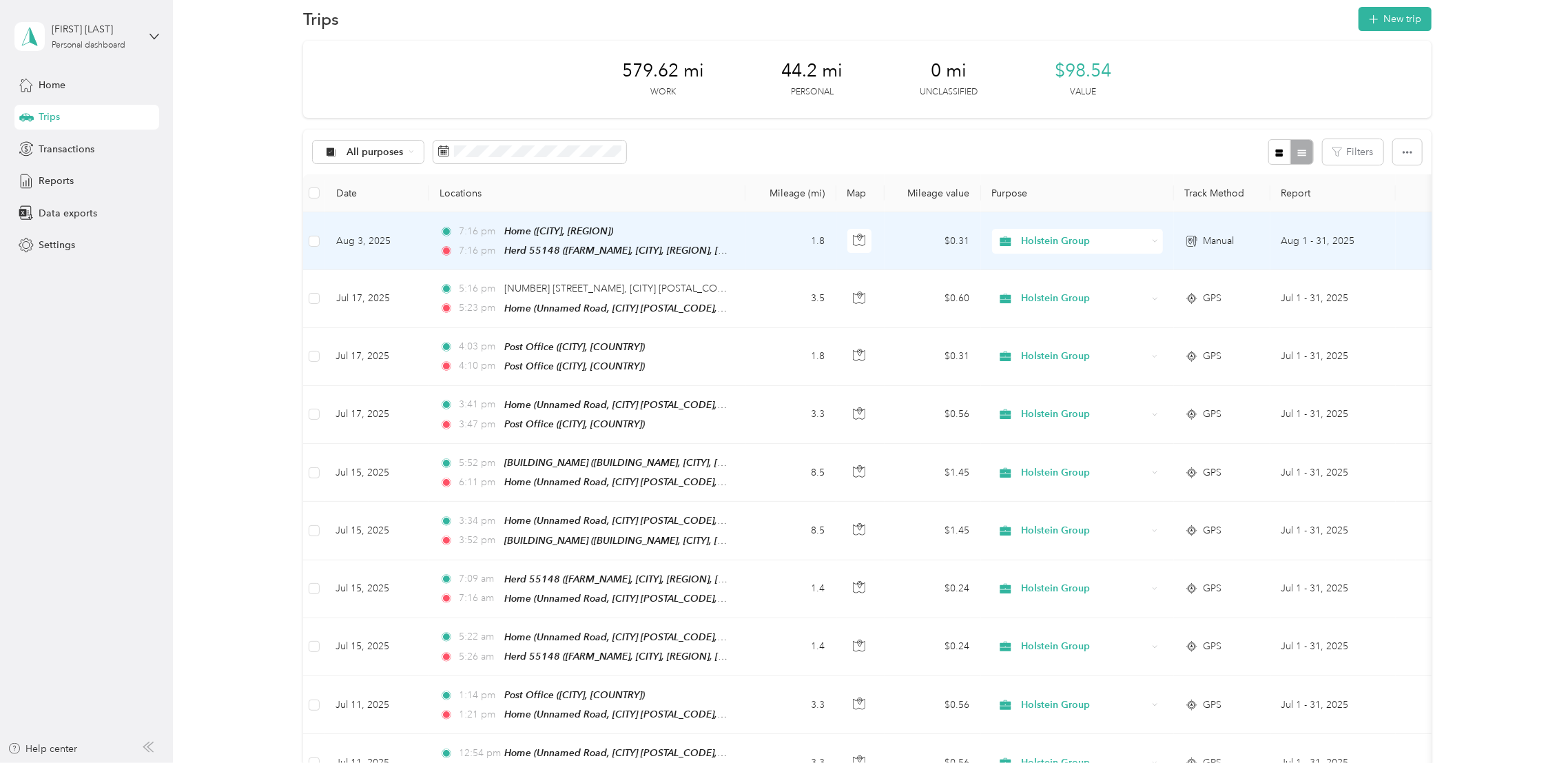 click on "$0.31" at bounding box center (933, 241) 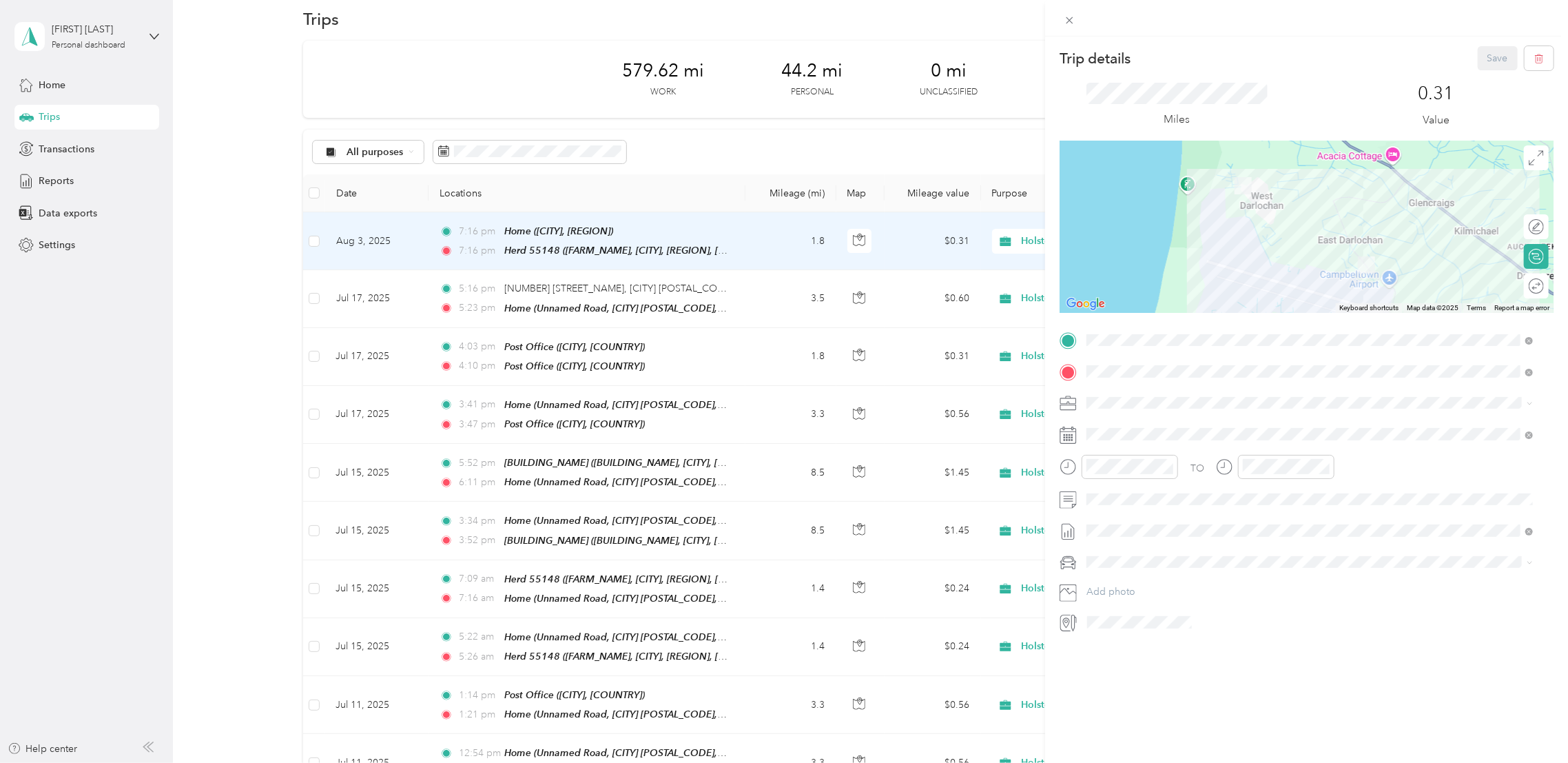 click on "TO Add photo" at bounding box center [1306, 481] 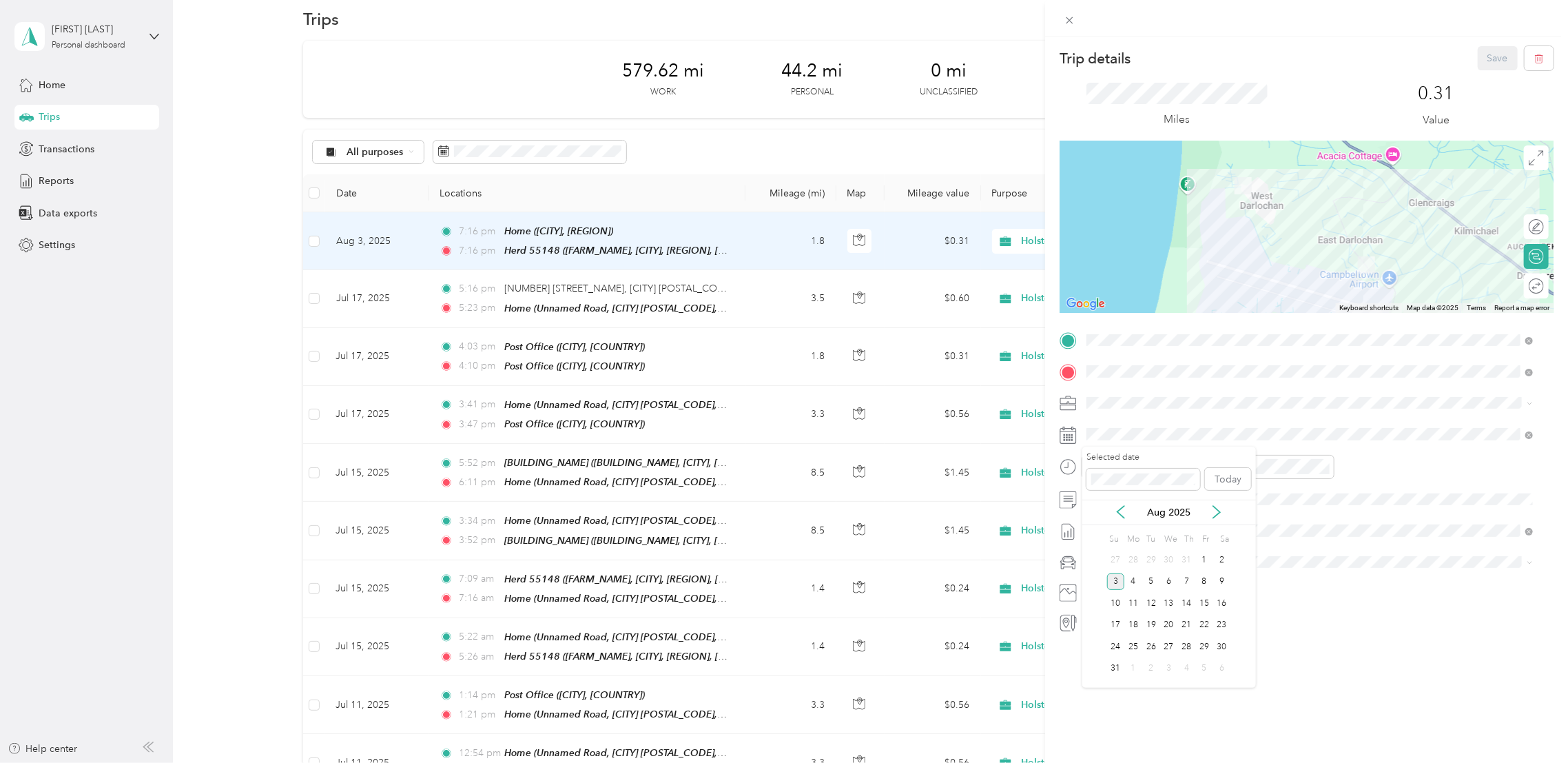click on "Aug 2025" at bounding box center [1169, 512] 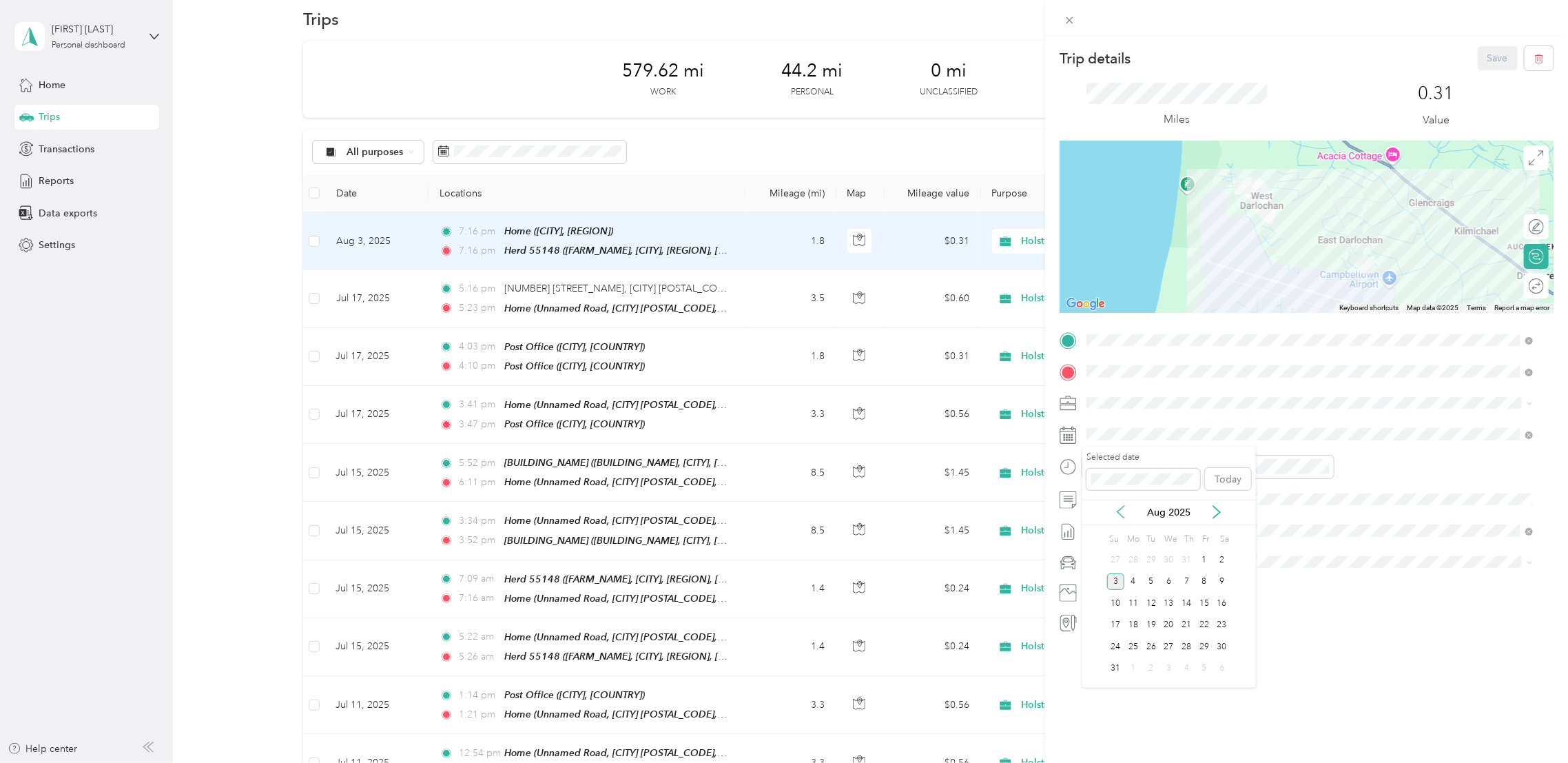 click 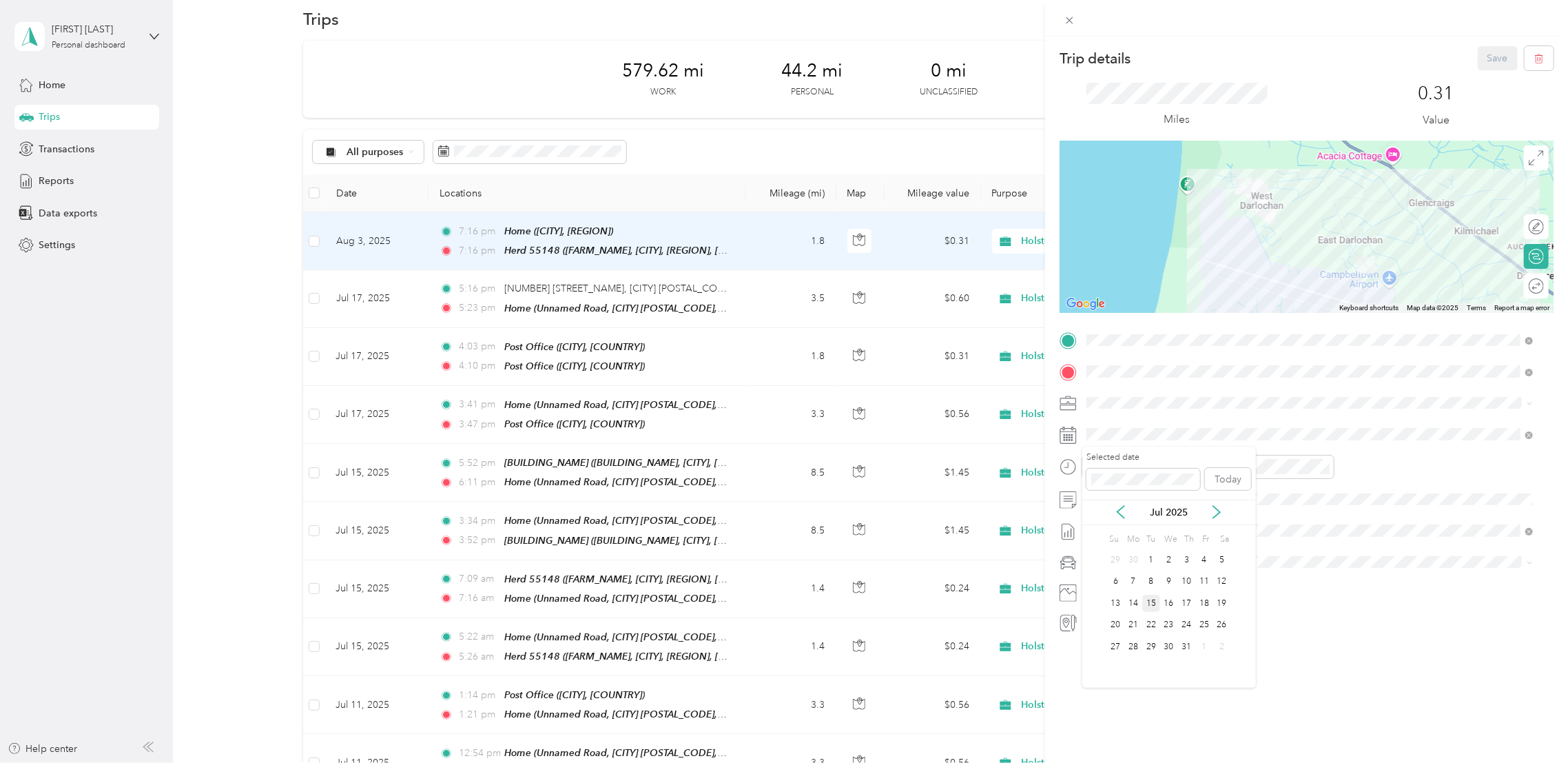 click on "15" at bounding box center (1151, 603) 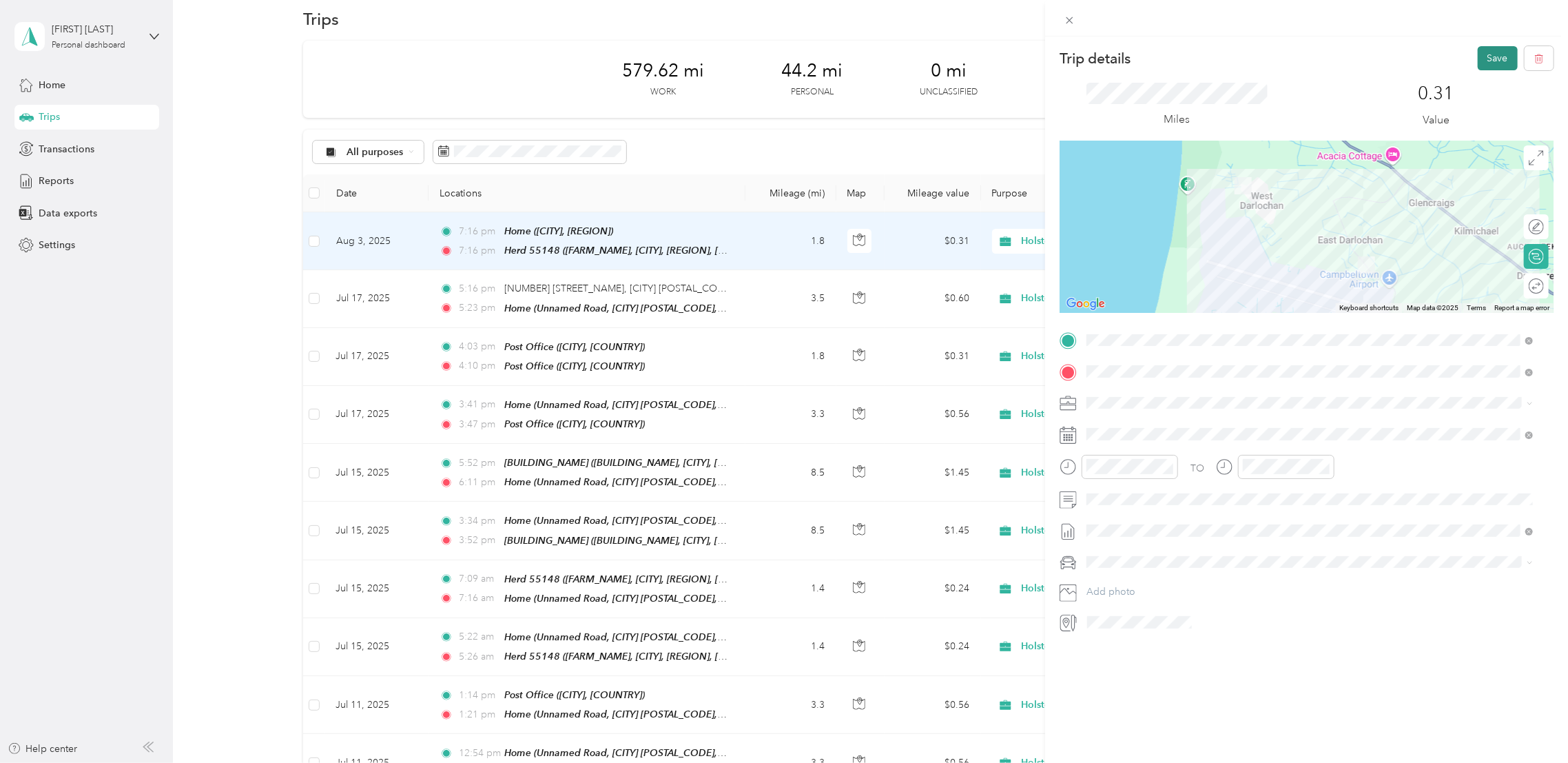 click on "Save" at bounding box center (1498, 58) 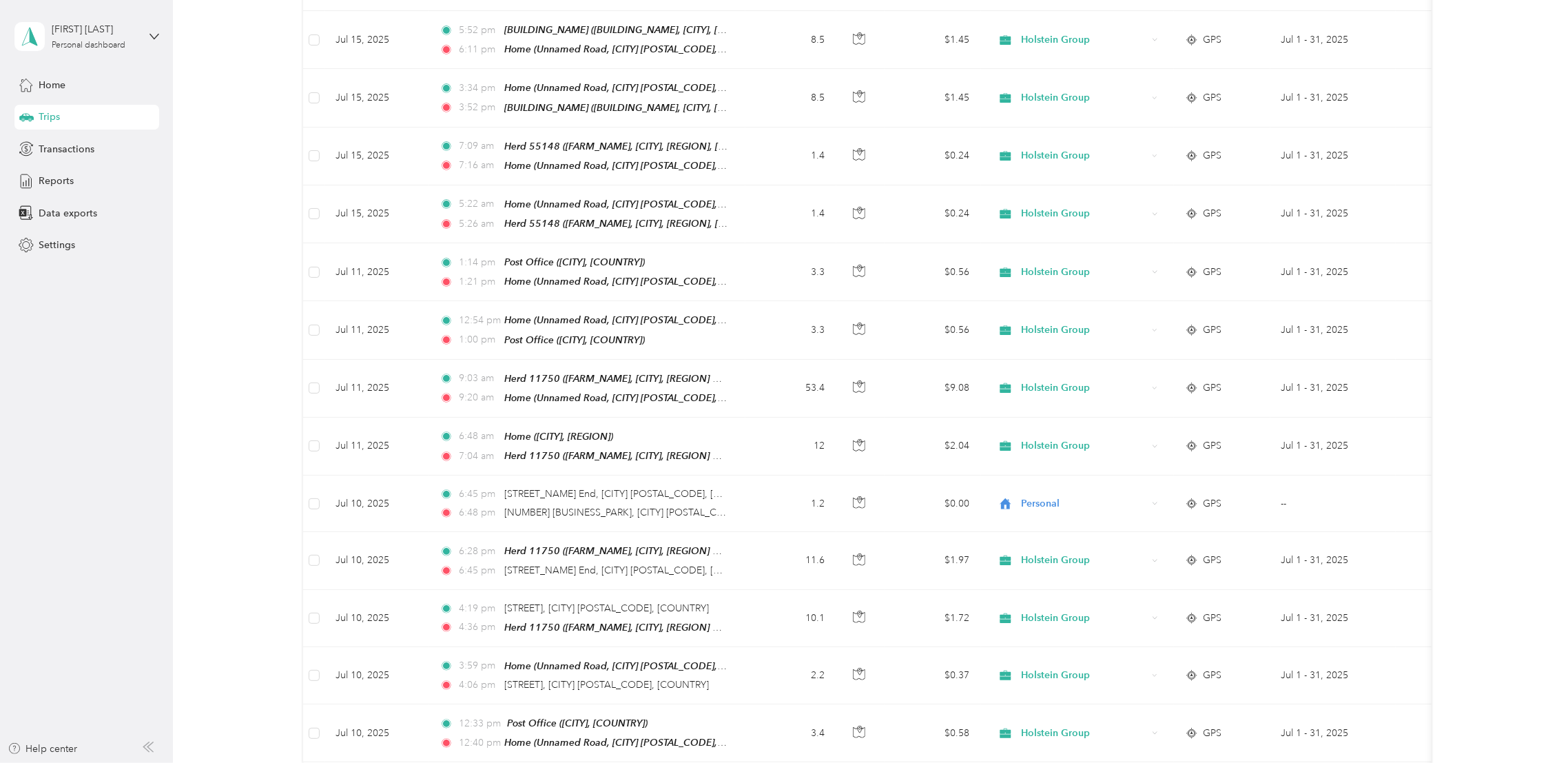 scroll, scrollTop: 461, scrollLeft: 0, axis: vertical 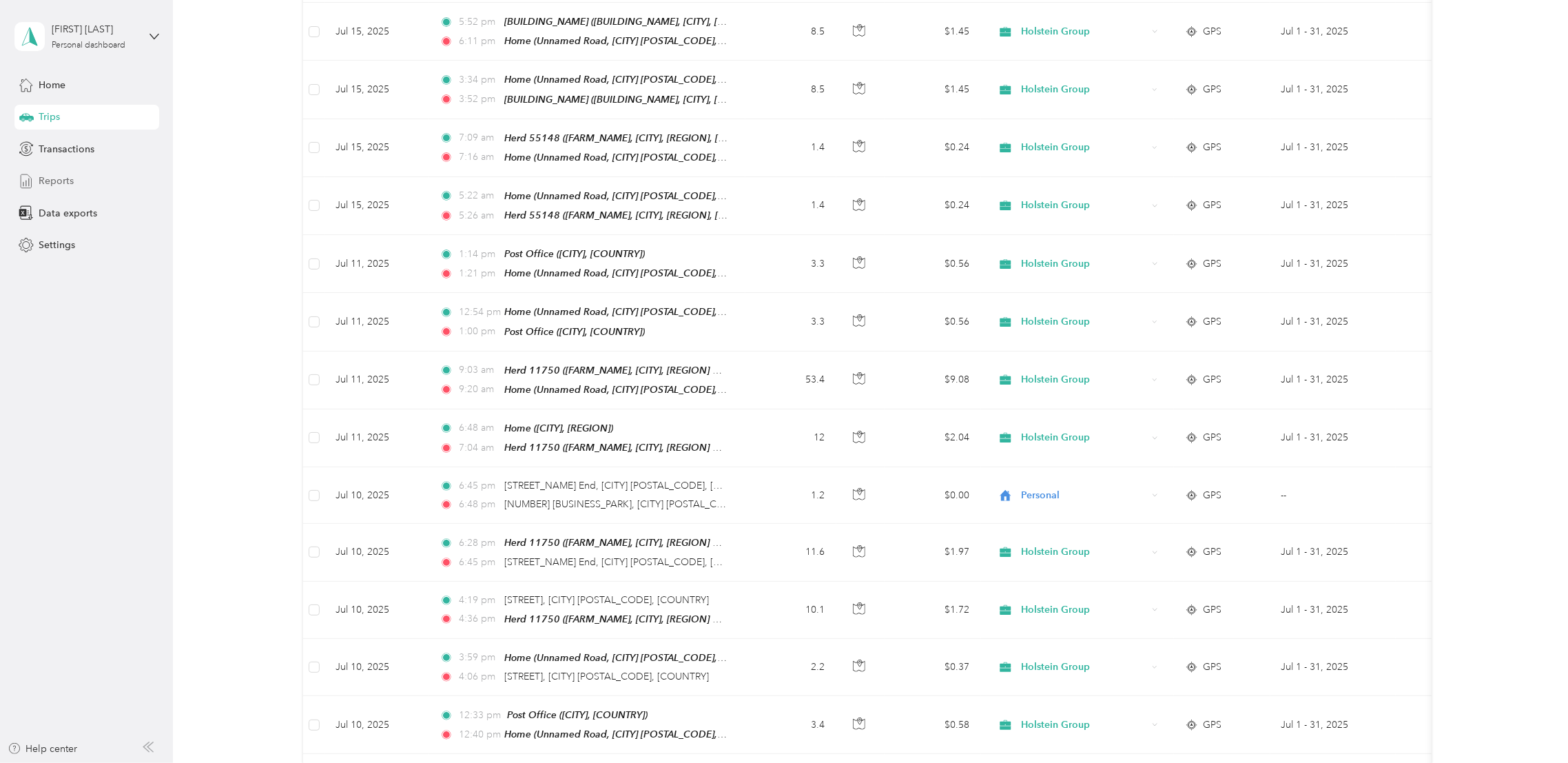 click on "Reports" at bounding box center [56, 181] 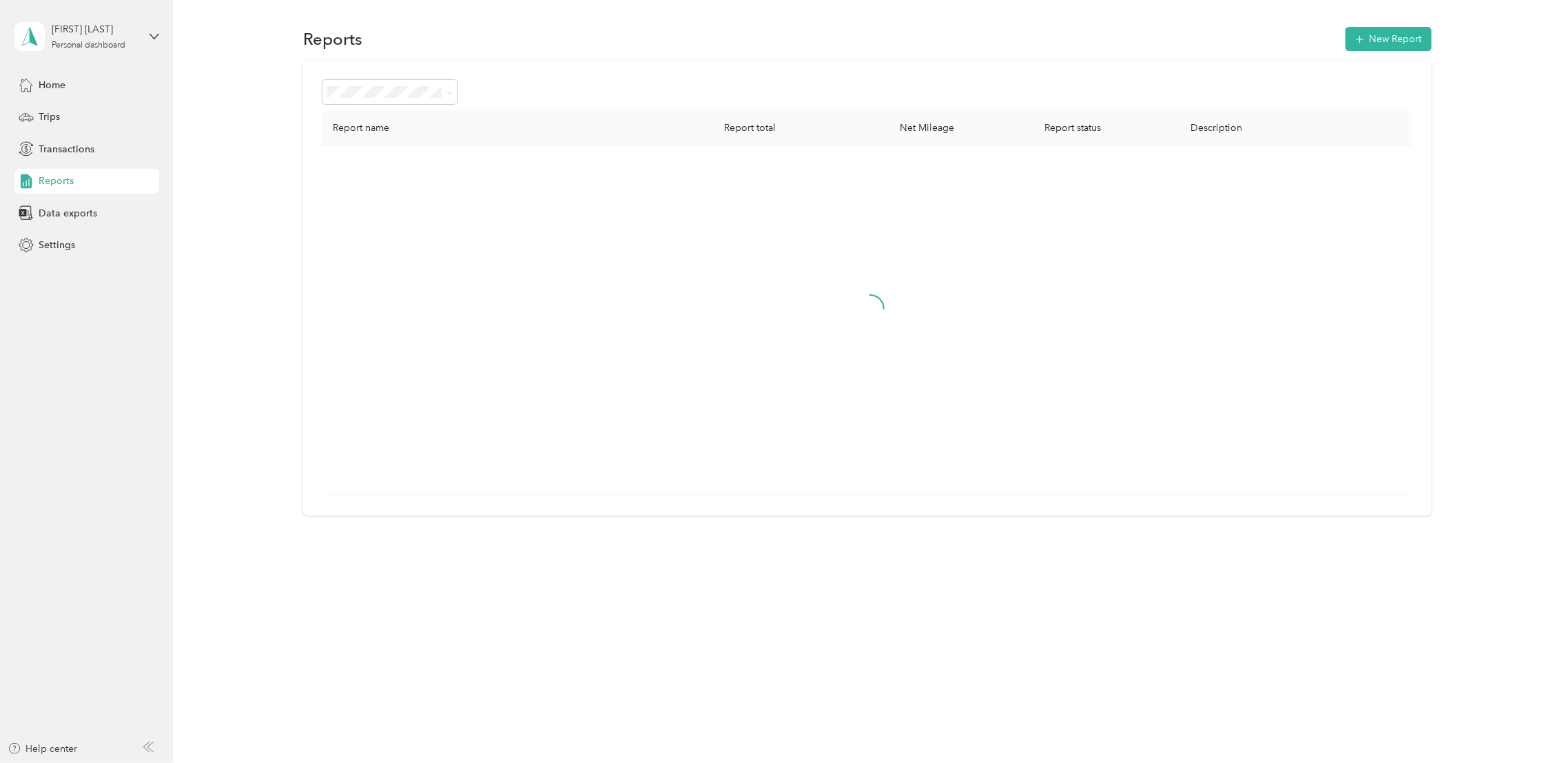 scroll, scrollTop: 0, scrollLeft: 0, axis: both 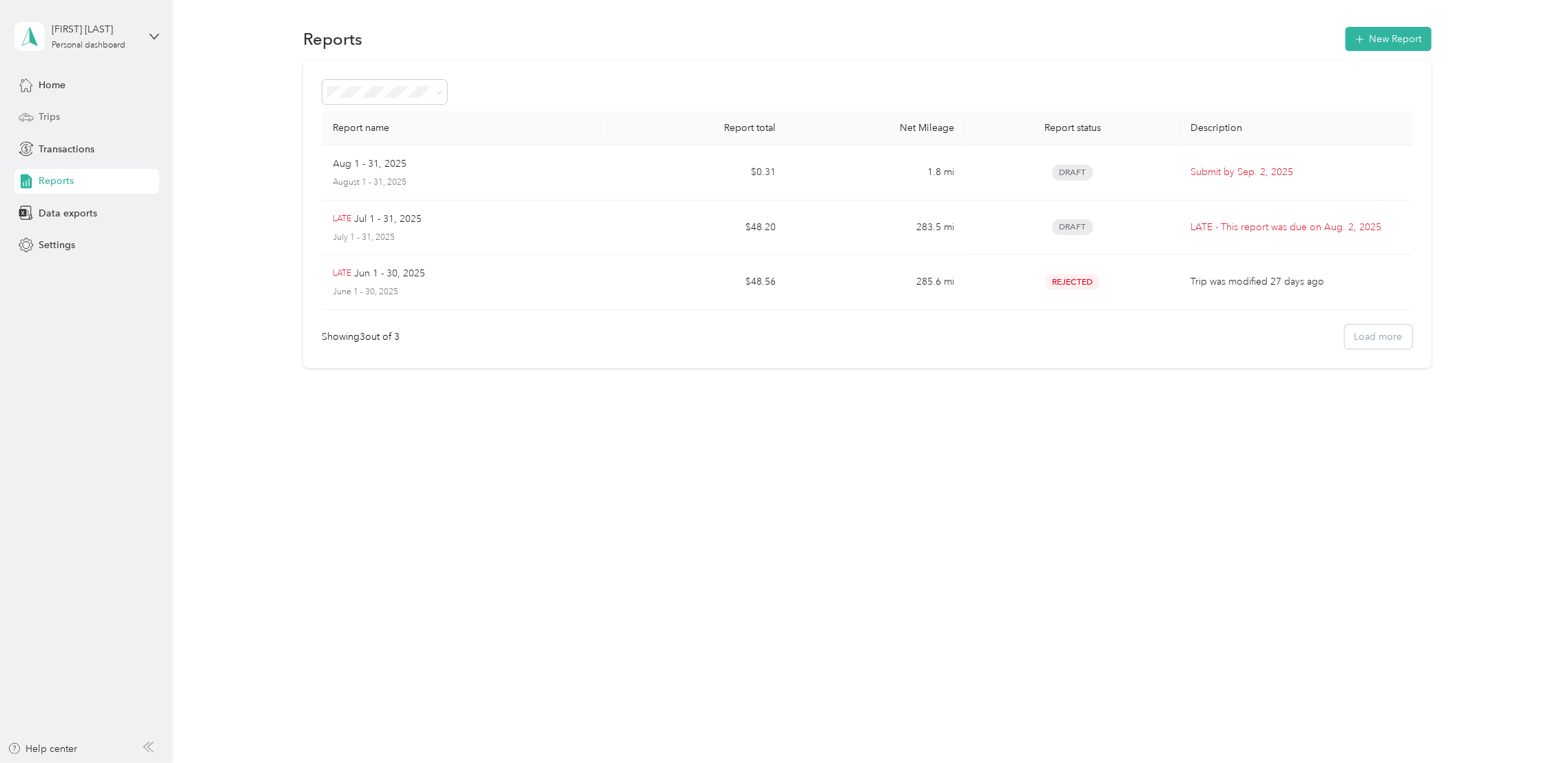 click on "Trips" at bounding box center (49, 116) 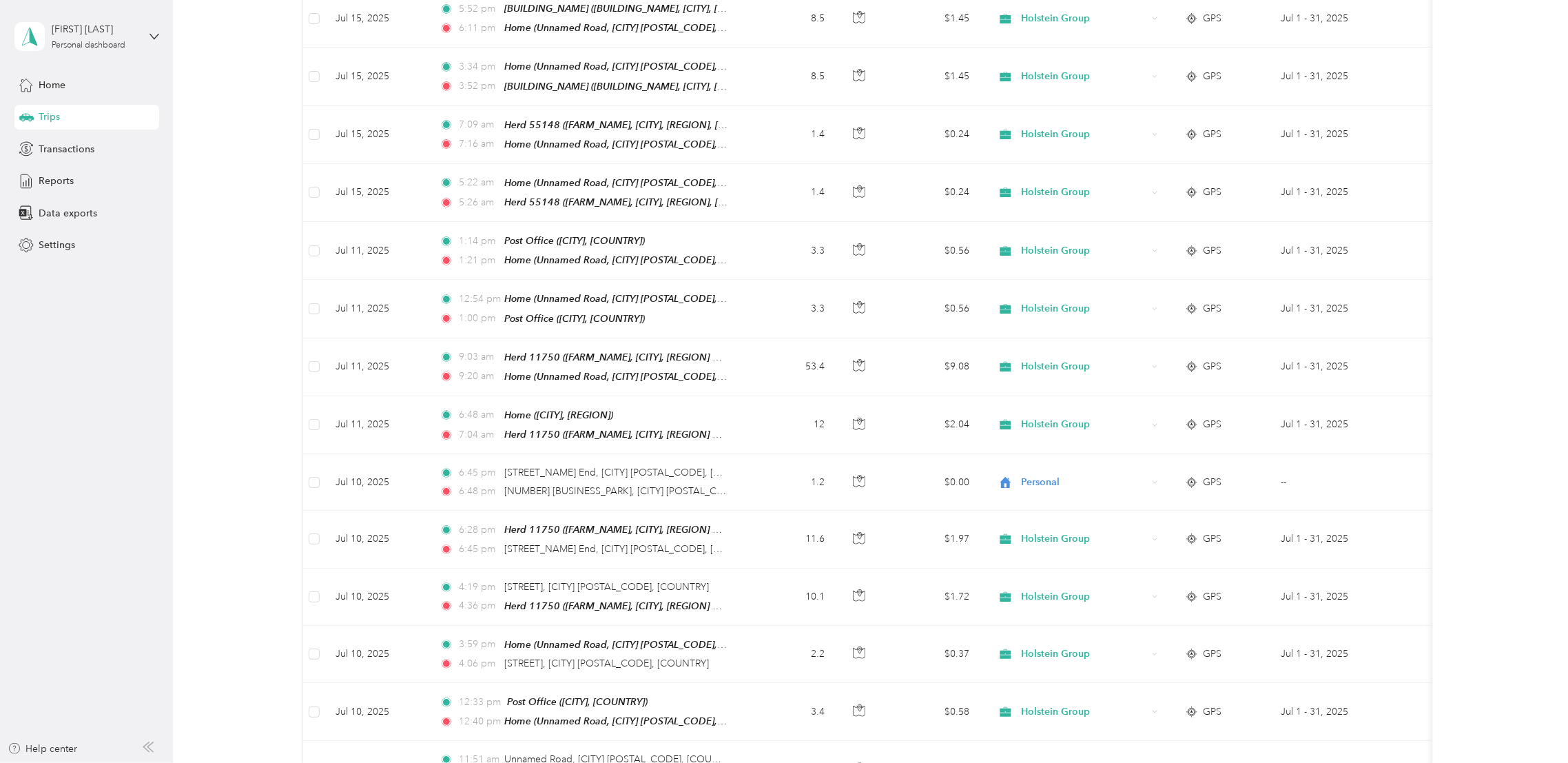 scroll, scrollTop: 524, scrollLeft: 0, axis: vertical 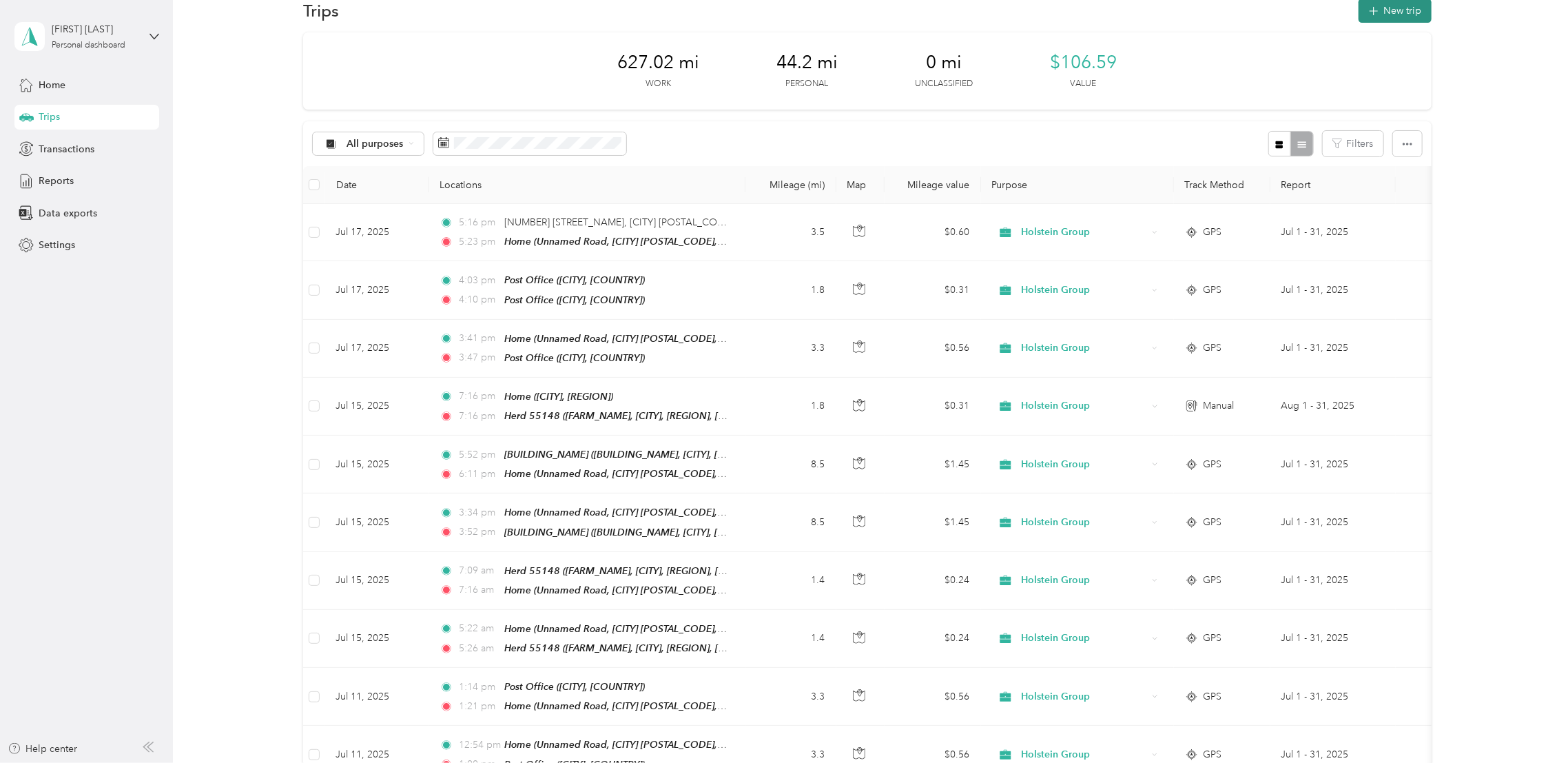 click on "New trip" at bounding box center [1395, 10] 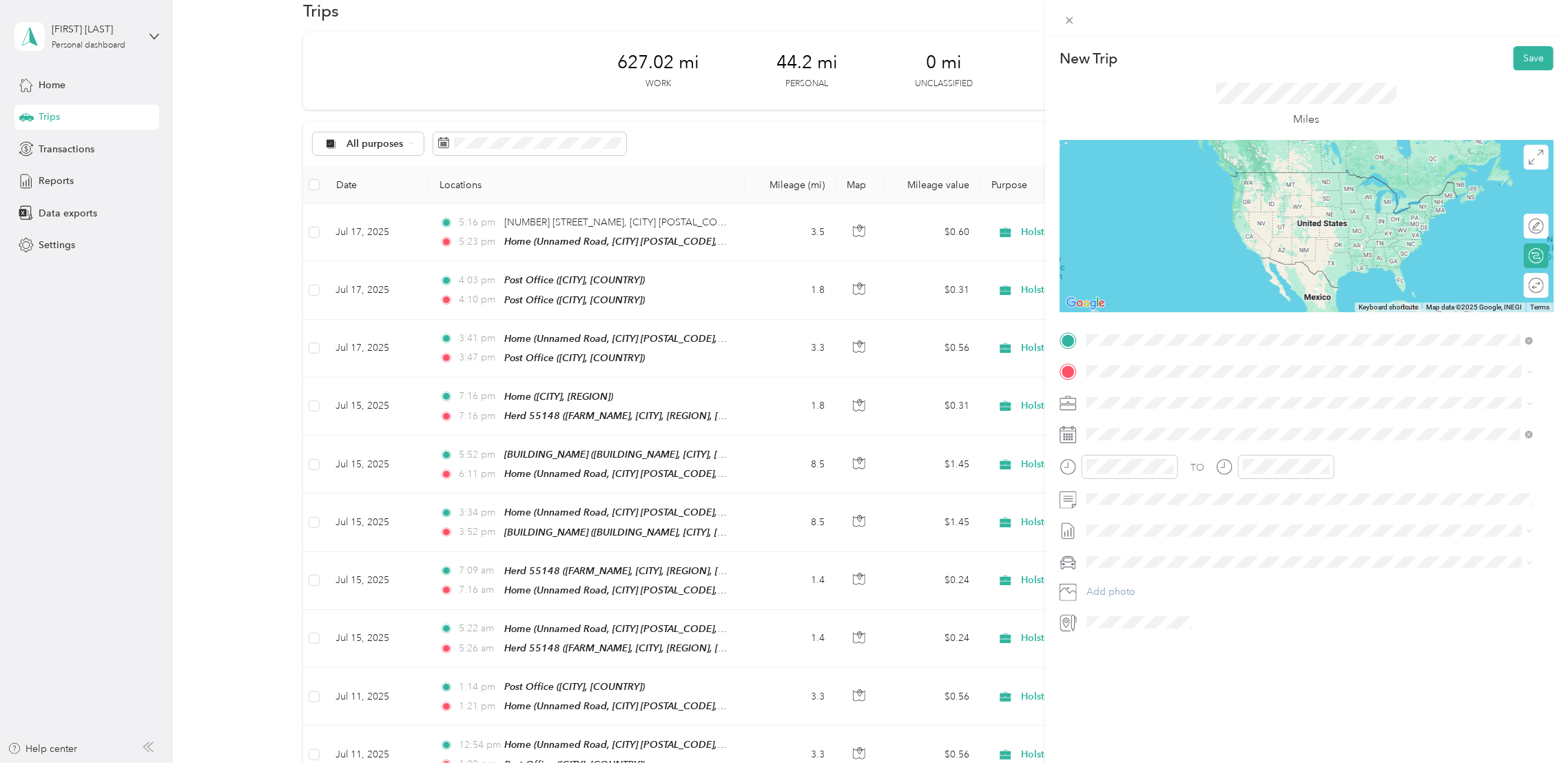 click on "[POSTAL_CODE]
[CITY], [REGION], [COUNTRY], [COUNTRY]" at bounding box center (1207, 396) 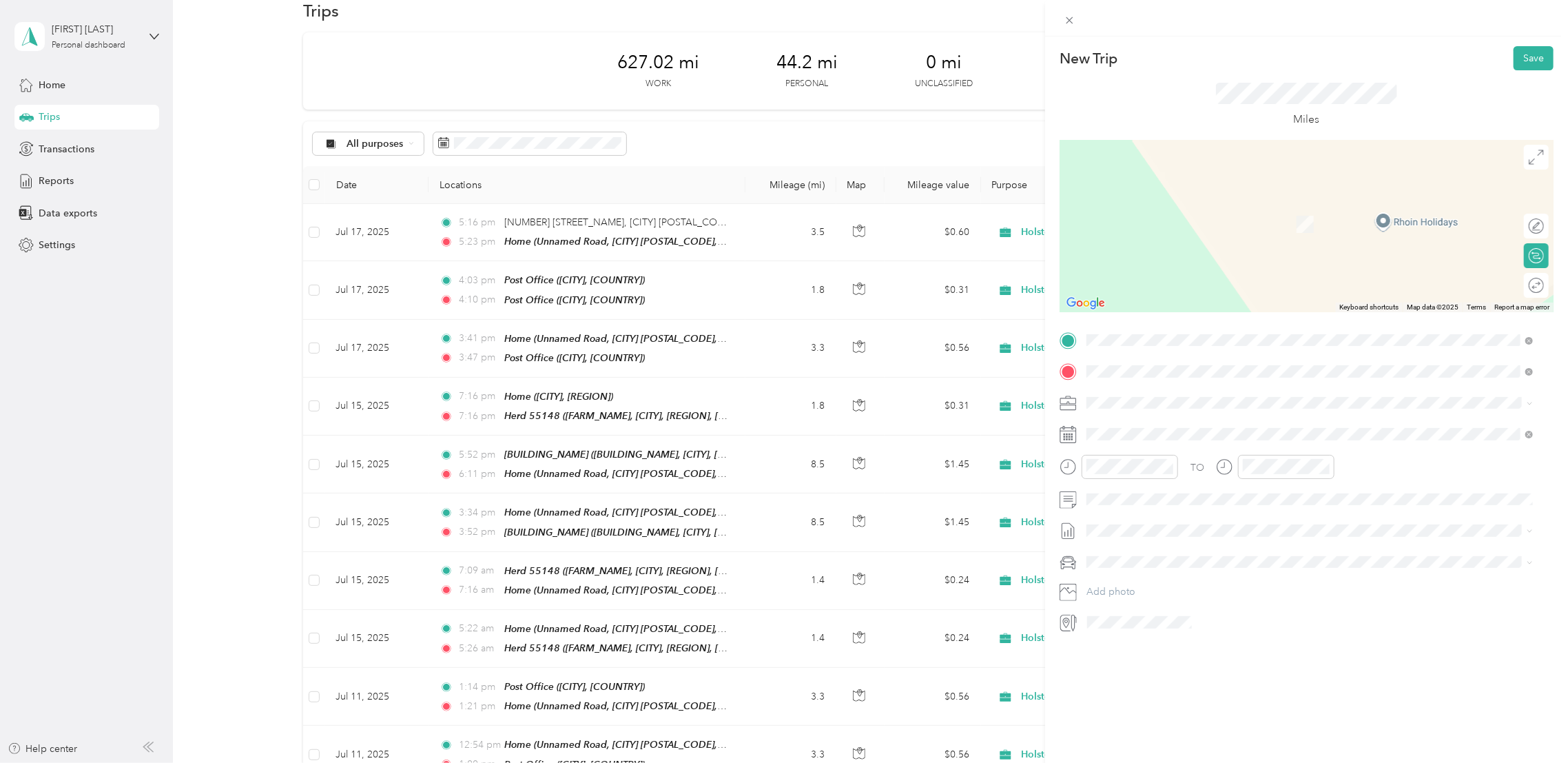 click on "TEAM" at bounding box center [1134, 428] 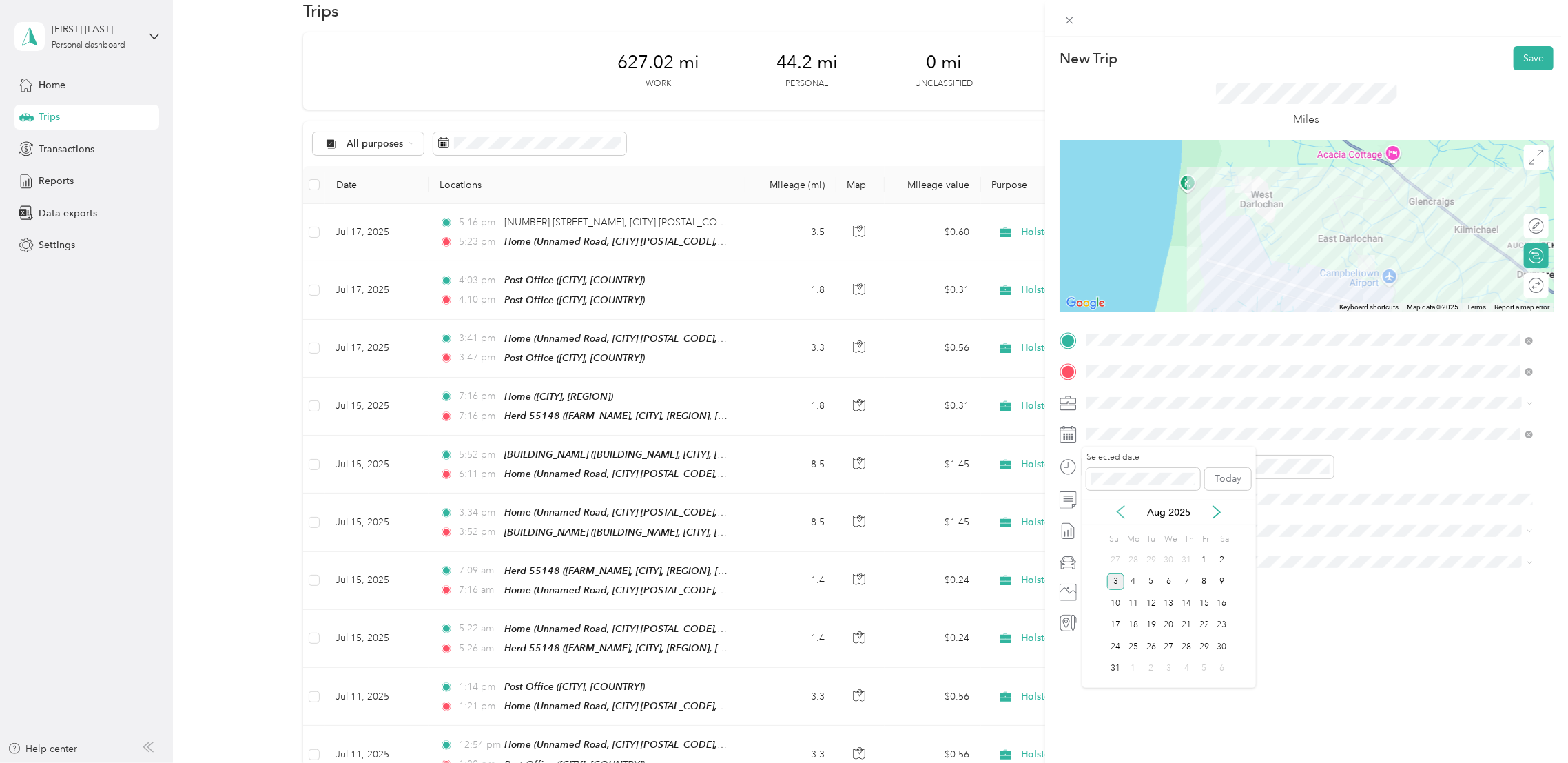 click 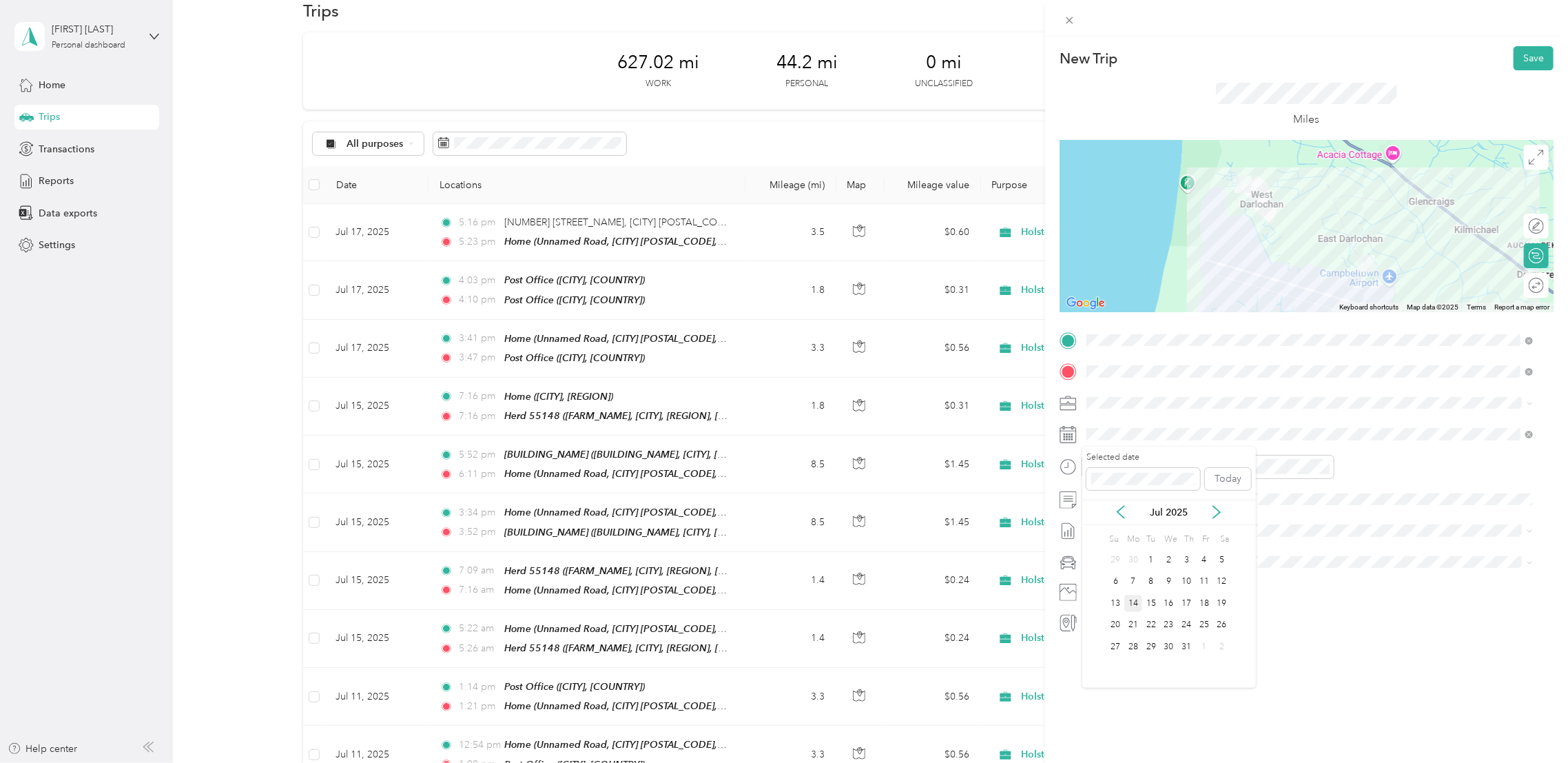 click on "14" at bounding box center [1133, 603] 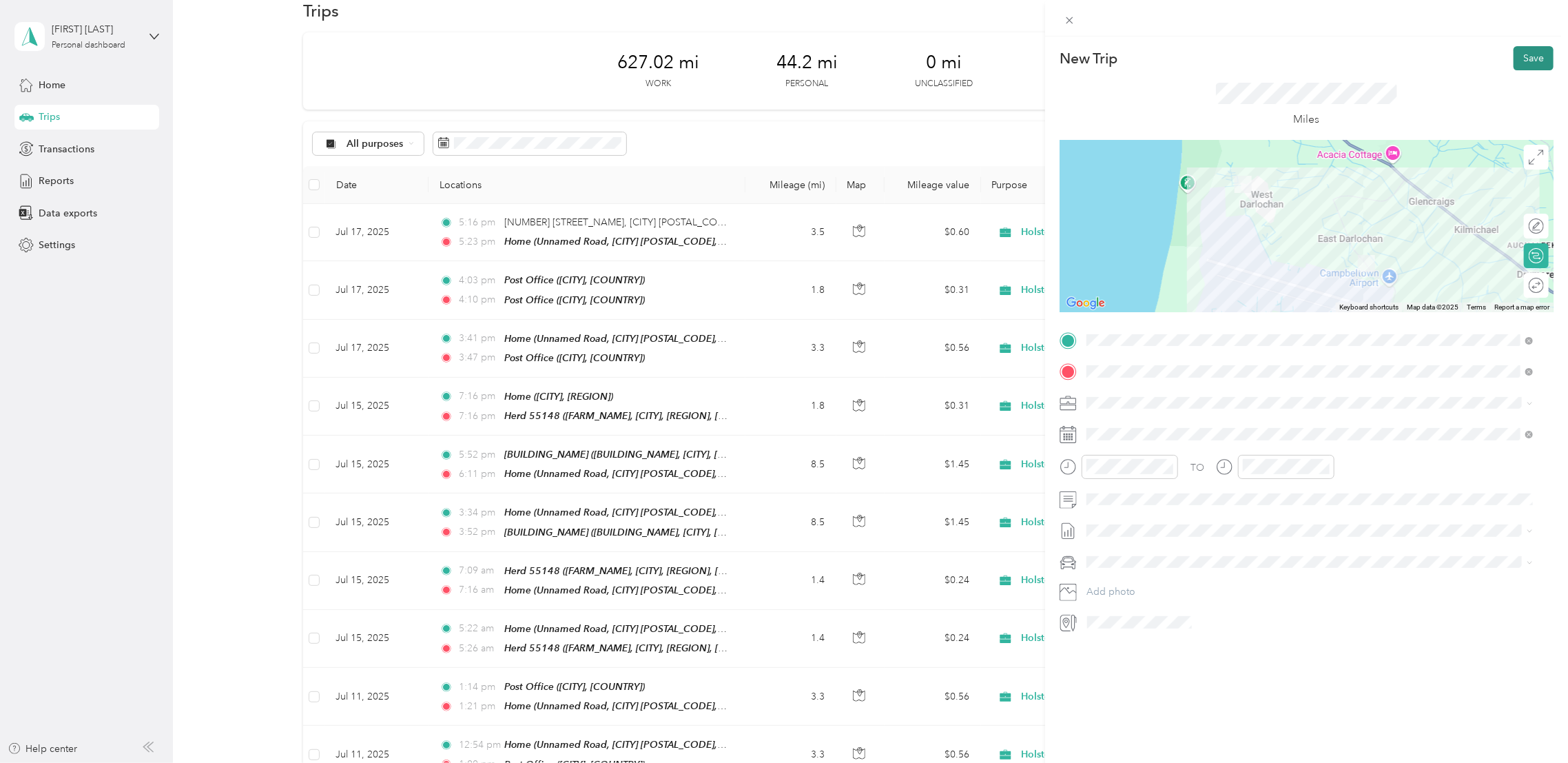 click on "Save" at bounding box center (1534, 58) 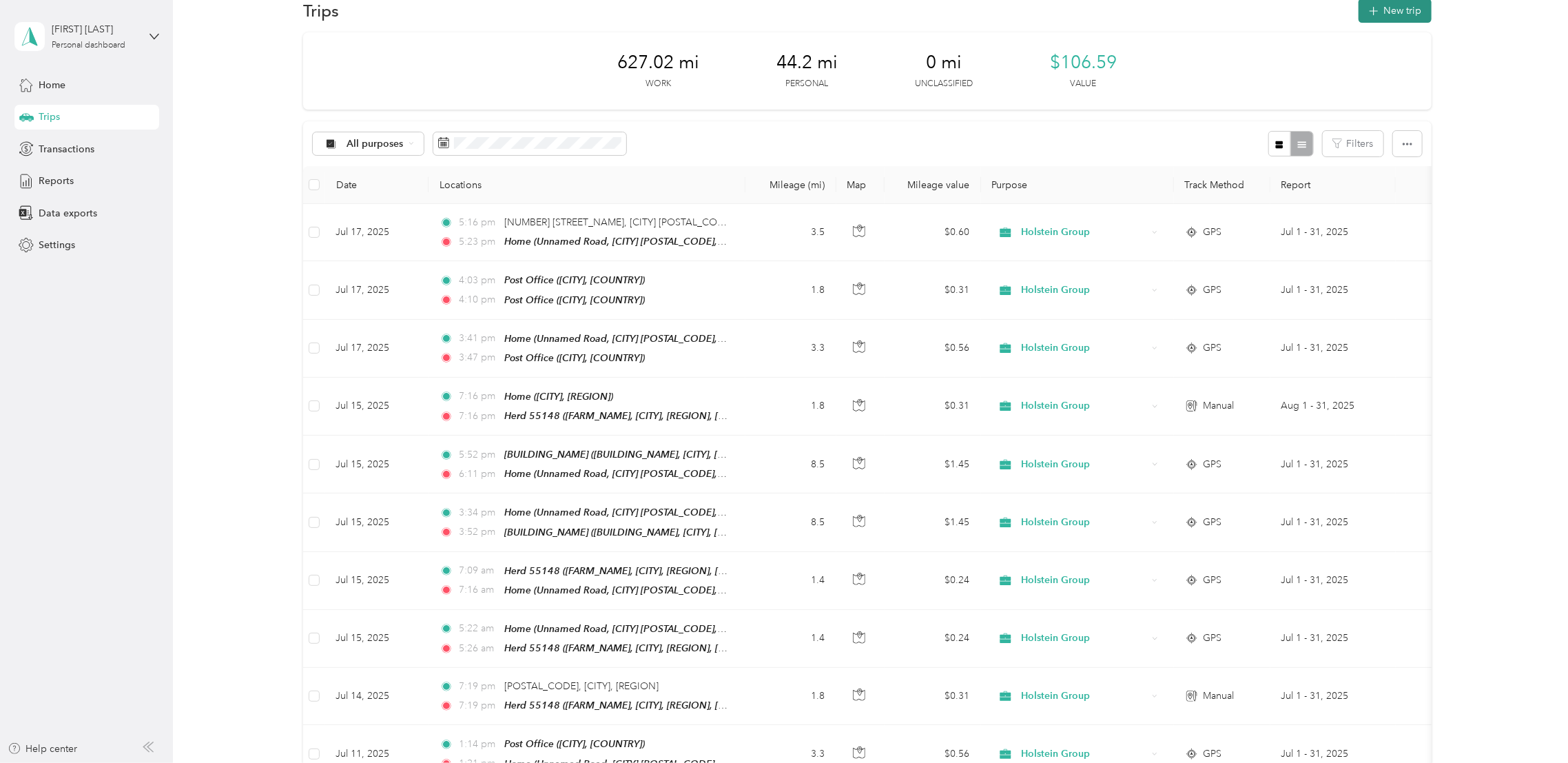 click at bounding box center [1374, 10] 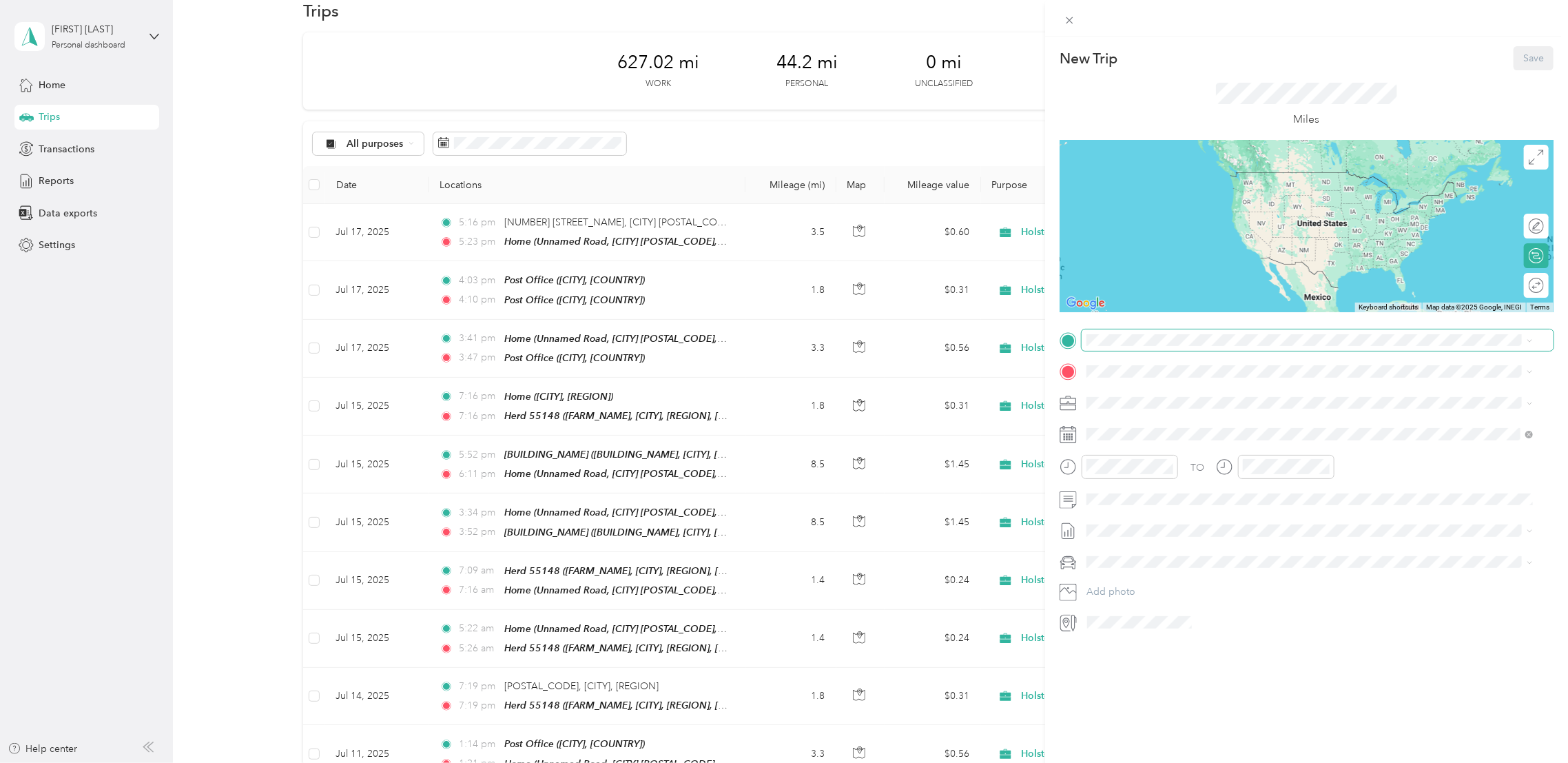 click at bounding box center [1317, 340] 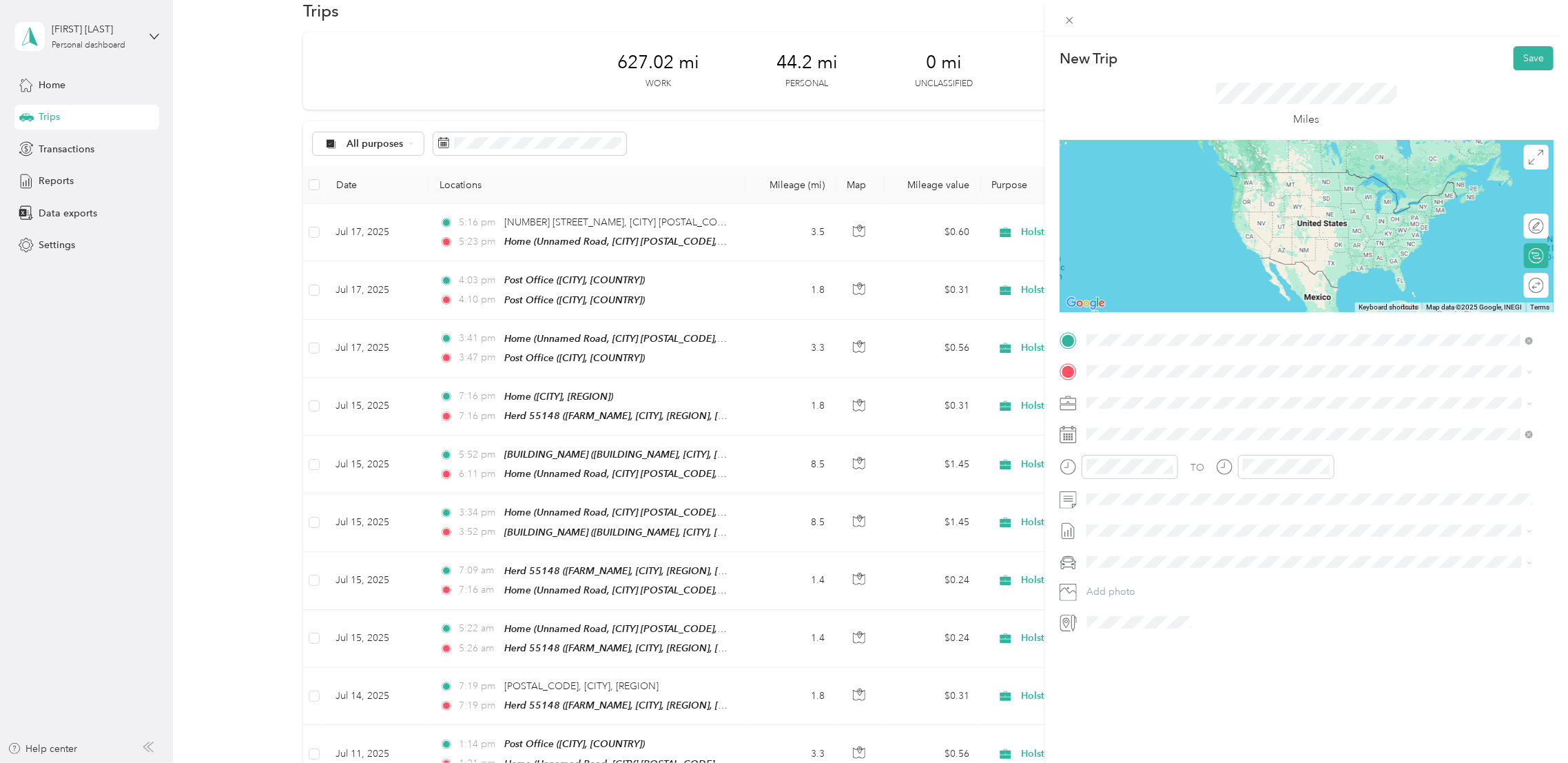 click on "TEAM Herd 55148 [FARM_NAME], [CITY], [POSTAL_CODE], [REGION], [REGION], [COUNTRY]" at bounding box center (1277, 405) 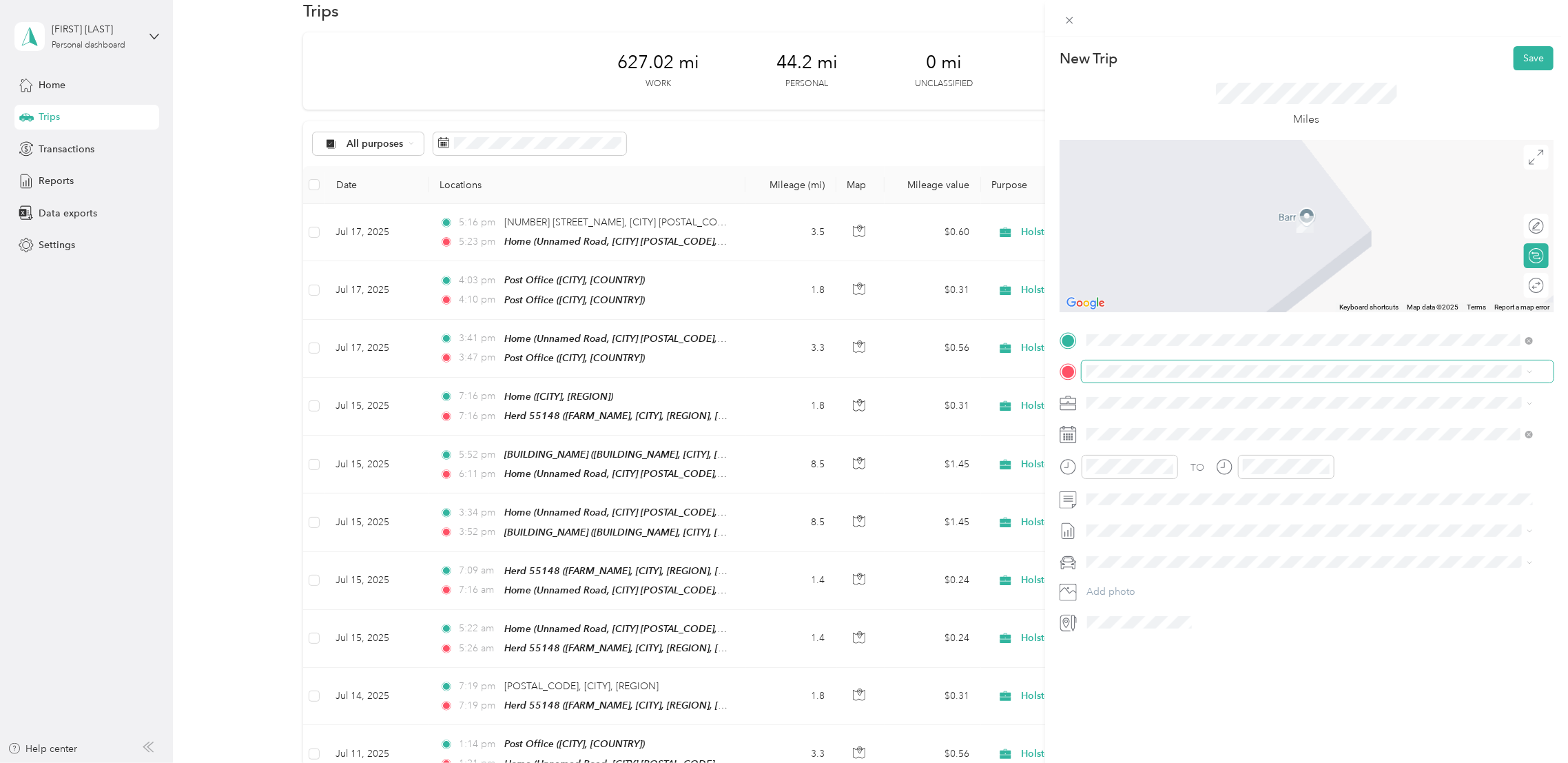 click at bounding box center [1317, 371] 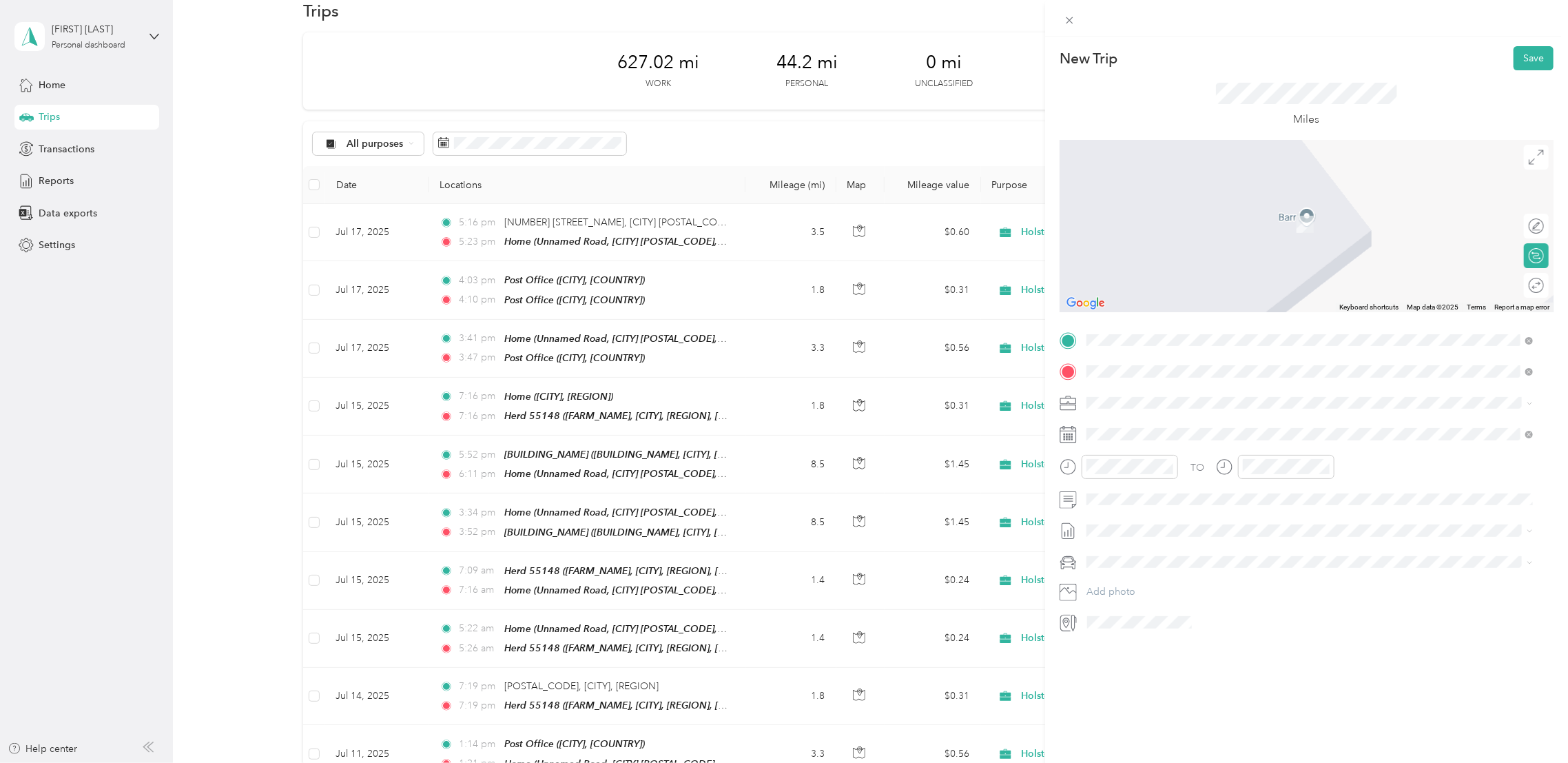 click on "[POSTAL_CODE]
[CITY], [REGION], [COUNTRY], [COUNTRY]" at bounding box center (1207, 427) 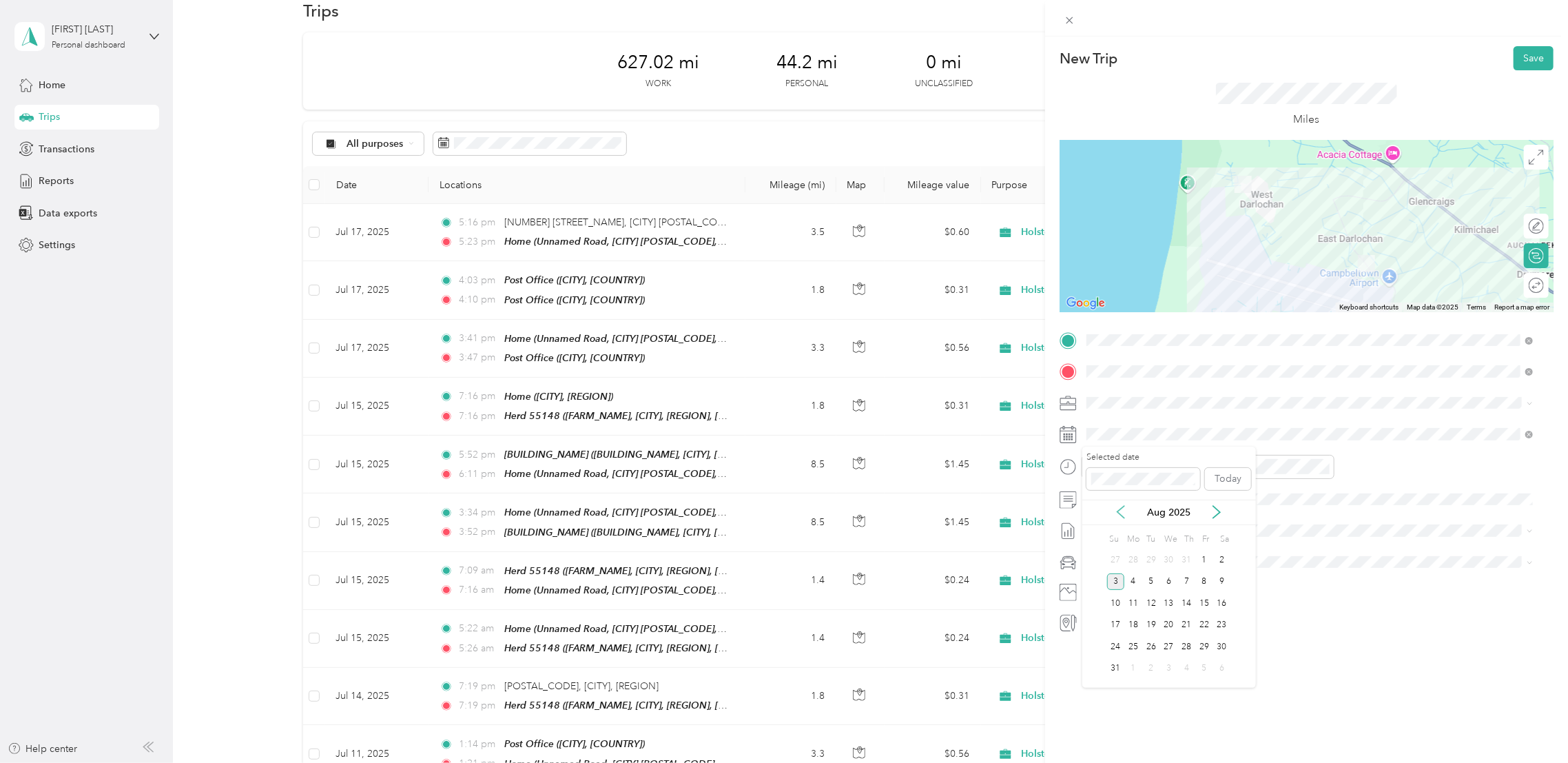 click 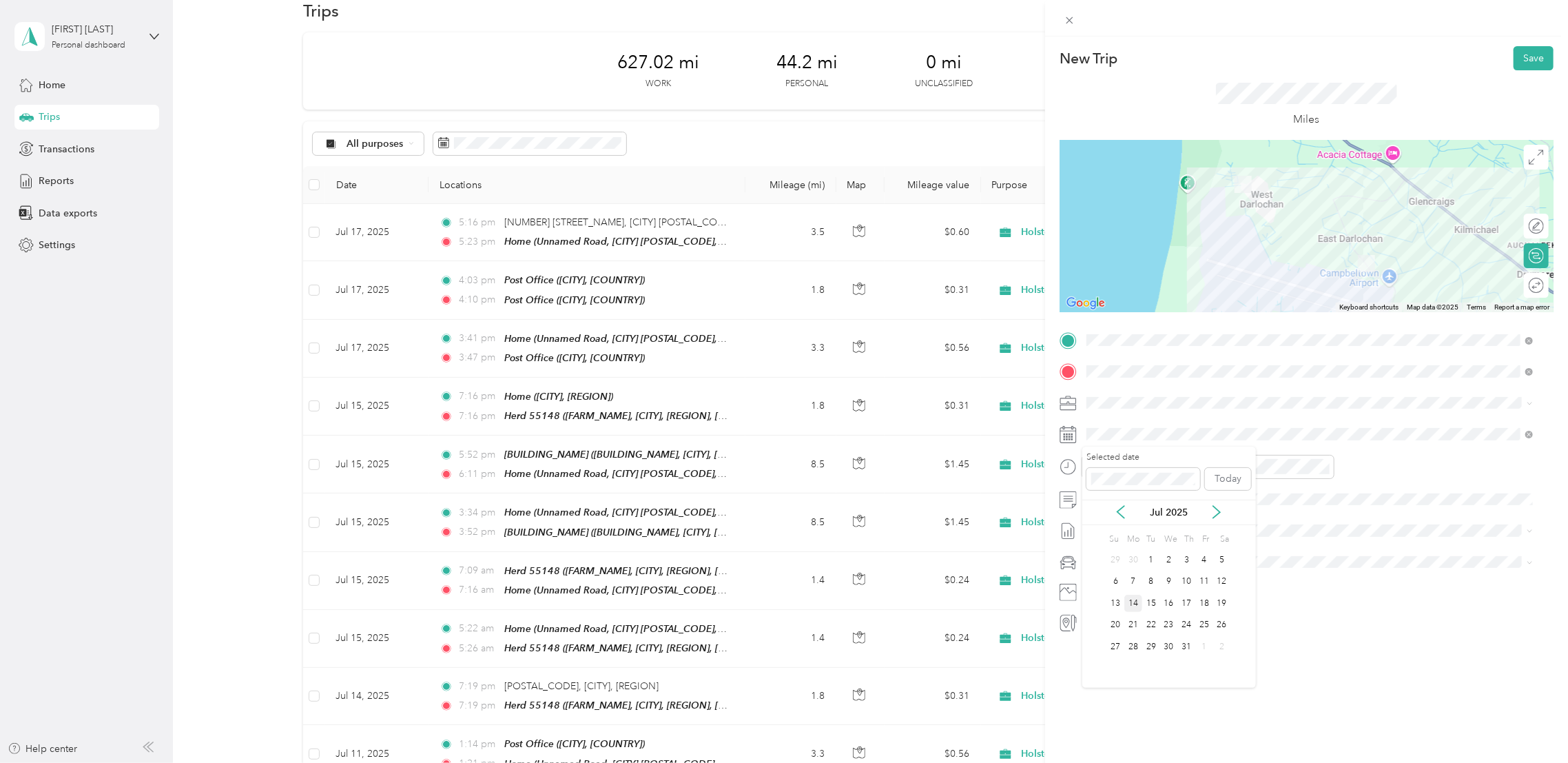 click on "14" at bounding box center (1133, 603) 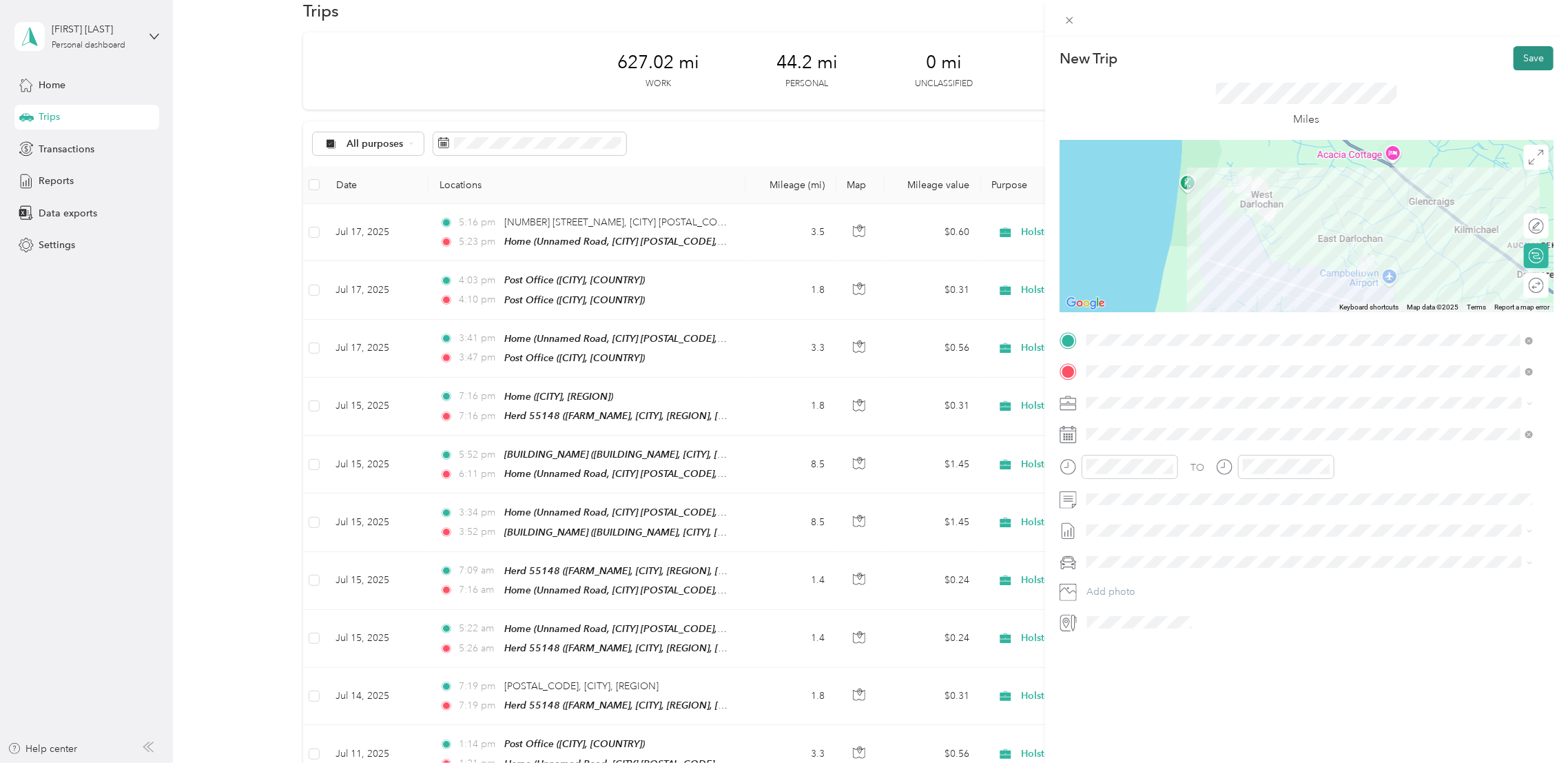 click on "Save" at bounding box center (1534, 58) 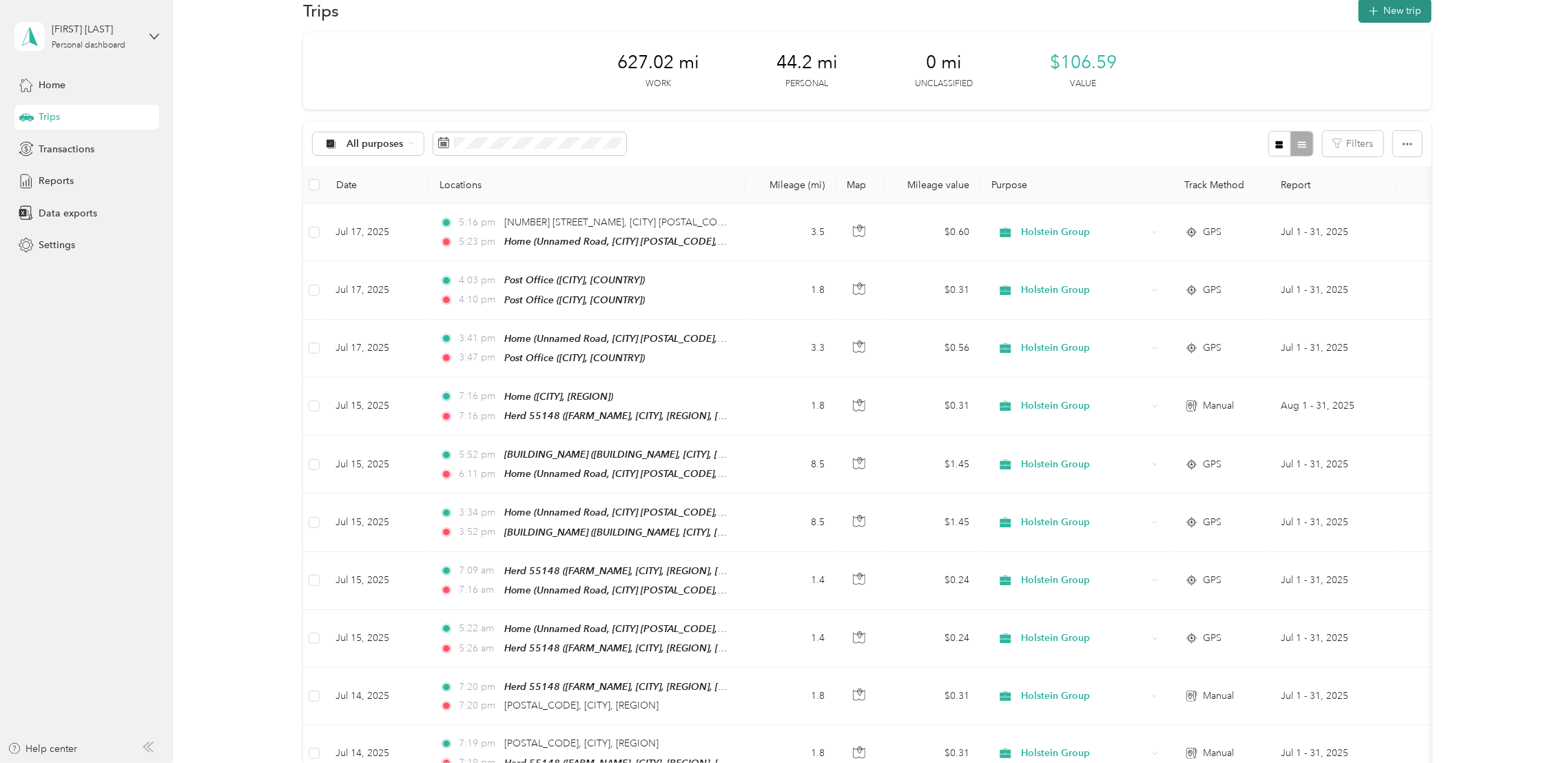 click on "New trip" at bounding box center (1395, 10) 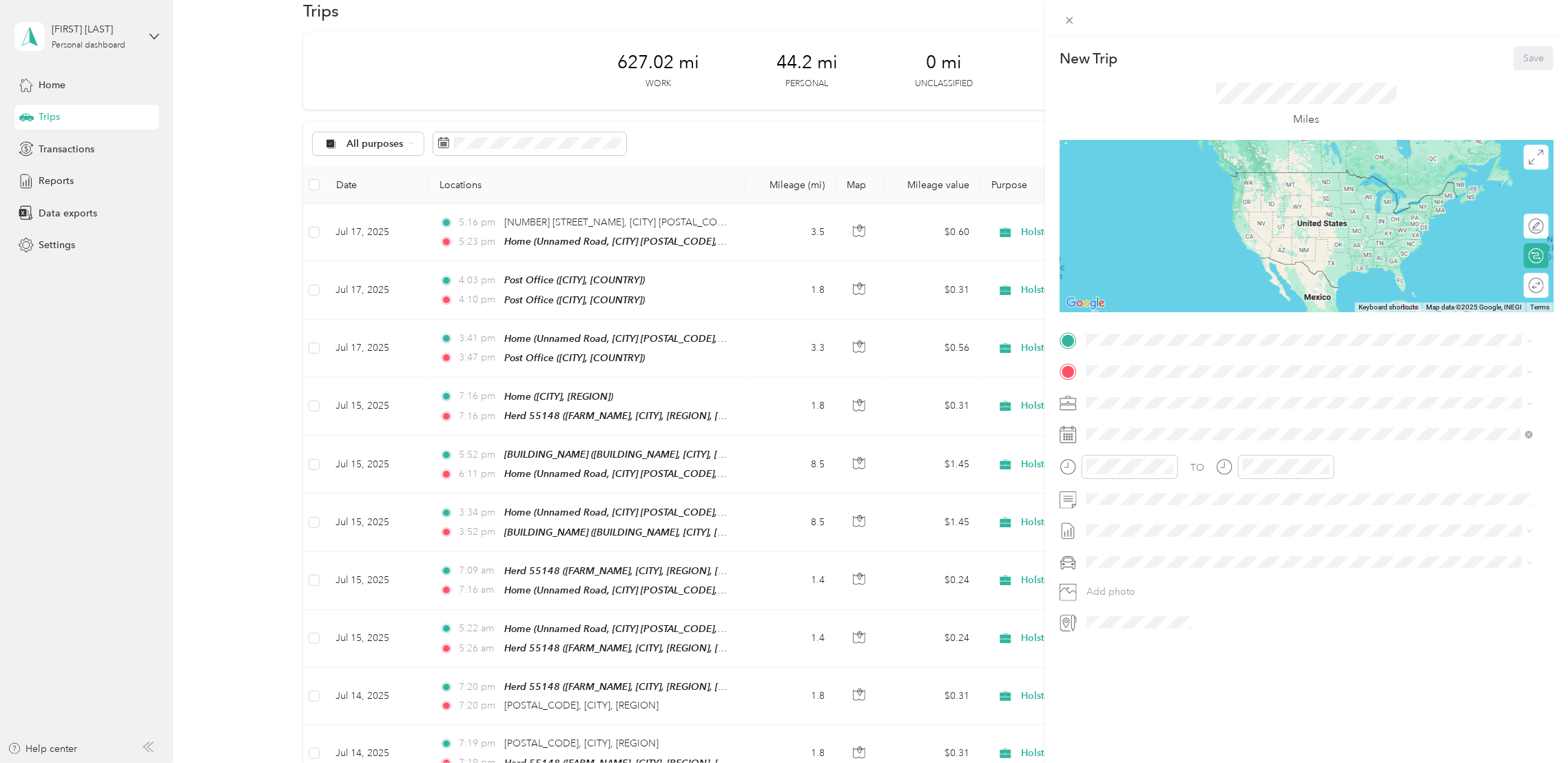 drag, startPoint x: 1024, startPoint y: 283, endPoint x: 1000, endPoint y: 288, distance: 24.515301 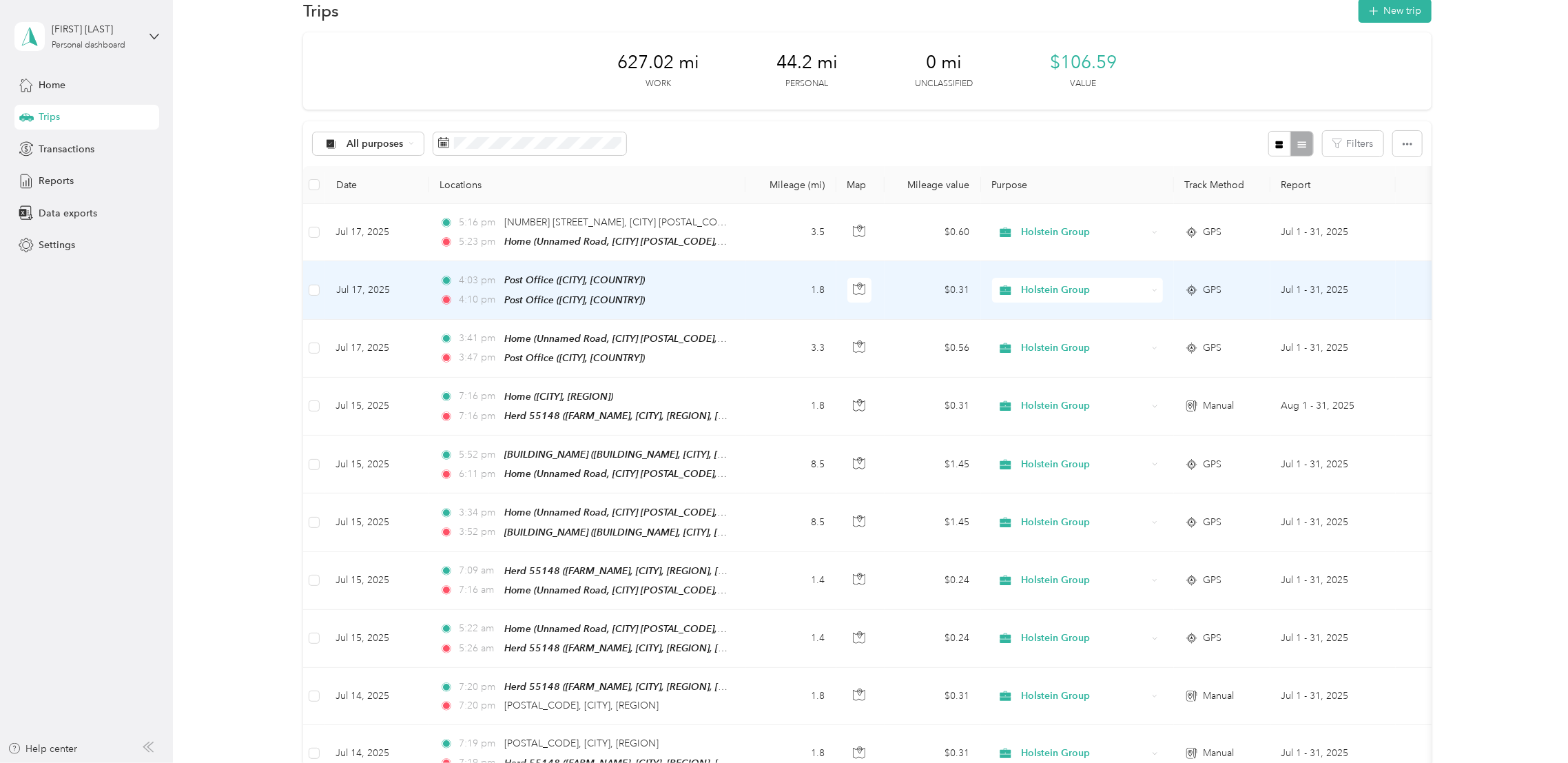 click on "Holstein Group" at bounding box center [1084, 290] 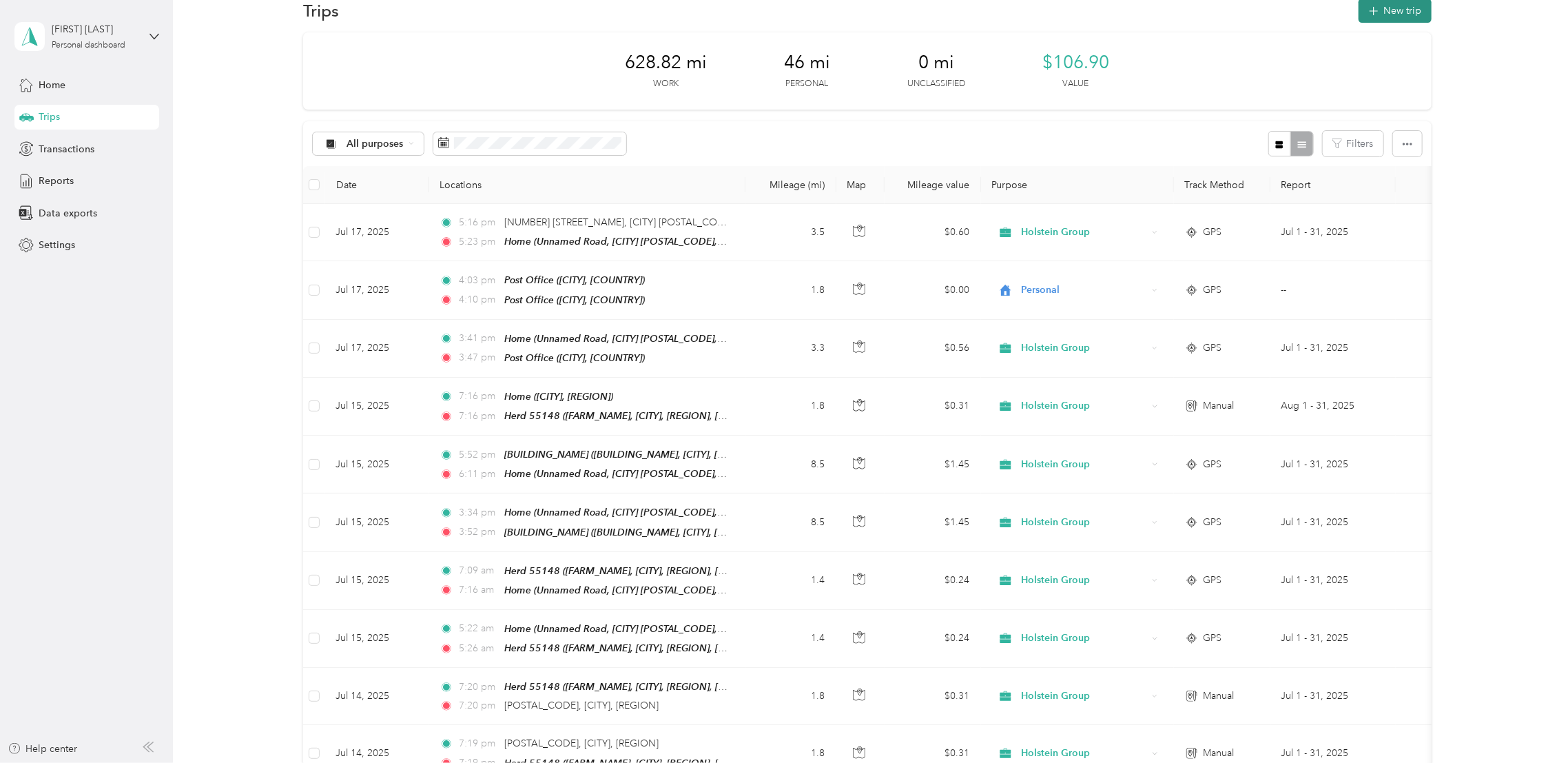 click on "New trip" at bounding box center [1395, 10] 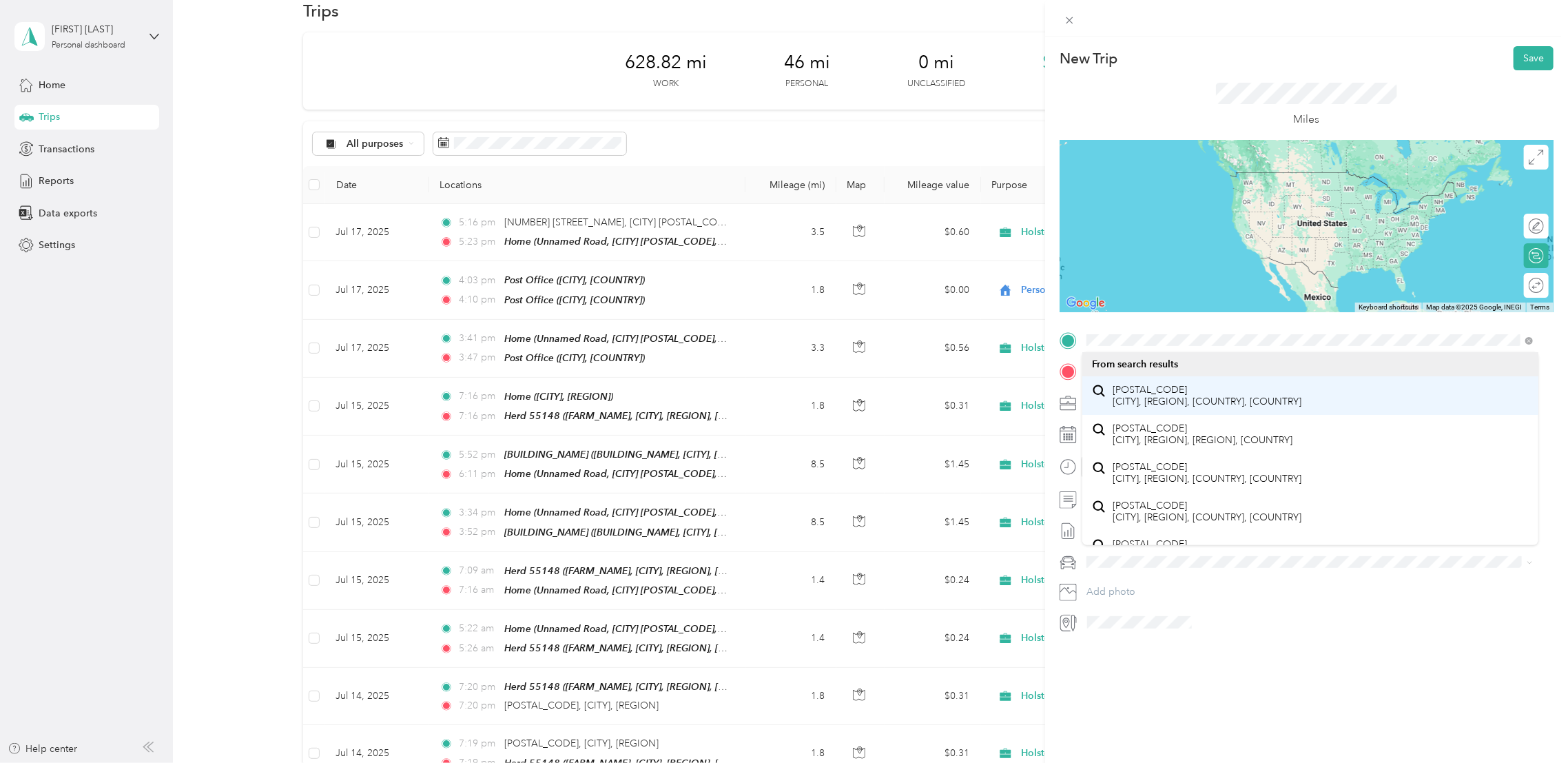 click on "[POSTAL_CODE]
[CITY], [REGION], [COUNTRY], [COUNTRY]" at bounding box center [1207, 396] 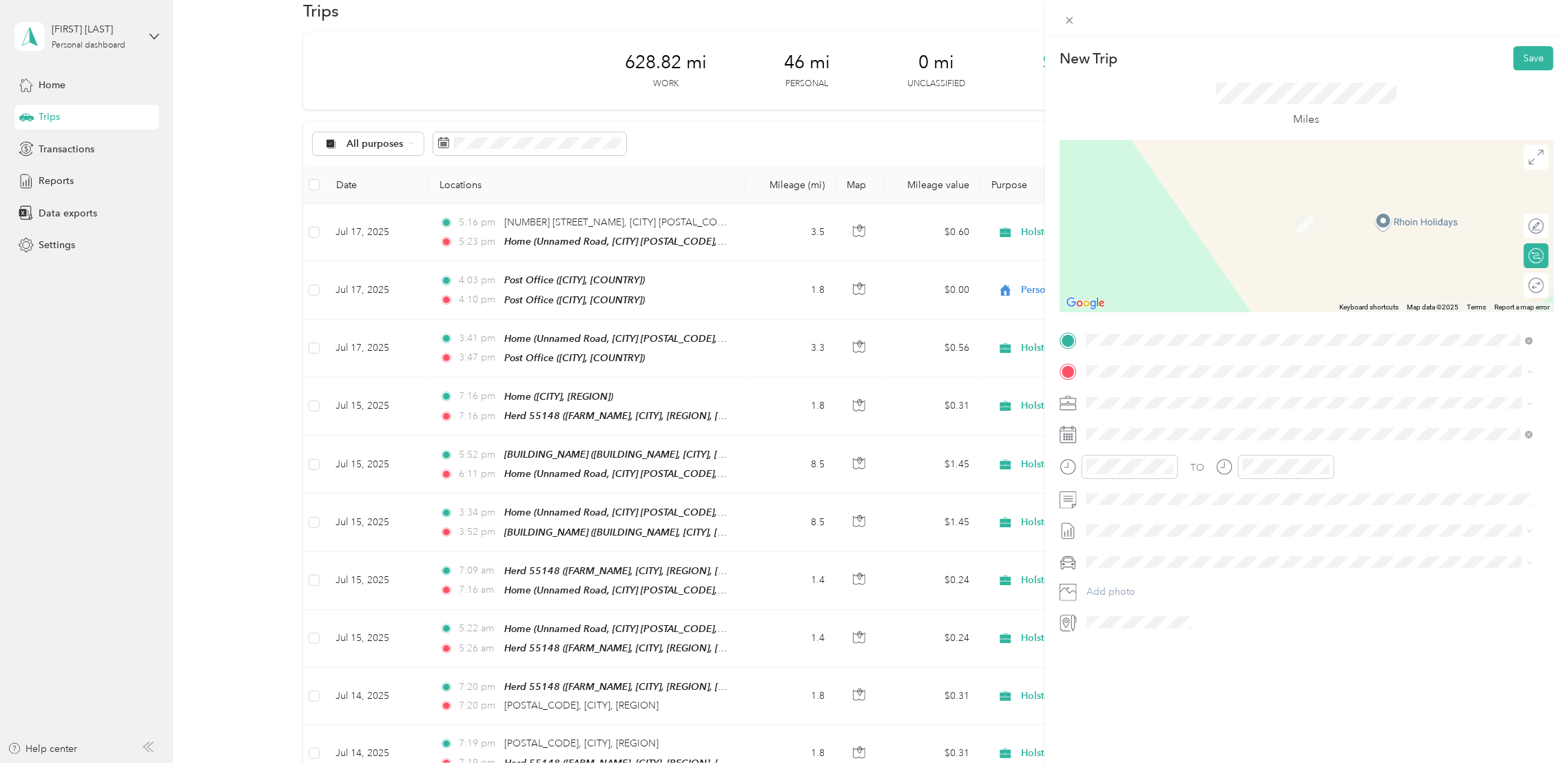 click on ", [CITY], [COUNTRY], [COUNTRY]" at bounding box center [1186, 557] 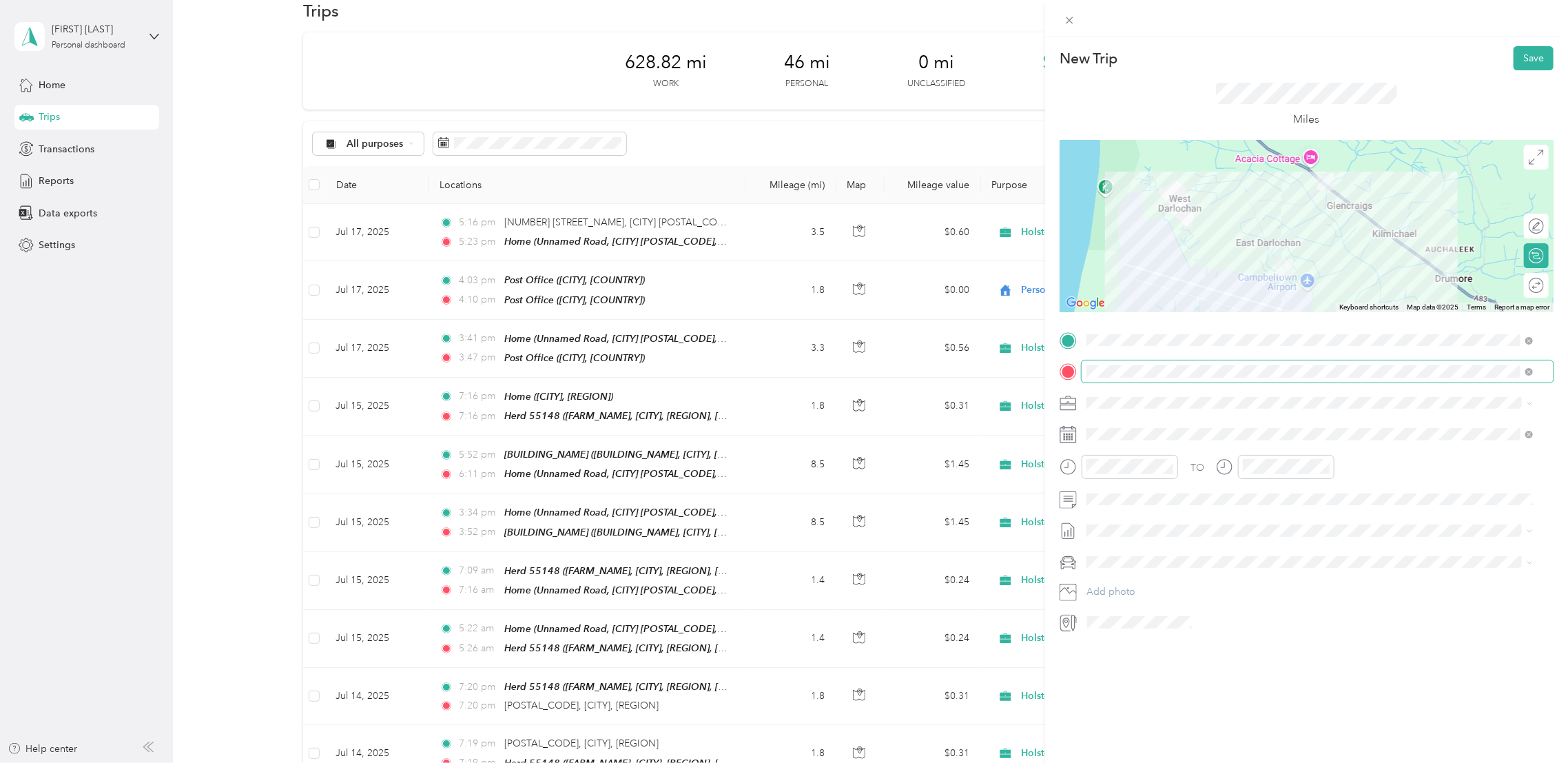 click at bounding box center (1317, 371) 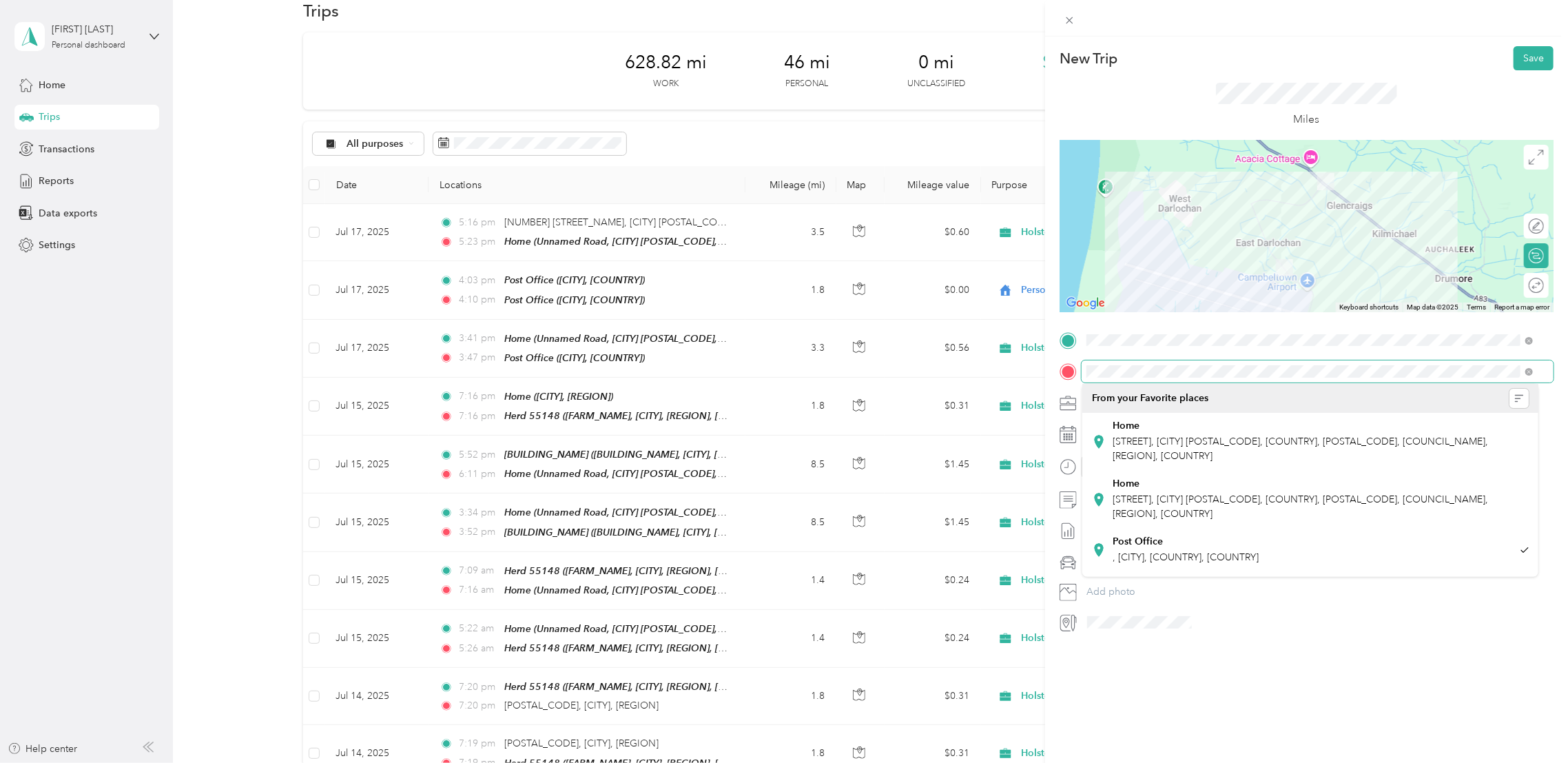 click on "New Trip Save This trip cannot be edited because it is either under review, approved, or paid. Contact your Team Manager to edit it. Miles ← Move left → Move right ↑ Move up ↓ Move down + Zoom in - Zoom out Home Jump left by 75% End Jump right by 75% Page Up Jump up by 75% Page Down Jump down by 75% Keyboard shortcuts Map Data Map data ©2025 Map data ©2025 500 m  Click to toggle between metric and imperial units Terms Report a map error Edit route Calculate route Round trip TO Add photo" at bounding box center [784, 381] 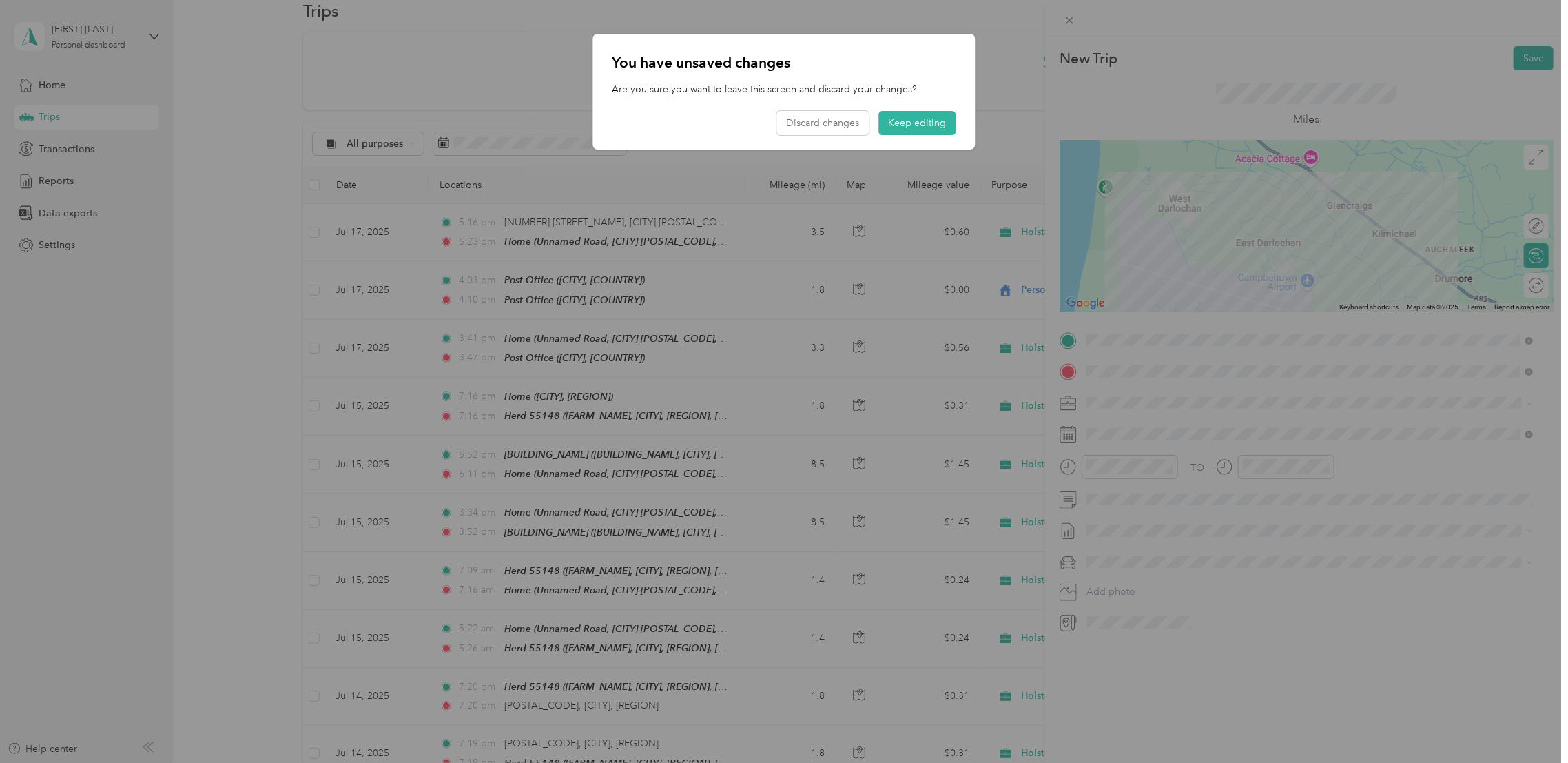 click at bounding box center (784, 381) 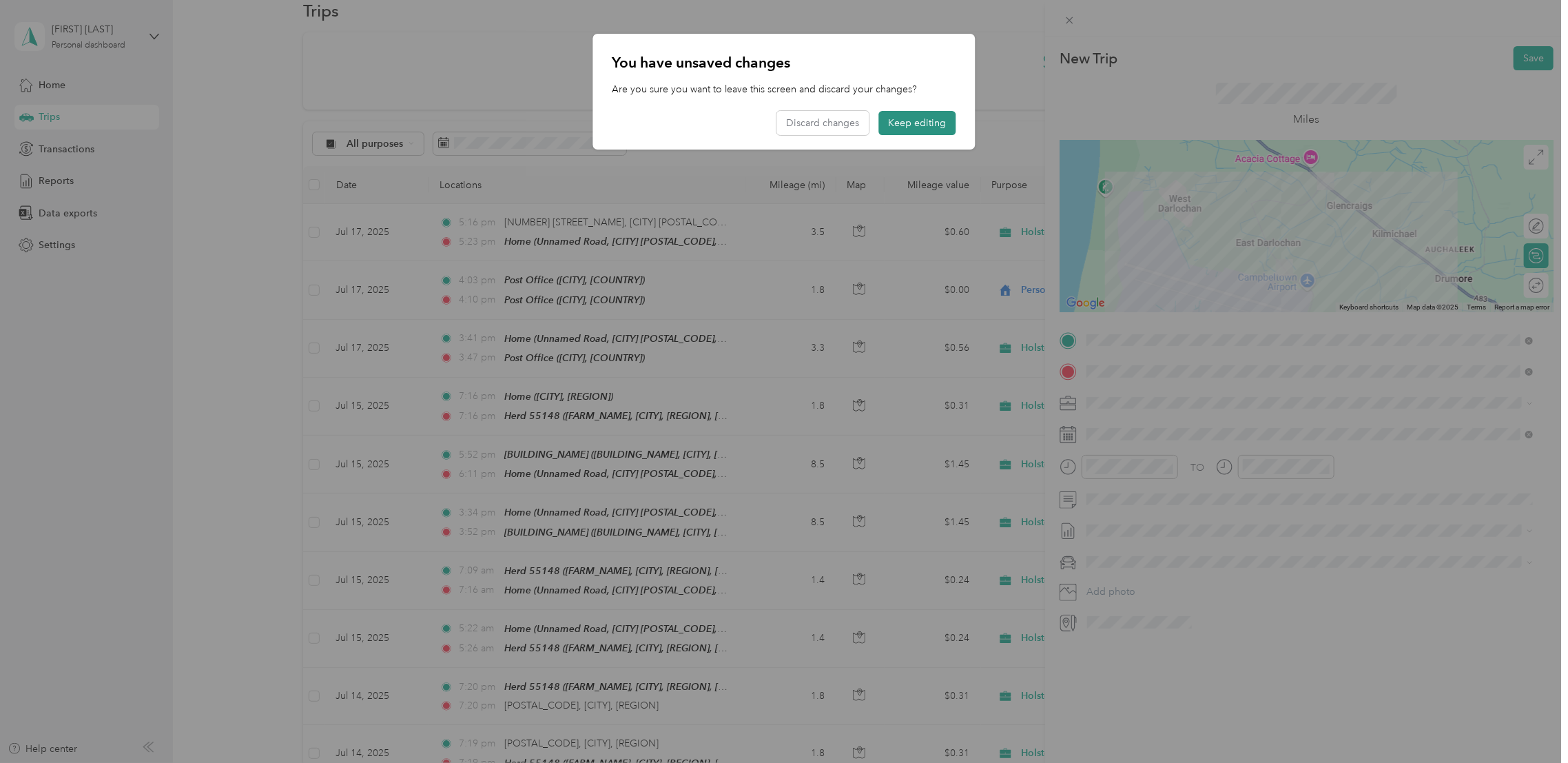 click on "Keep editing" at bounding box center (918, 123) 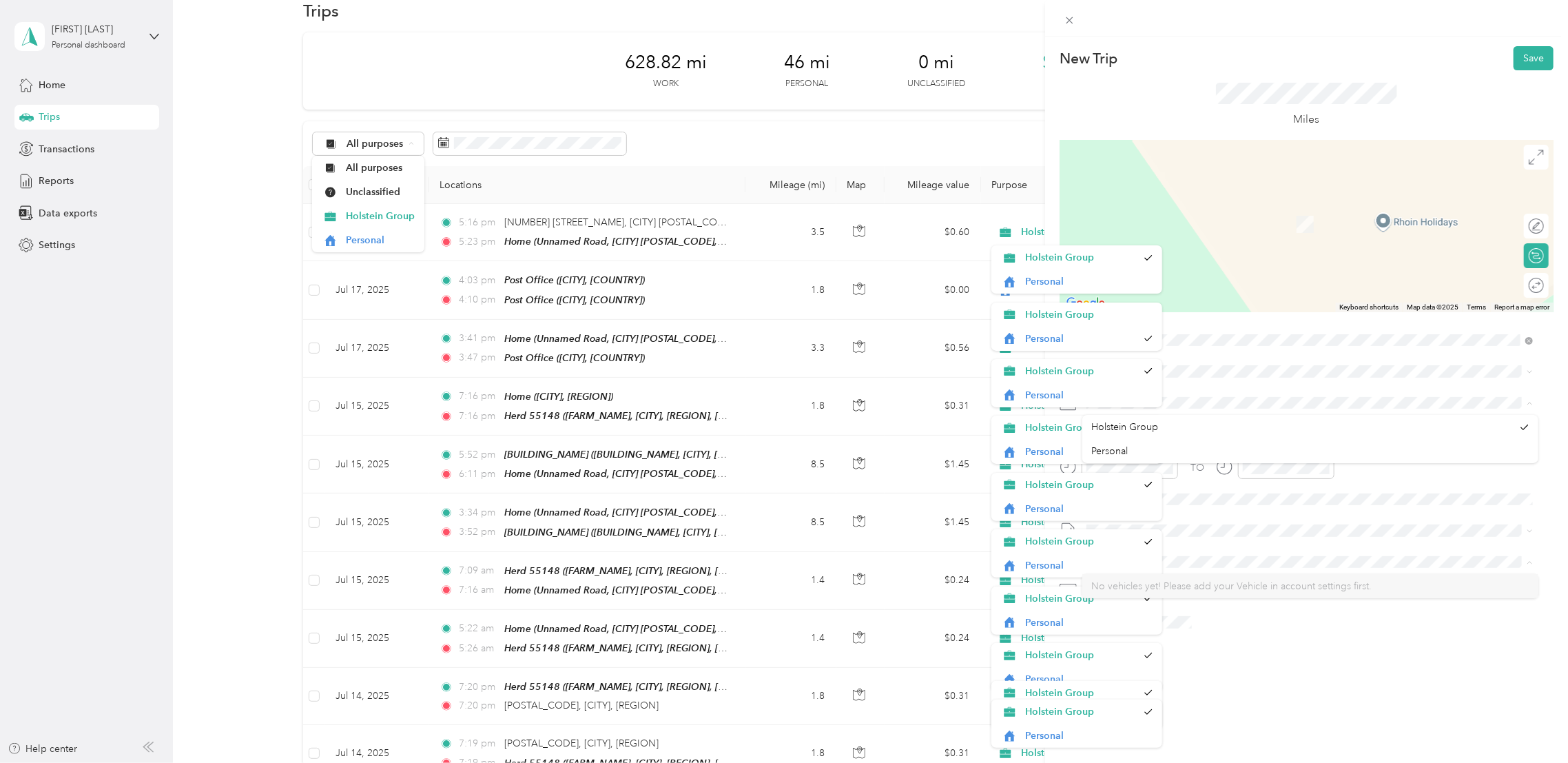 scroll, scrollTop: 156, scrollLeft: 0, axis: vertical 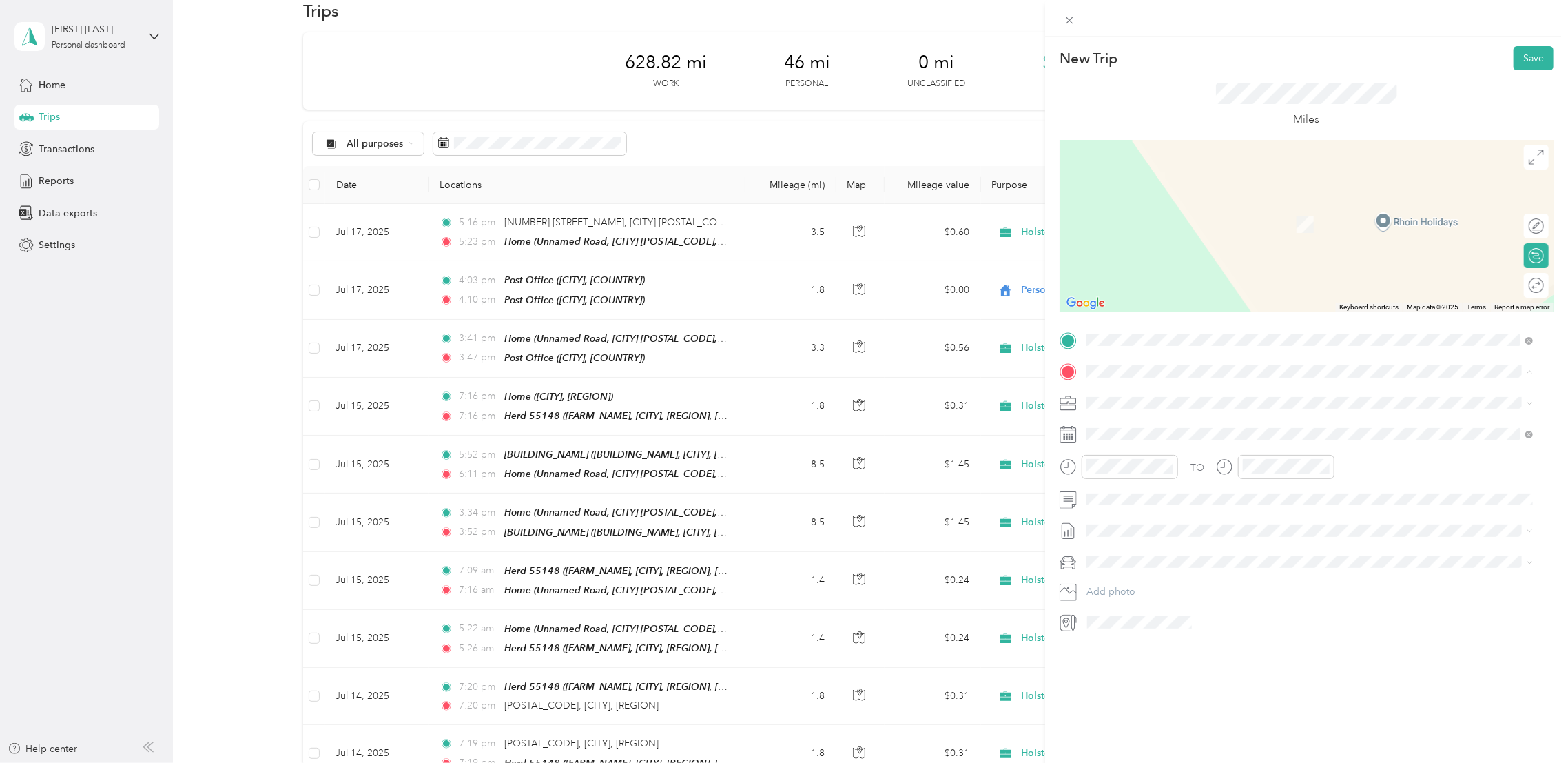 click on ", [CITY], [COUNTRY], [COUNTRY]" at bounding box center [1186, 485] 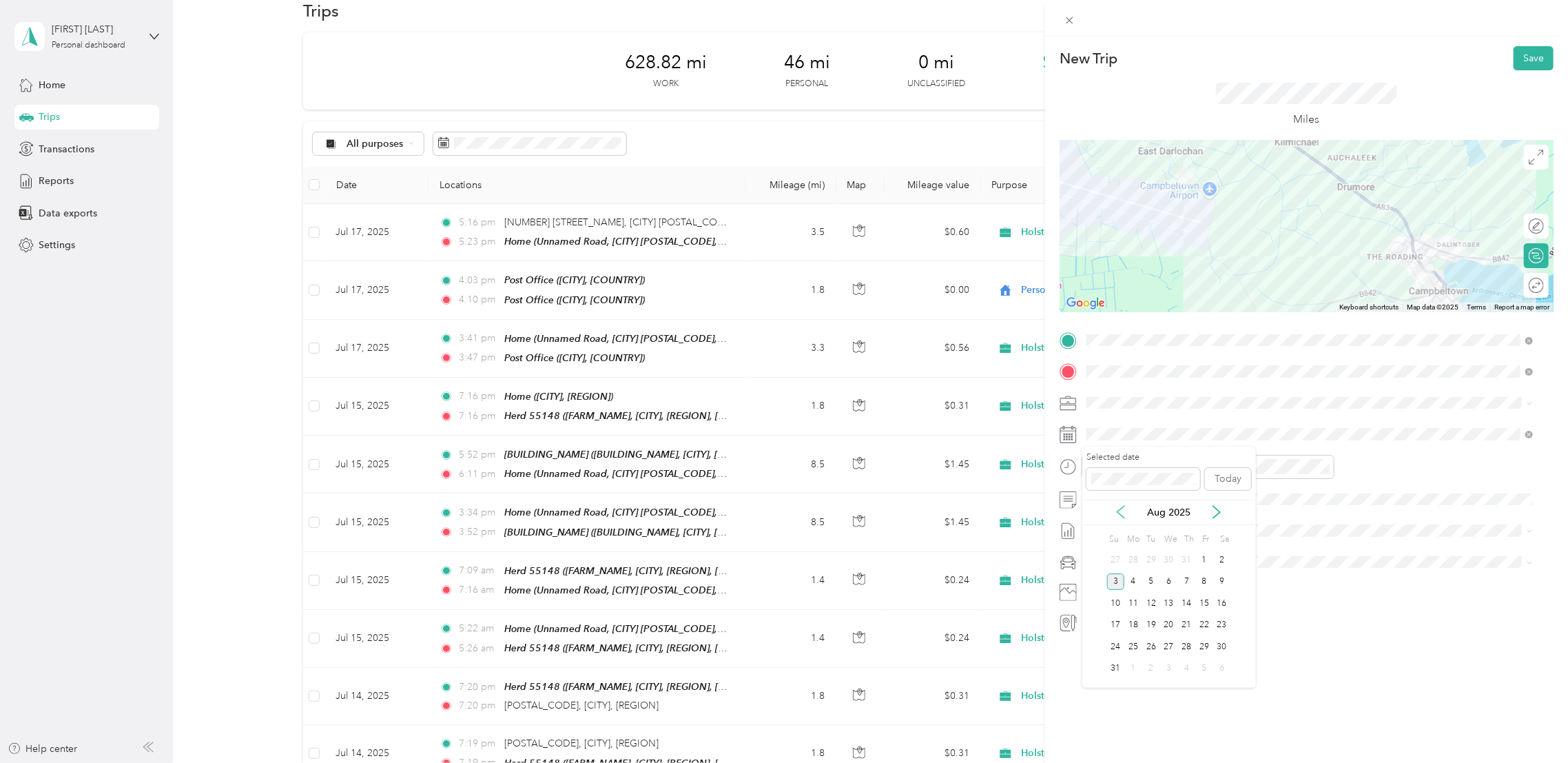 click 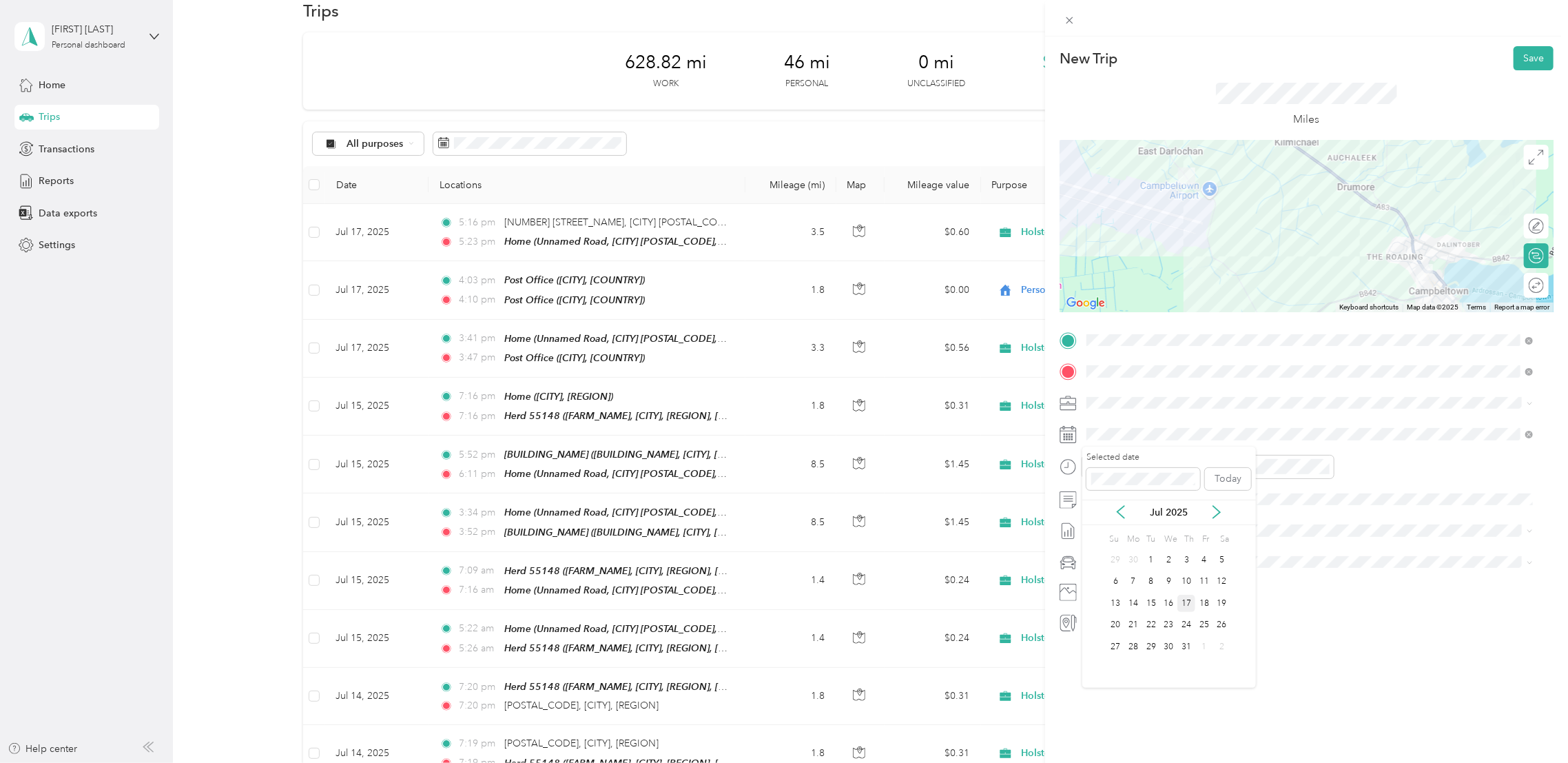 click on "17" at bounding box center (1186, 603) 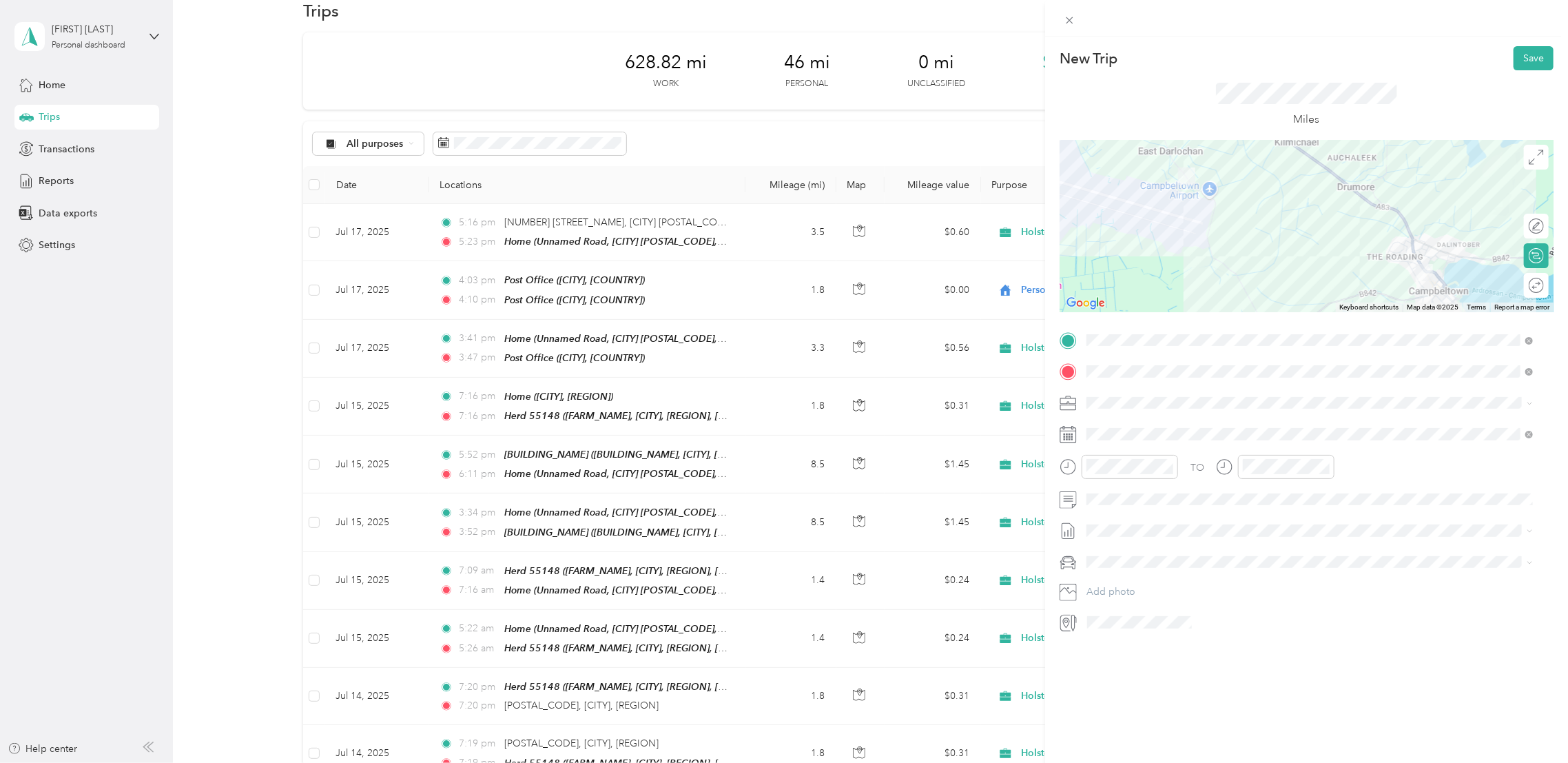 click on "New Trip Save This trip cannot be edited because it is either under review, approved, or paid. Contact your Team Manager to edit it. Miles ← Move left → Move right ↑ Move up ↓ Move down + Zoom in - Zoom out Home Jump left by 75% End Jump right by 75% Page Up Jump up by 75% Page Down Jump down by 75% Keyboard shortcuts Map Data Map data ©2025 Map data ©2025 500 m  Click to toggle between metric and imperial units Terms Report a map error Edit route Calculate route Round trip TO Add photo" at bounding box center [784, 381] 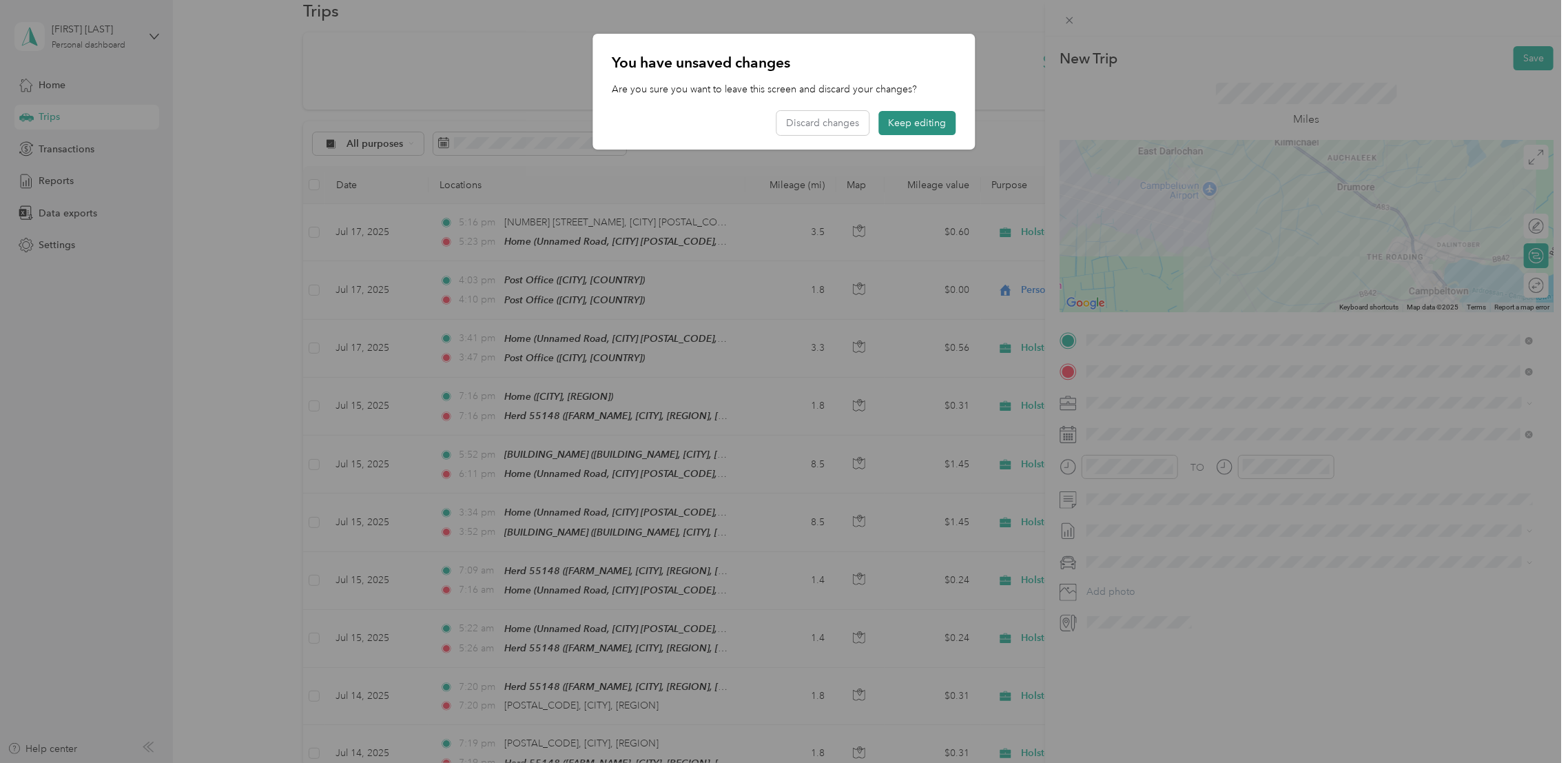 click on "Keep editing" at bounding box center (918, 123) 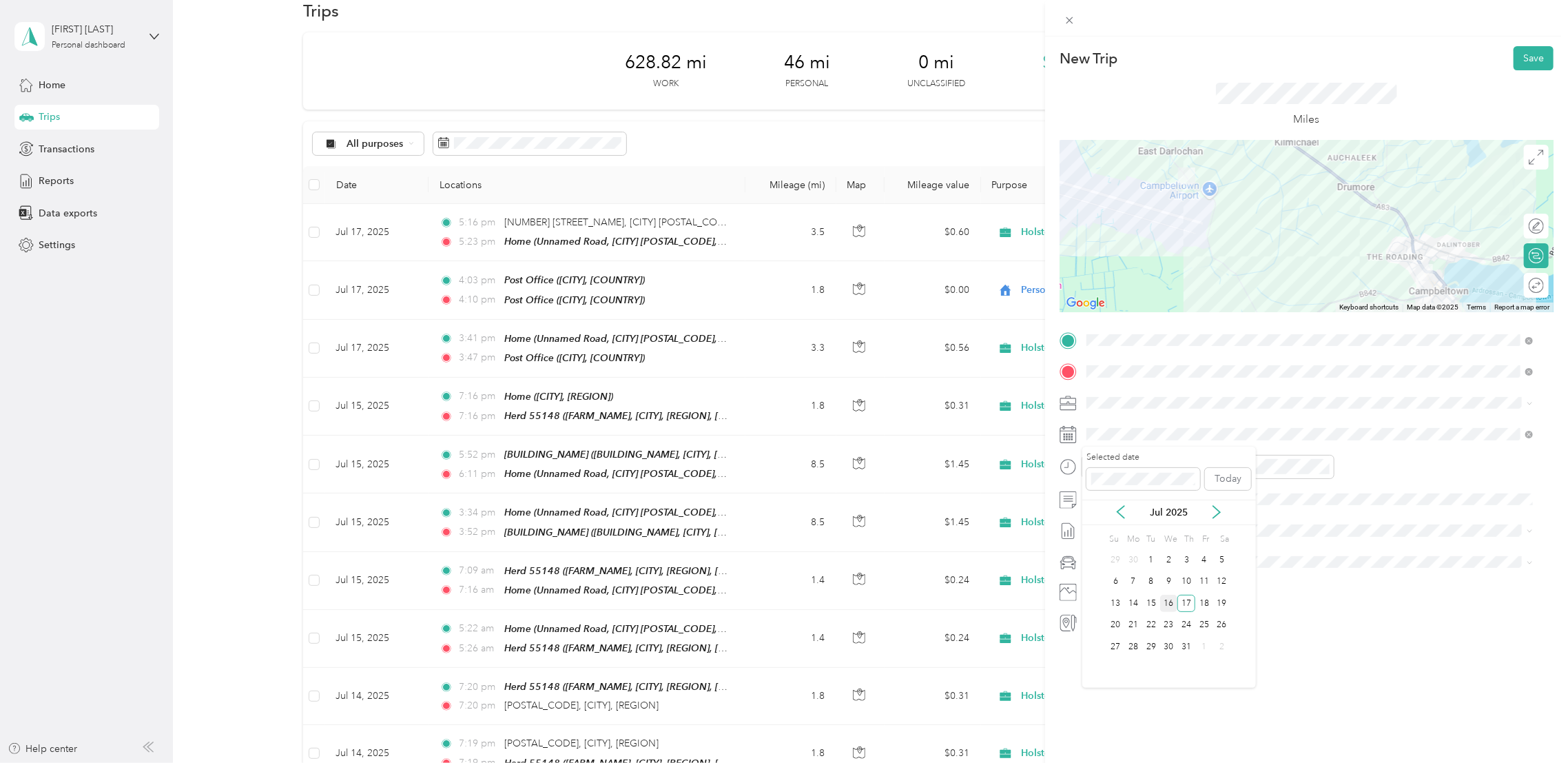 click on "16" at bounding box center [1169, 603] 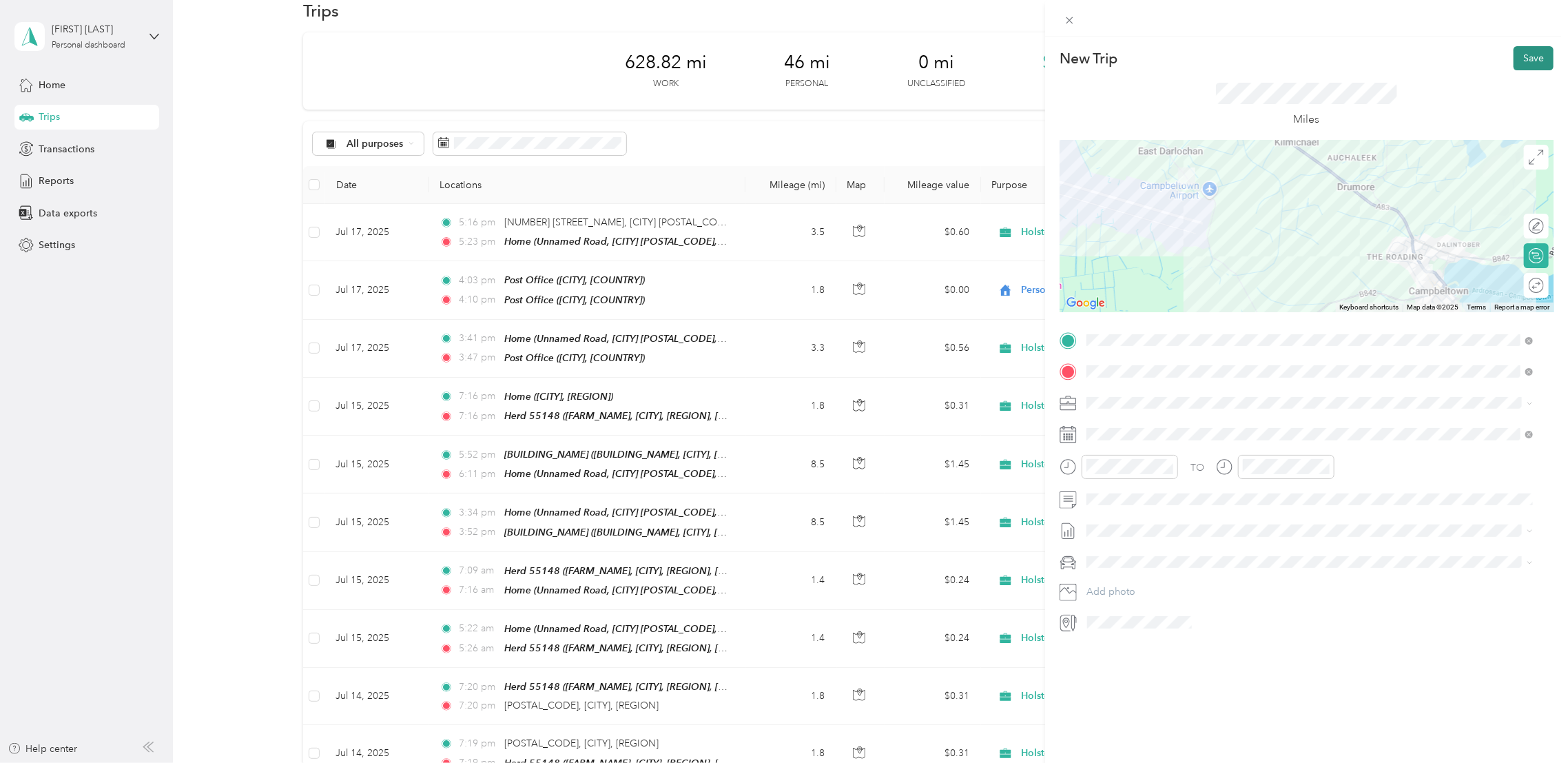 click on "Save" at bounding box center (1534, 58) 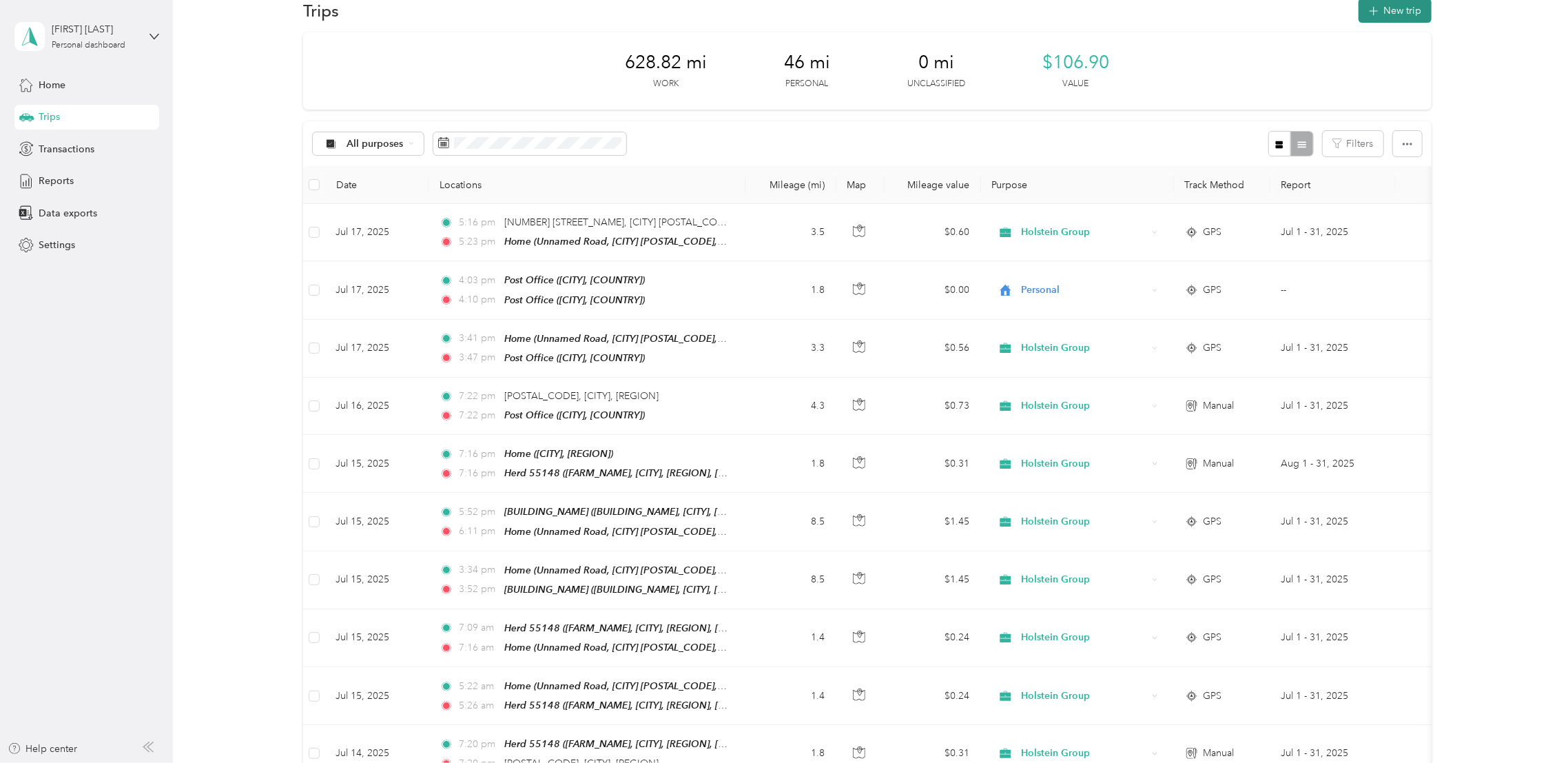 click on "New trip" at bounding box center (1395, 10) 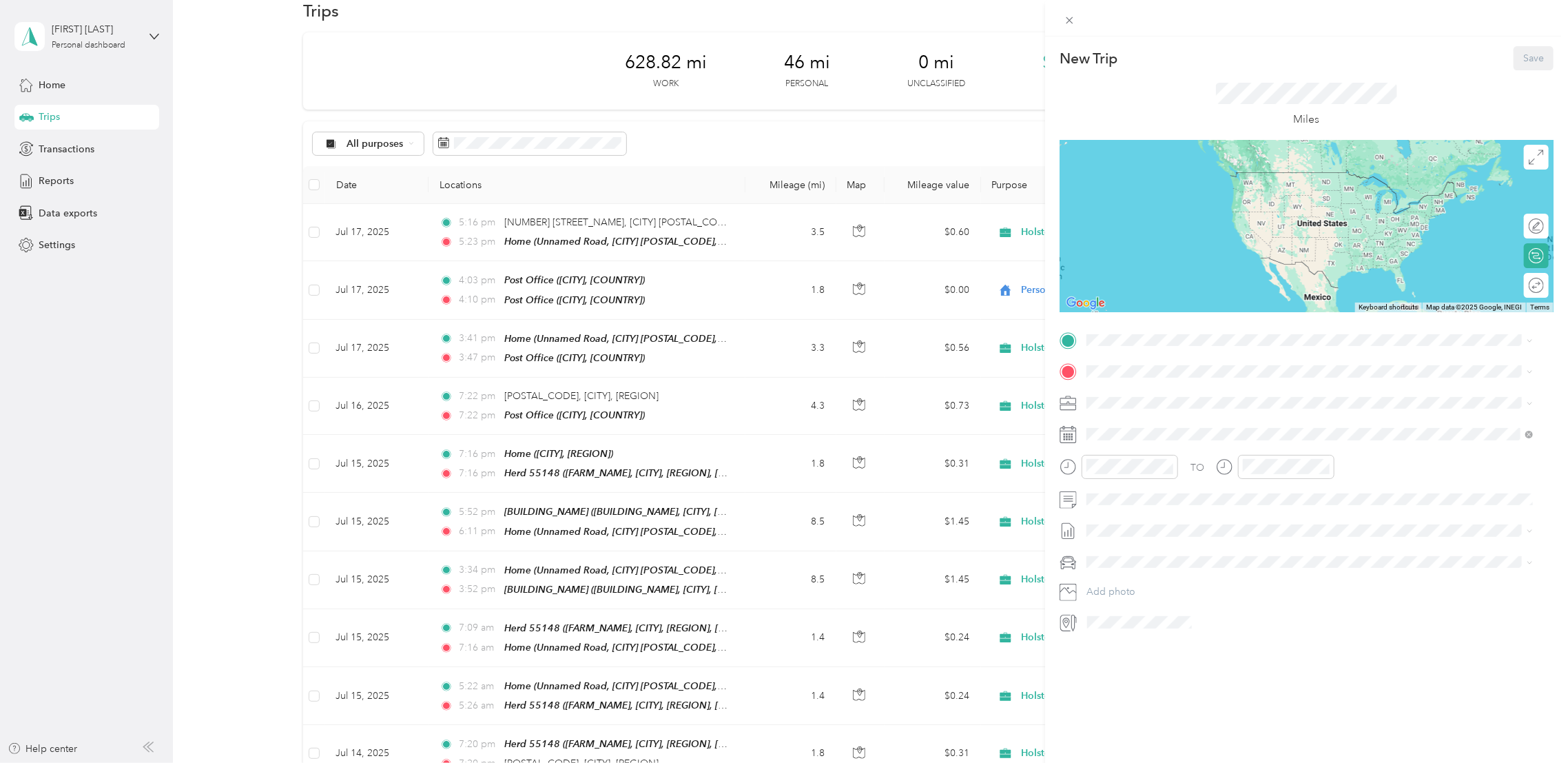 click on ", [CITY], [COUNTRY], [COUNTRY]" at bounding box center (1186, 526) 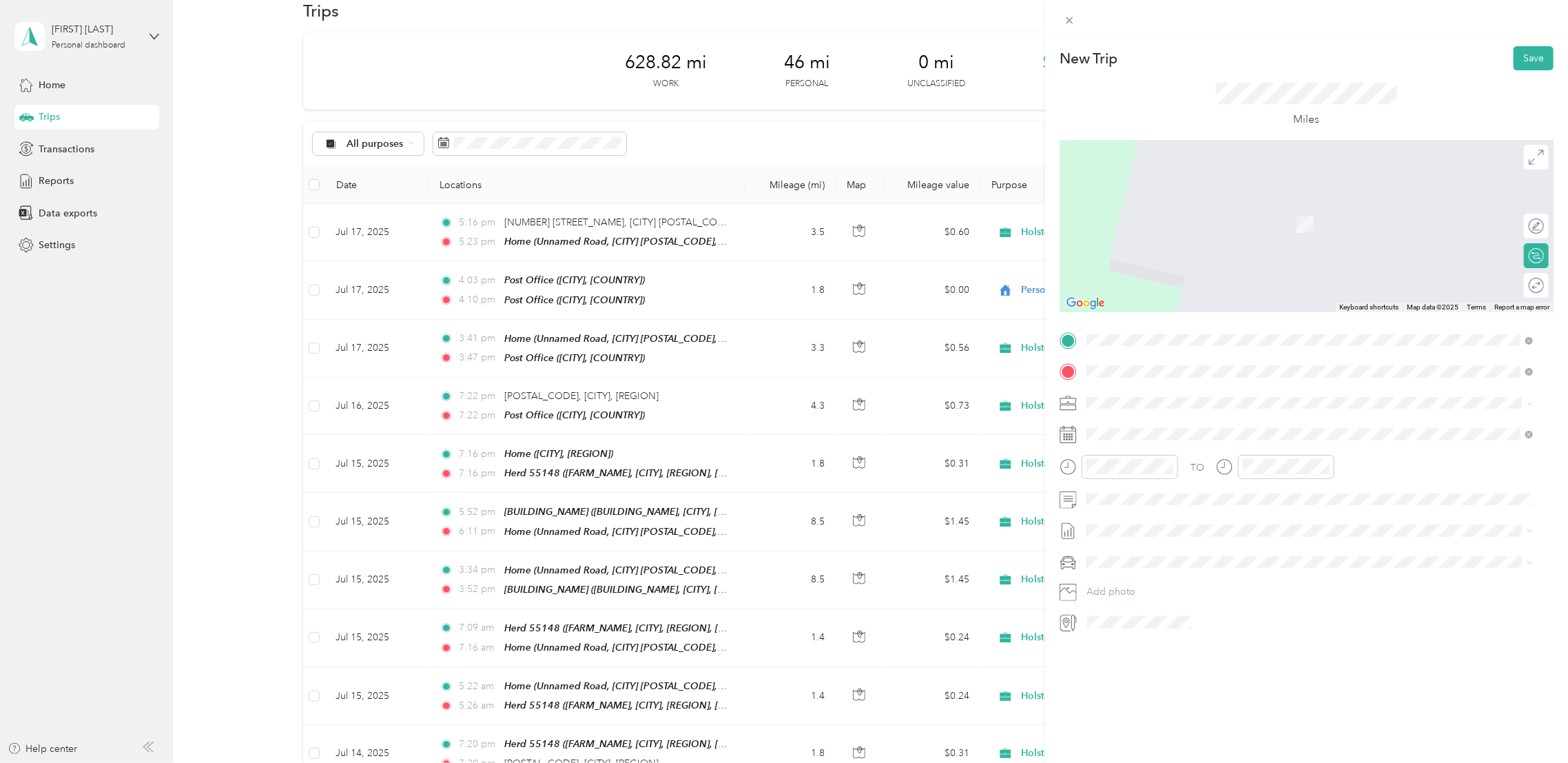 click on "[POSTAL_CODE]
[CITY], [REGION], [COUNTRY], [COUNTRY]" at bounding box center (1207, 427) 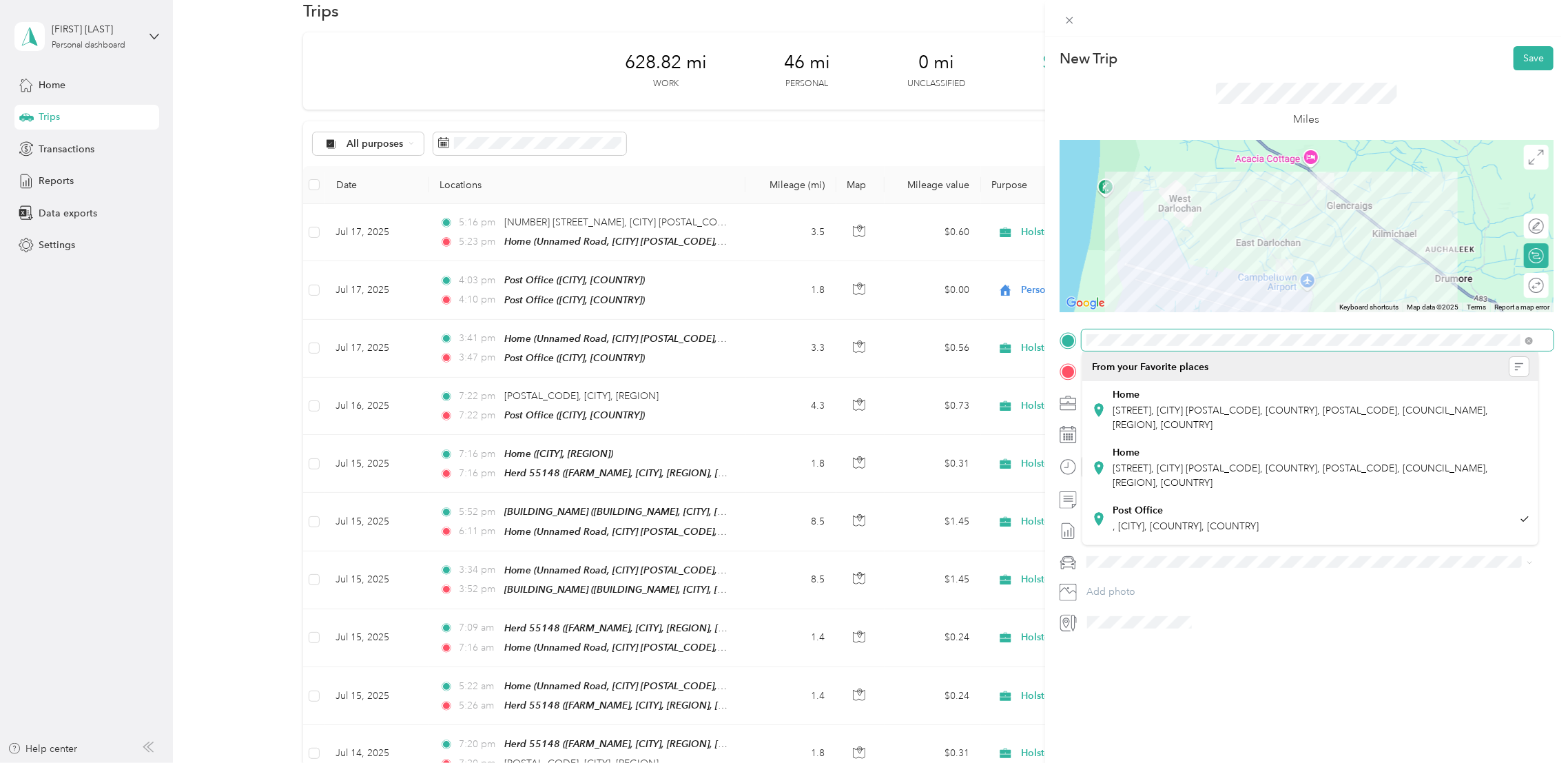 click at bounding box center [1306, 340] 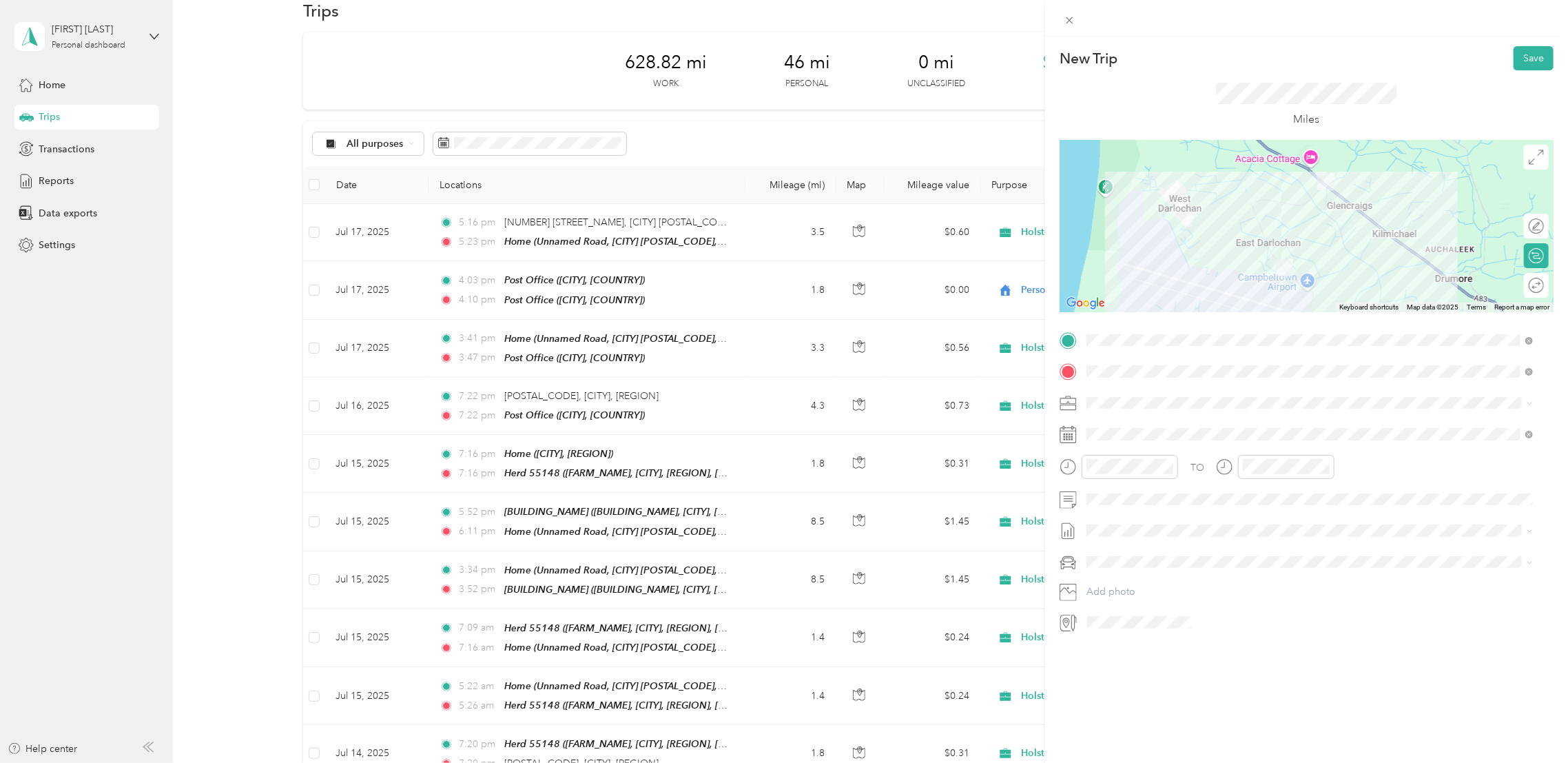 click on "[STREET], [CITY] [POSTAL_CODE], [COUNTRY], [POSTAL_CODE], [COUNCIL_NAME], [REGION], [COUNTRY]" at bounding box center [1300, 418] 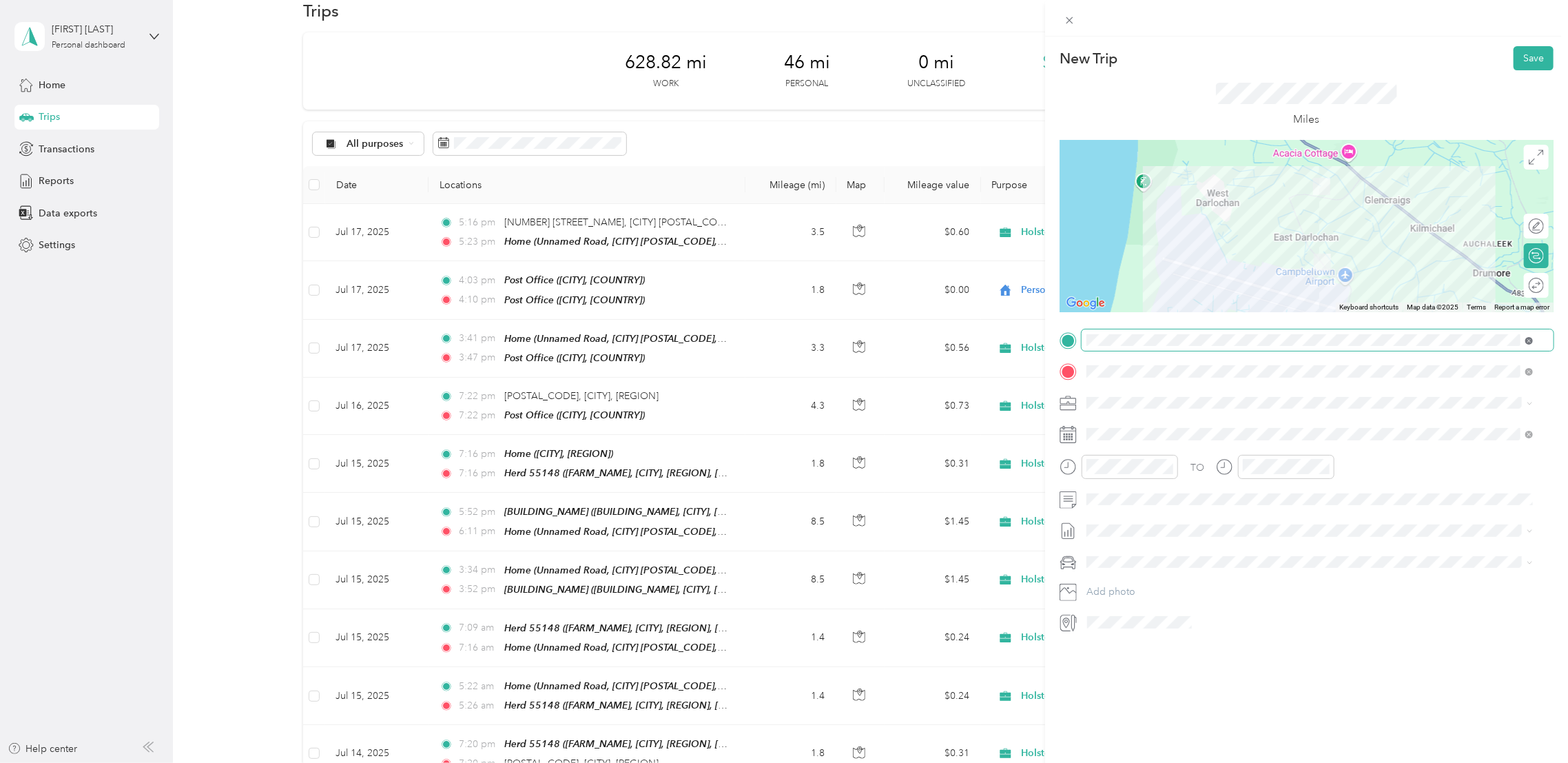 click 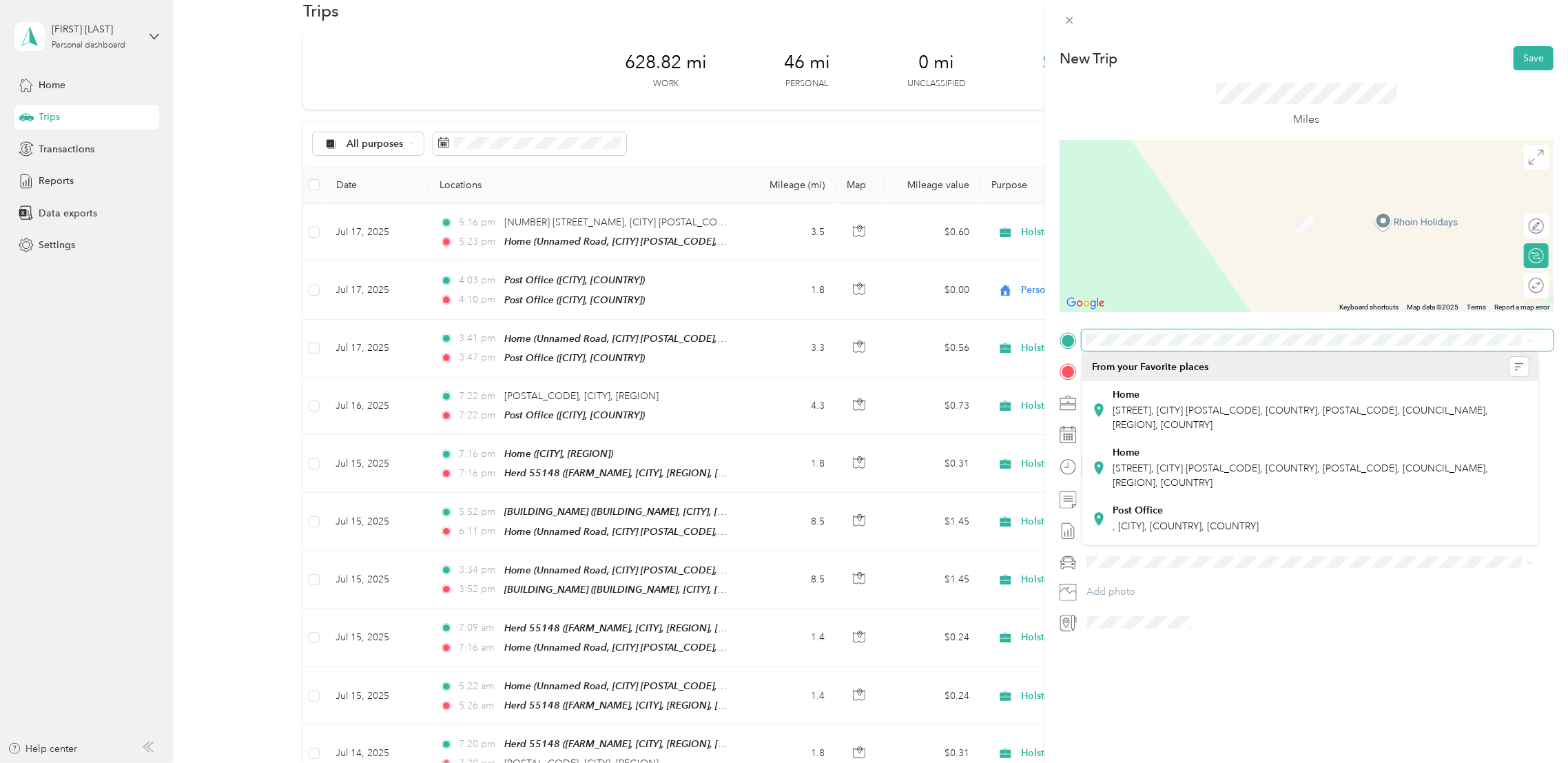 click at bounding box center [1529, 340] 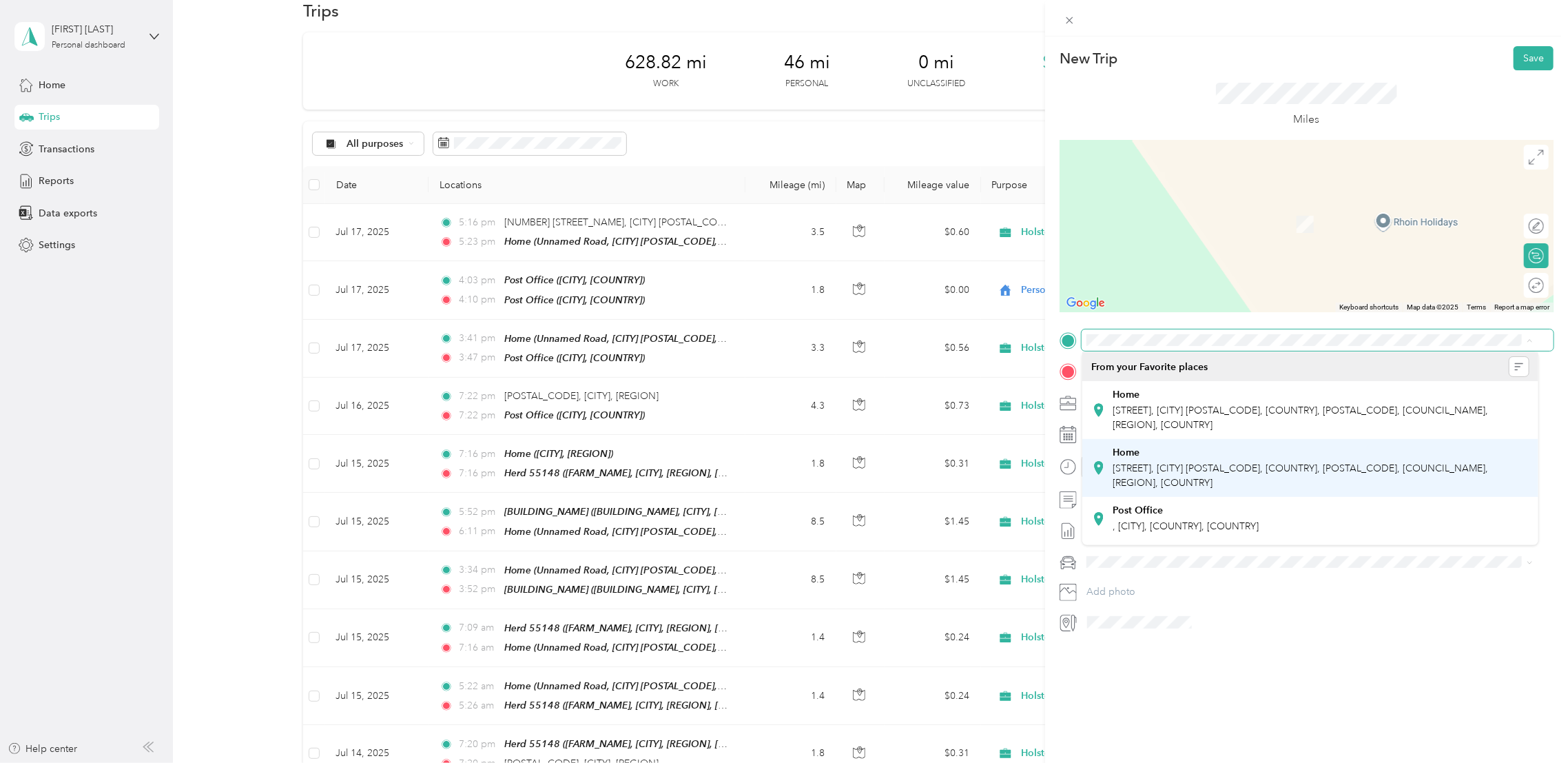 click on "[STREET], [CITY] [POSTAL_CODE], [COUNTRY], [POSTAL_CODE], [COUNCIL_NAME], [REGION], [COUNTRY]" at bounding box center (1300, 476) 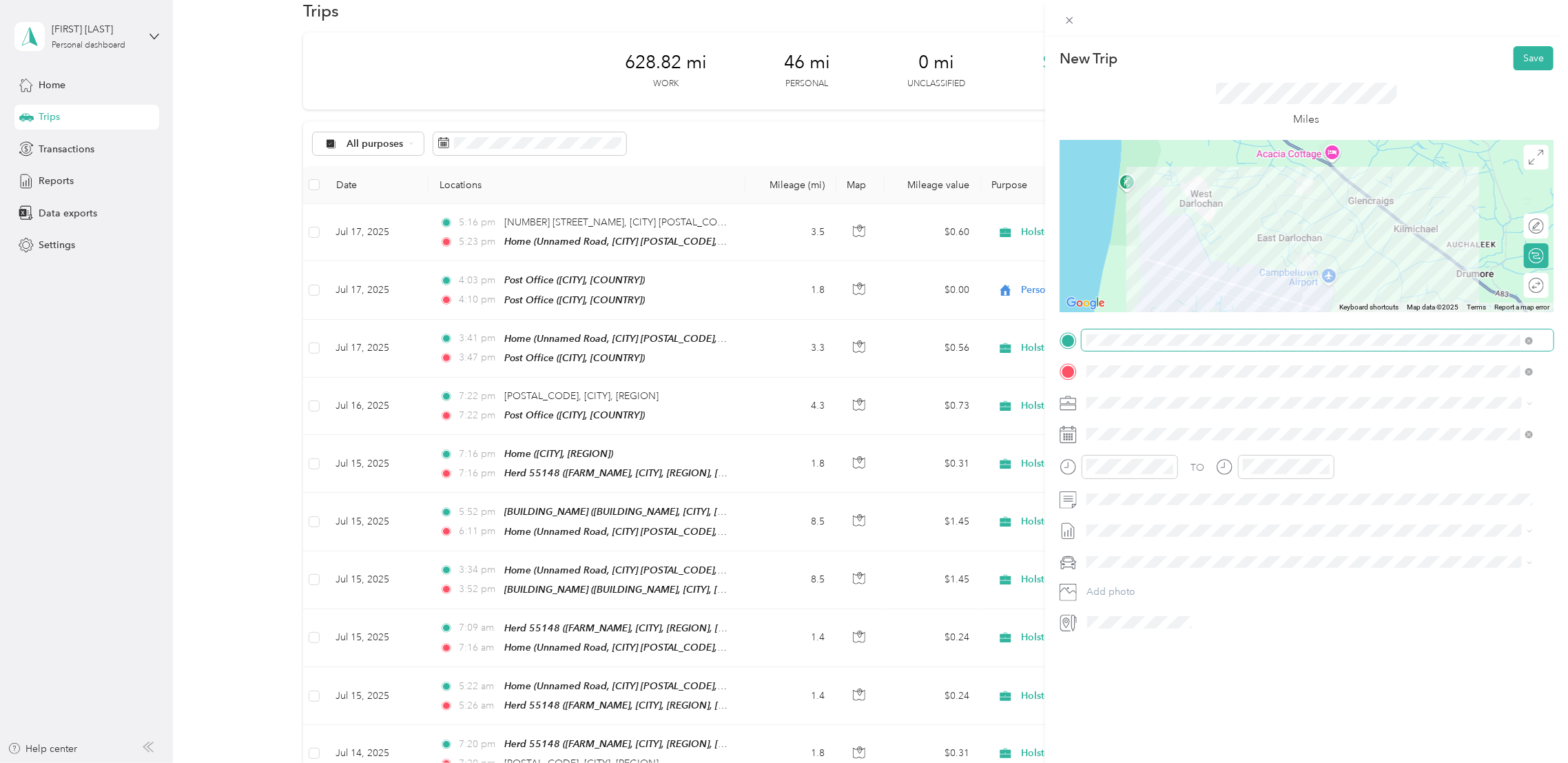 click at bounding box center [1527, 340] 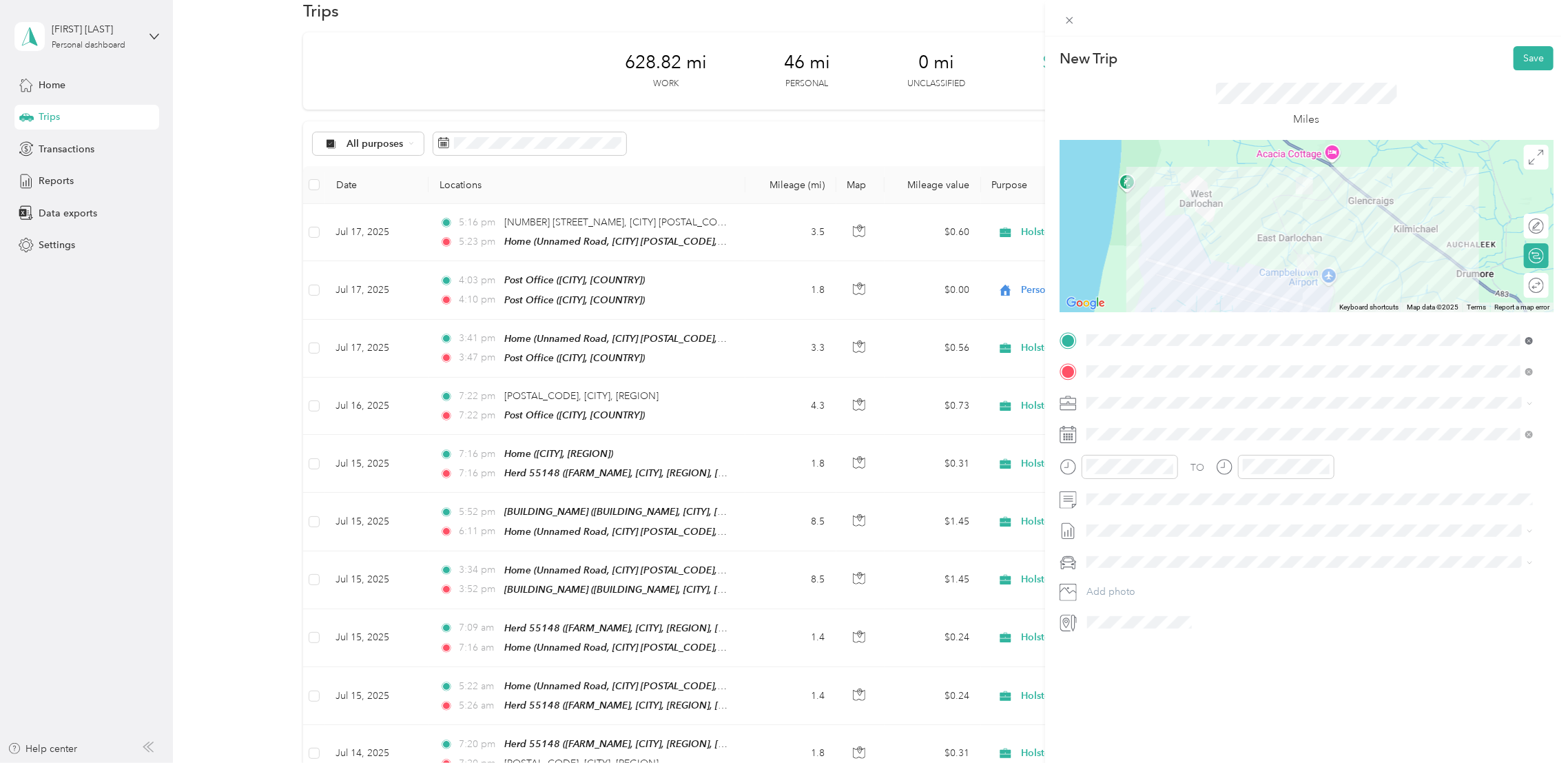 click 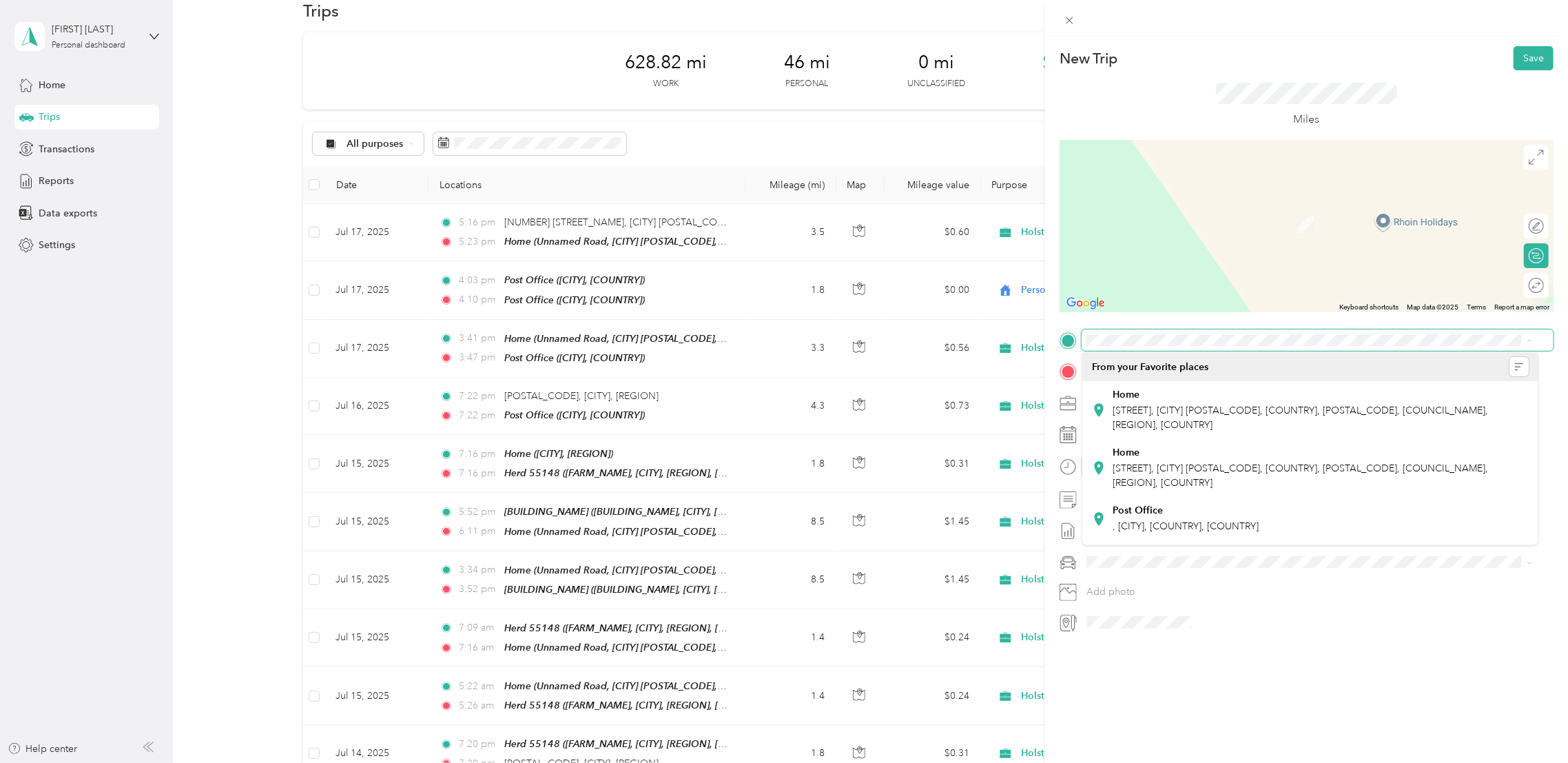 click at bounding box center (1317, 340) 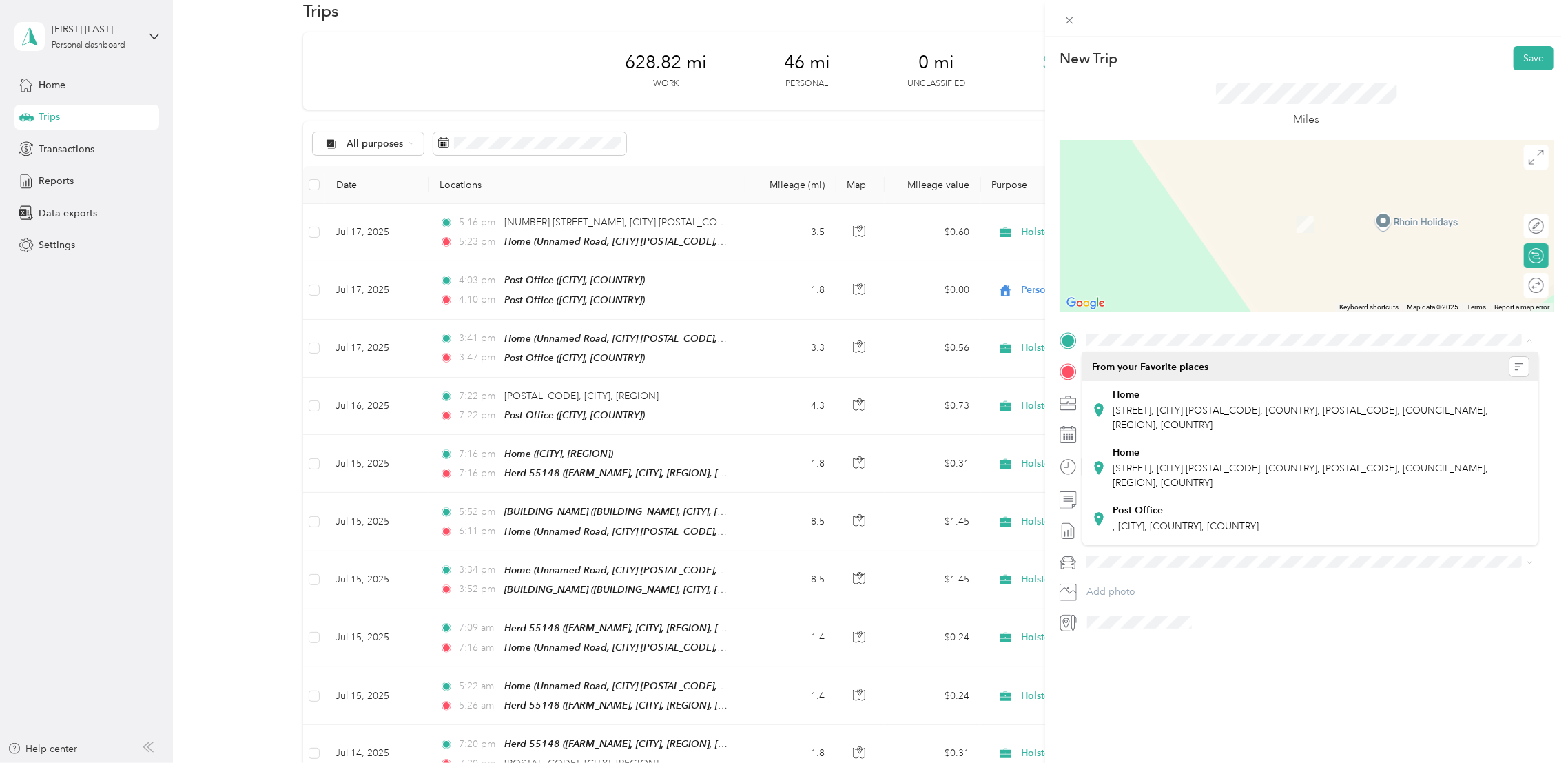 click on "From your Favorite places" at bounding box center (1310, 367) 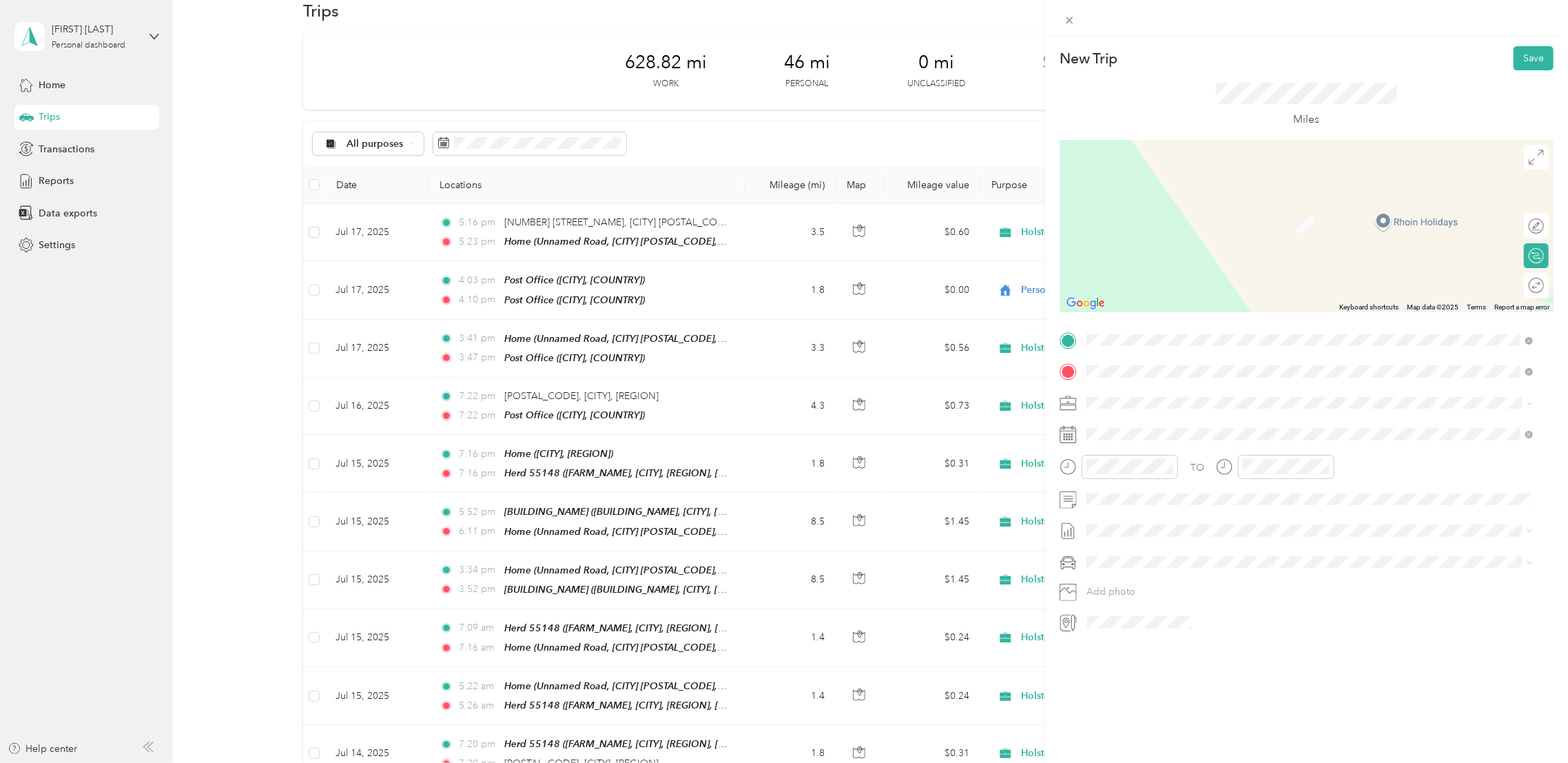 click on "[POSTAL_CODE]
[CITY], [REGION], [COUNTRY], [COUNTRY]" at bounding box center [1207, 396] 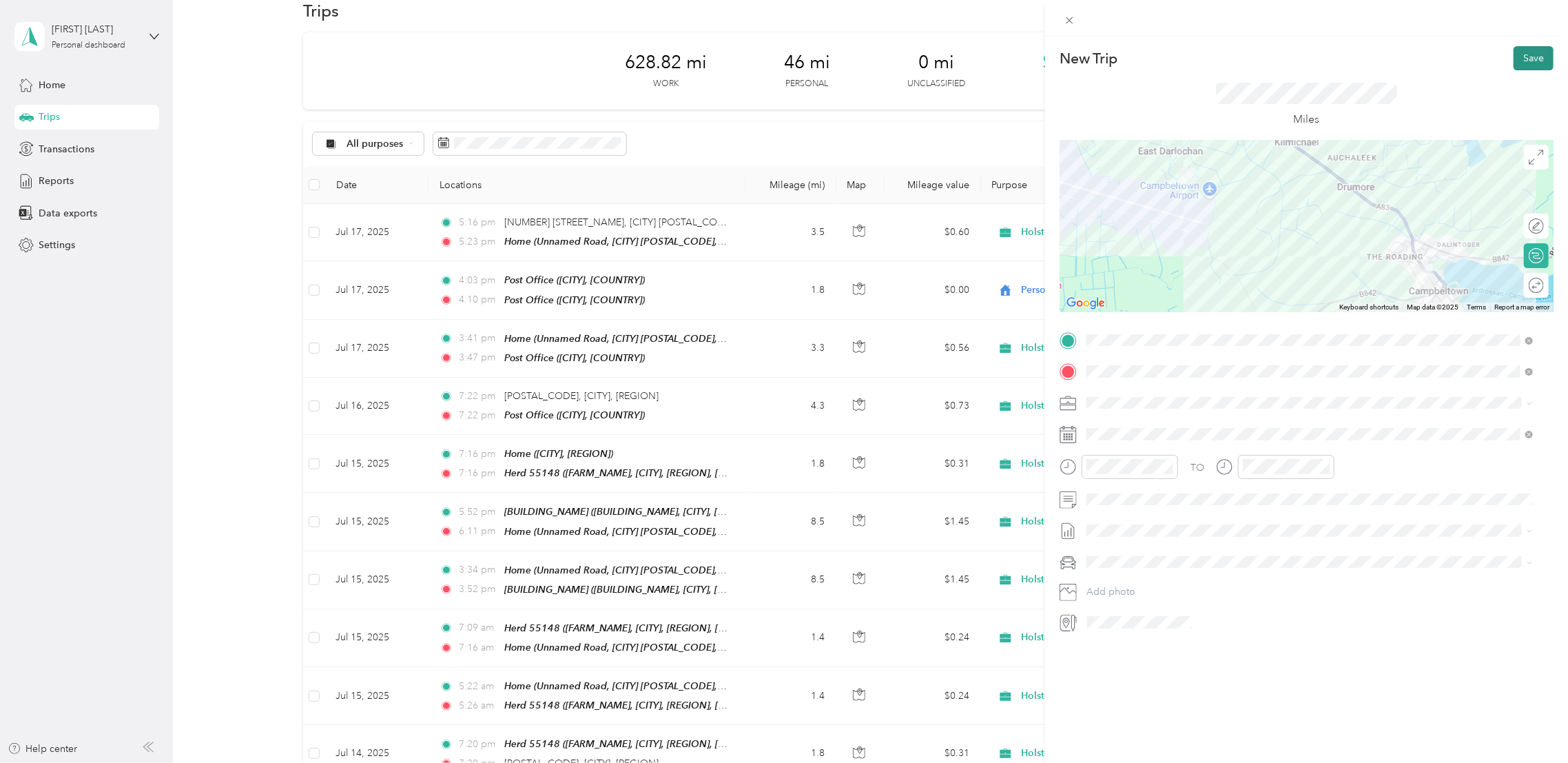 click on "Save" at bounding box center [1534, 58] 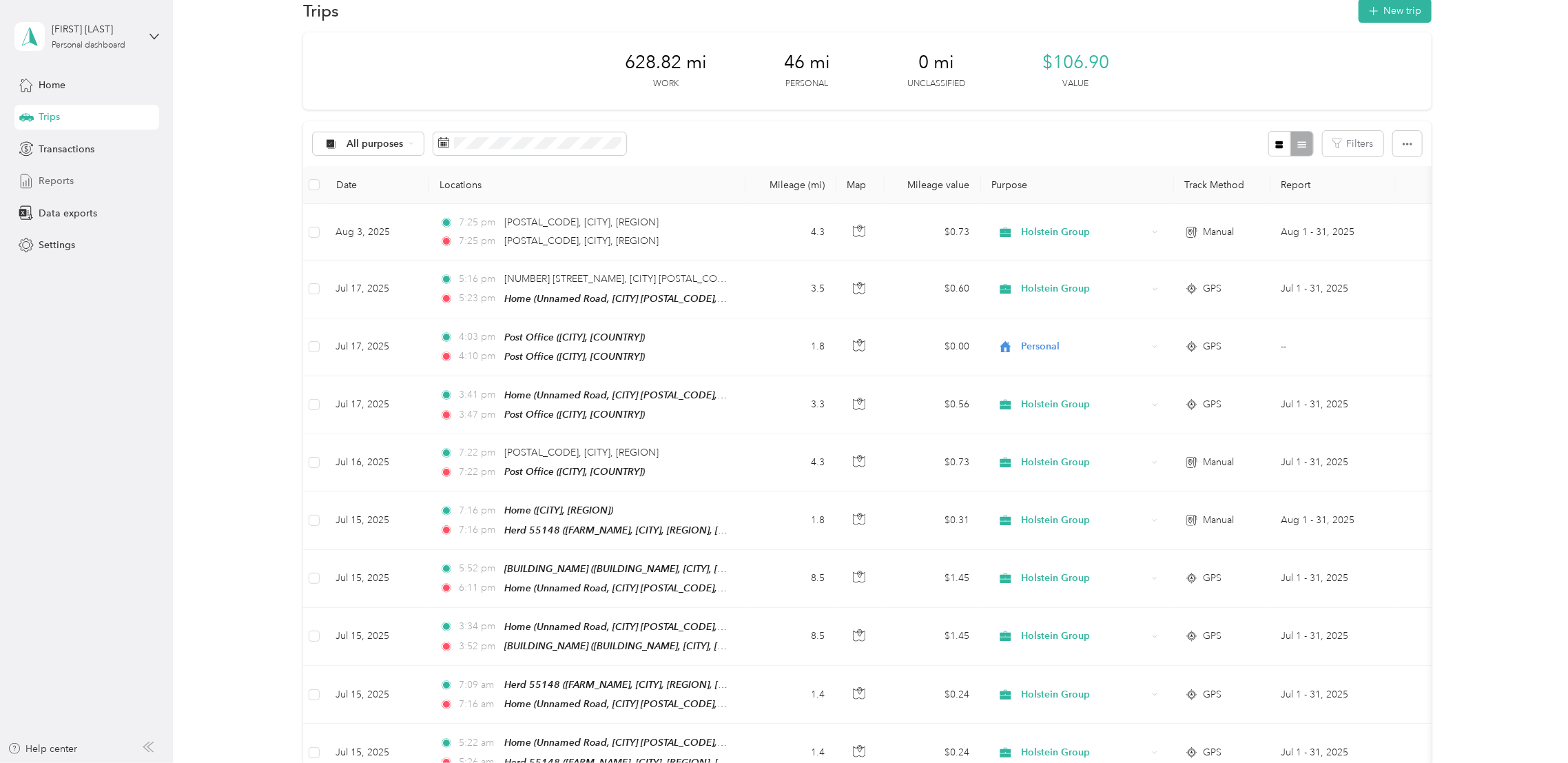 click on "Reports" at bounding box center [56, 181] 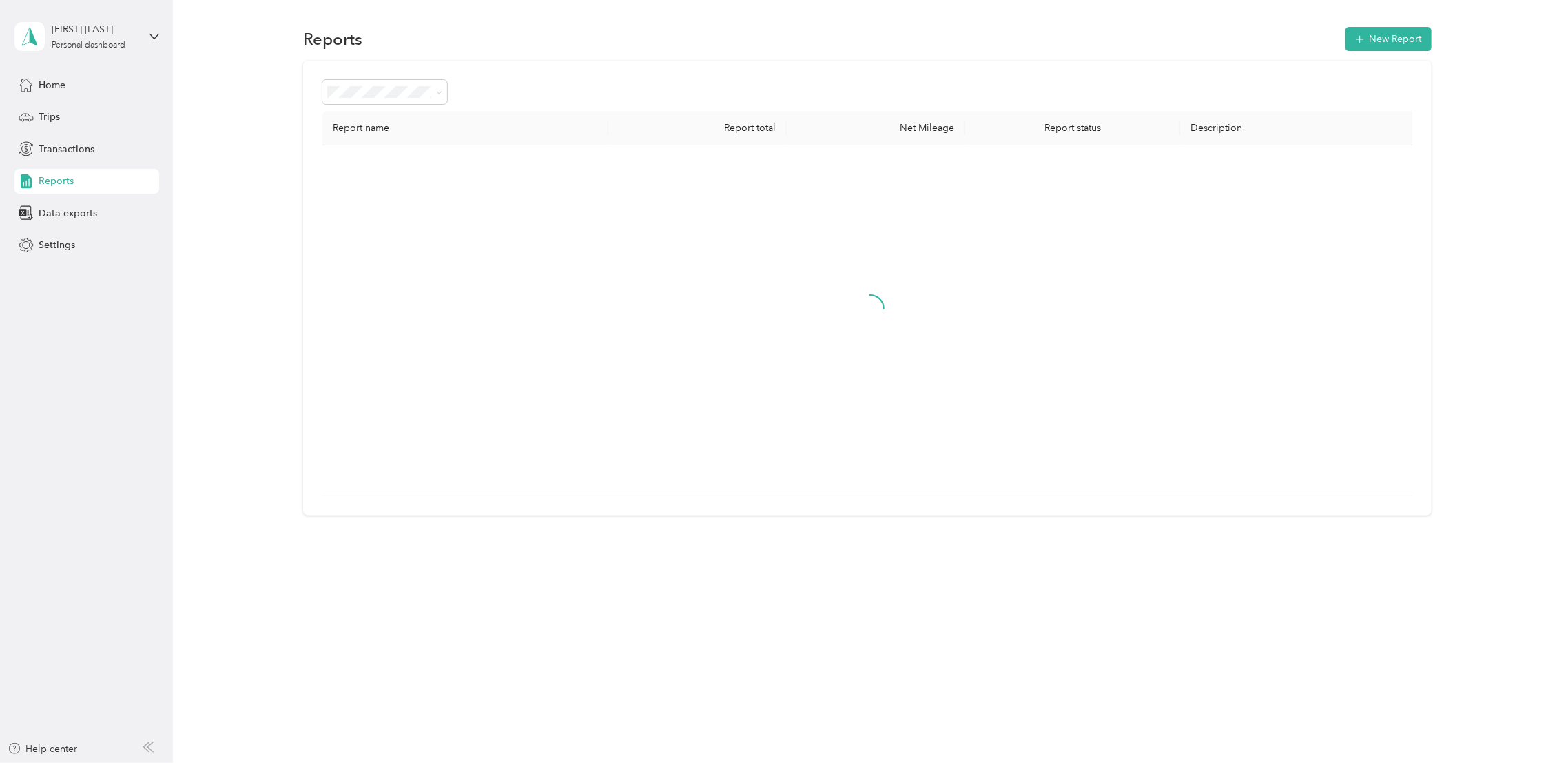 scroll, scrollTop: 0, scrollLeft: 0, axis: both 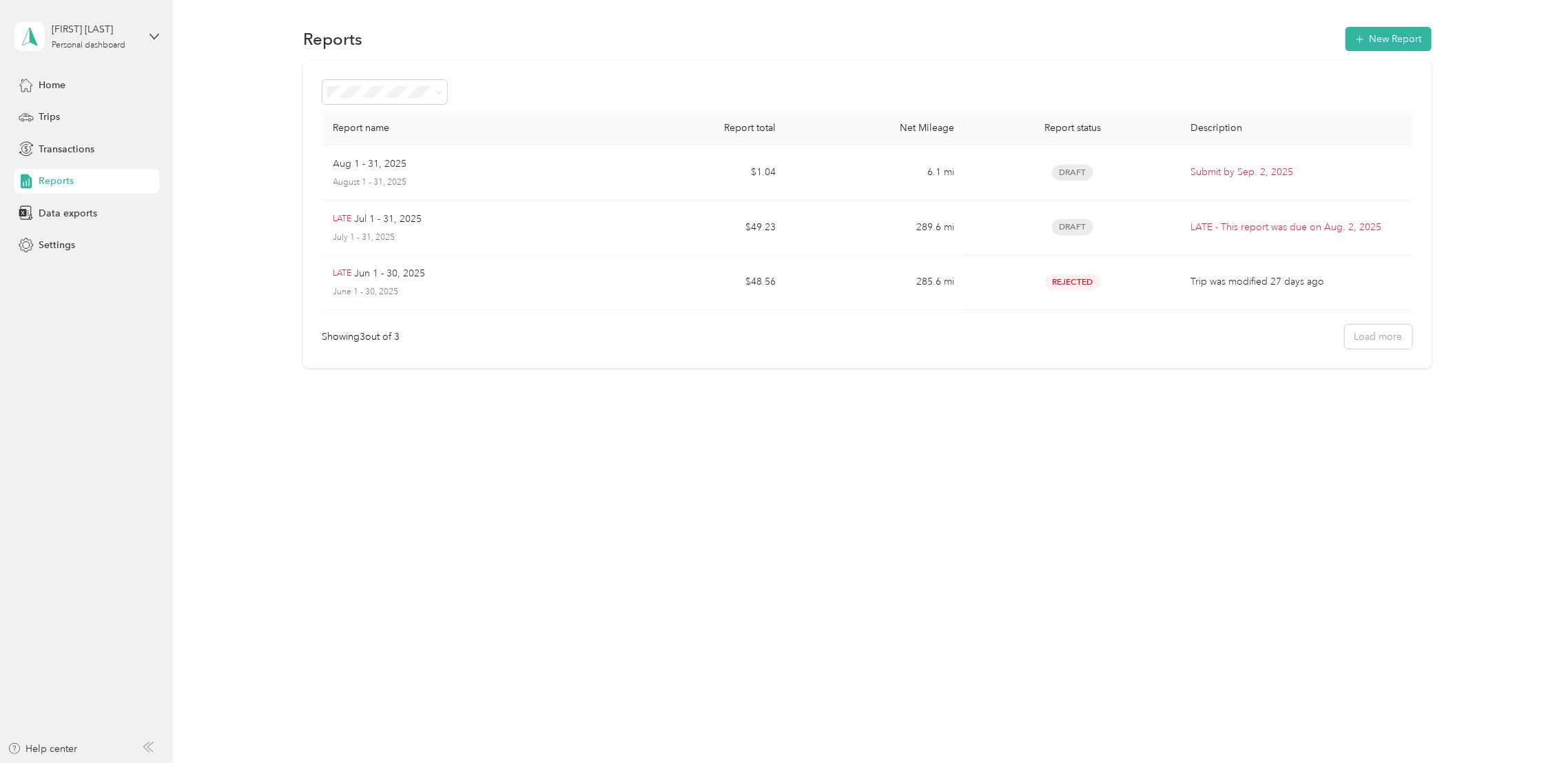 click on "Reports" at bounding box center [56, 181] 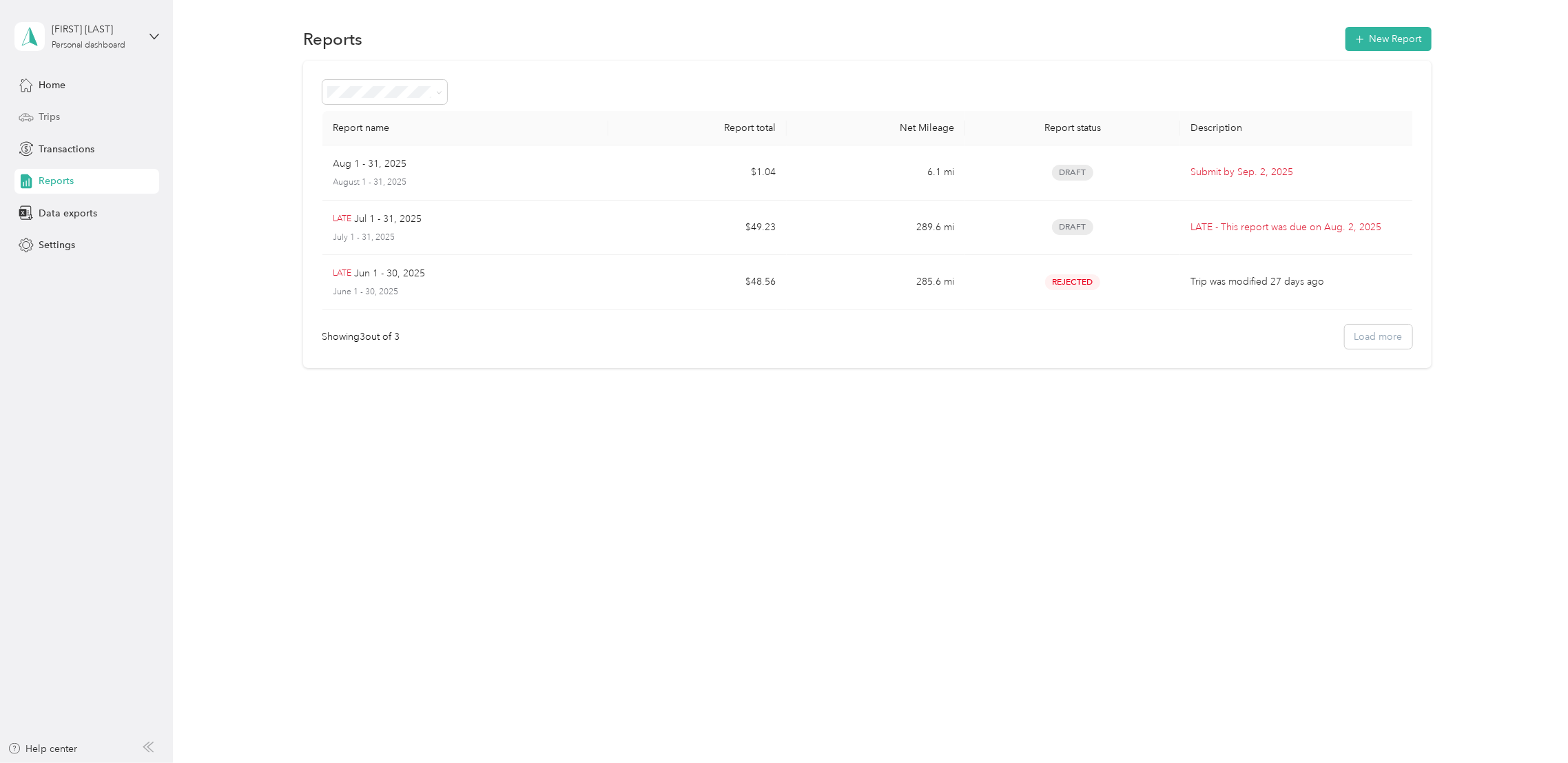 click on "Trips" at bounding box center (49, 116) 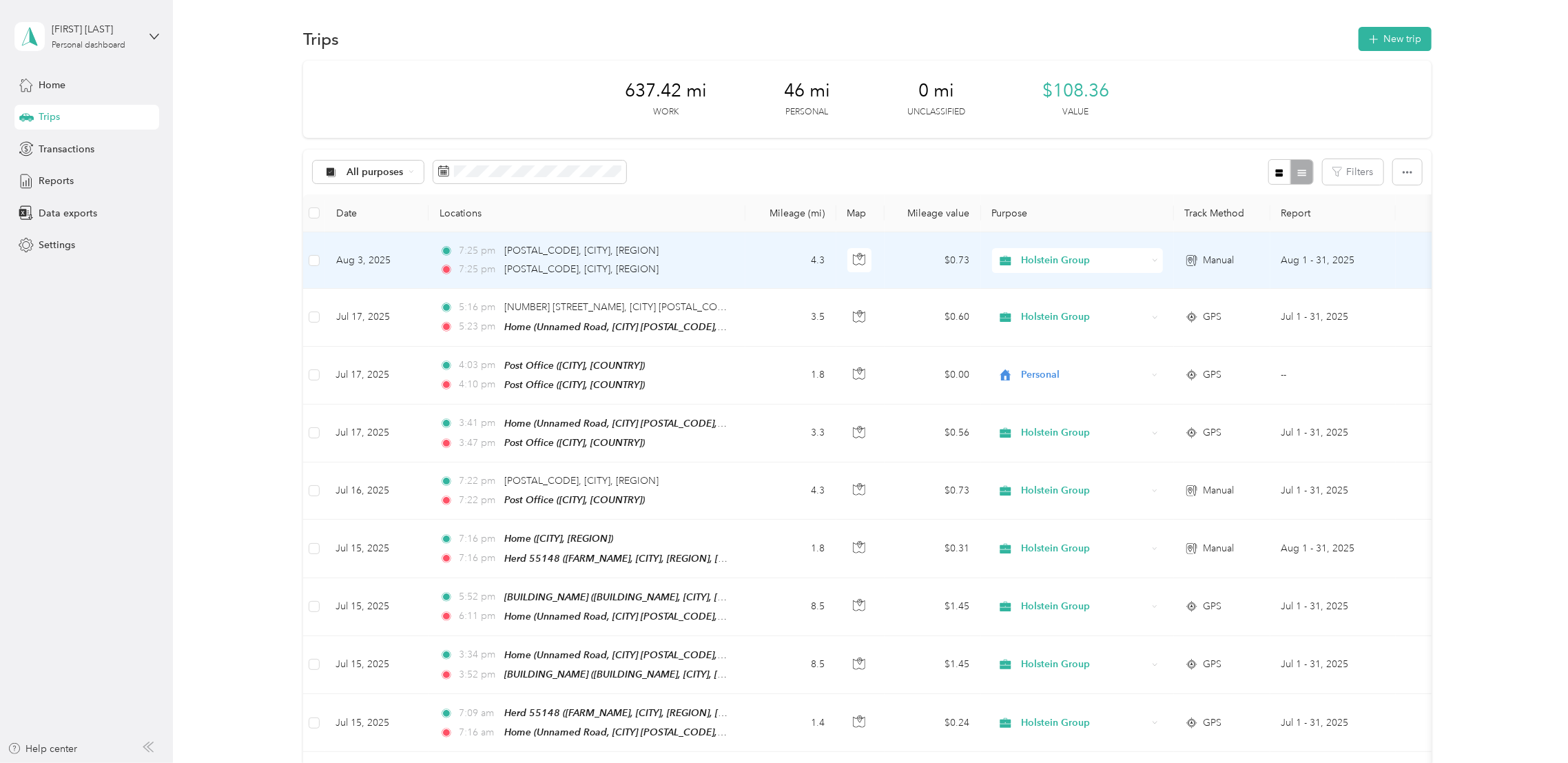 drag, startPoint x: 735, startPoint y: 268, endPoint x: 708, endPoint y: 256, distance: 29.546573 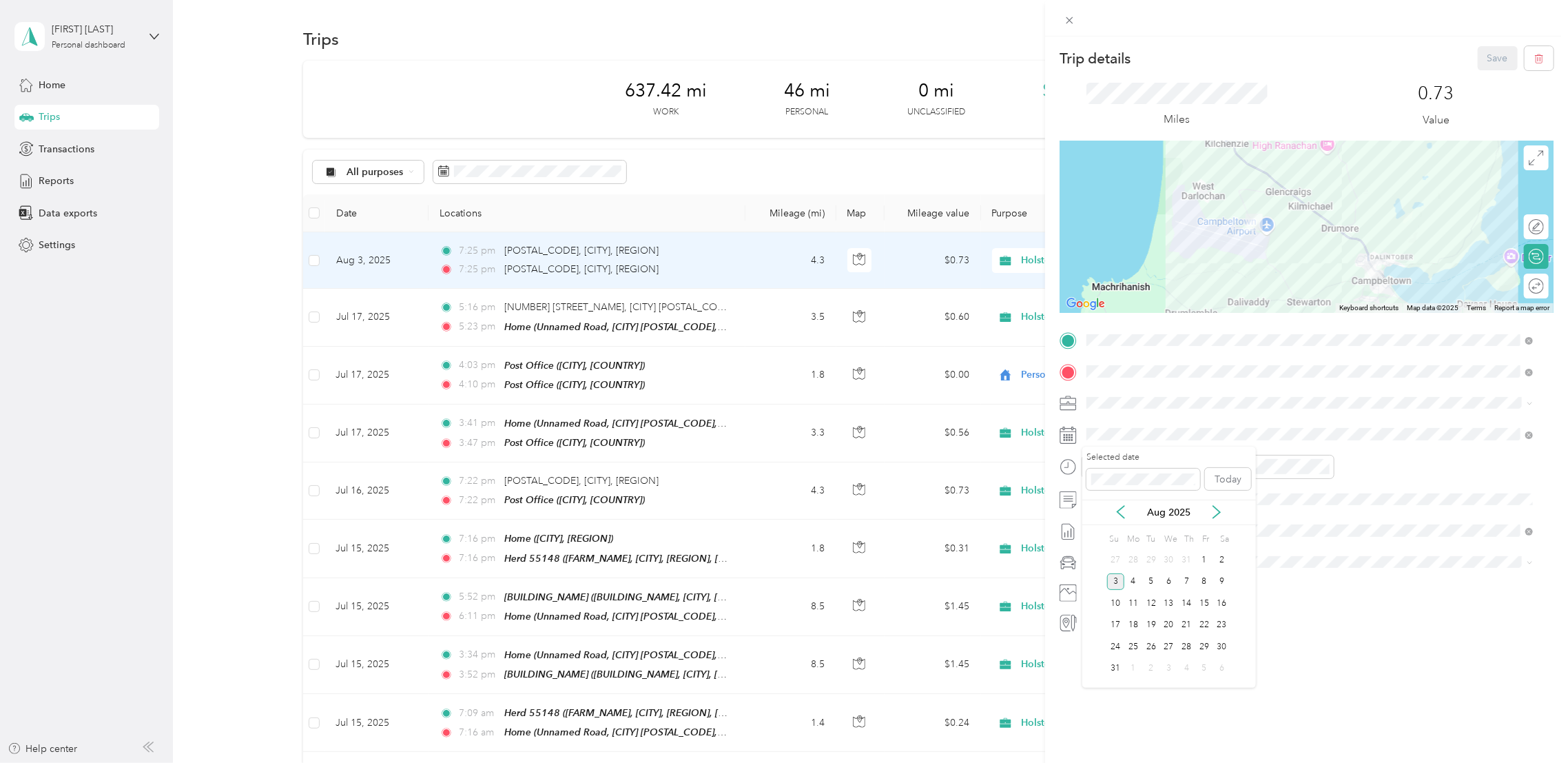 click on "Aug 2025" at bounding box center (1169, 512) 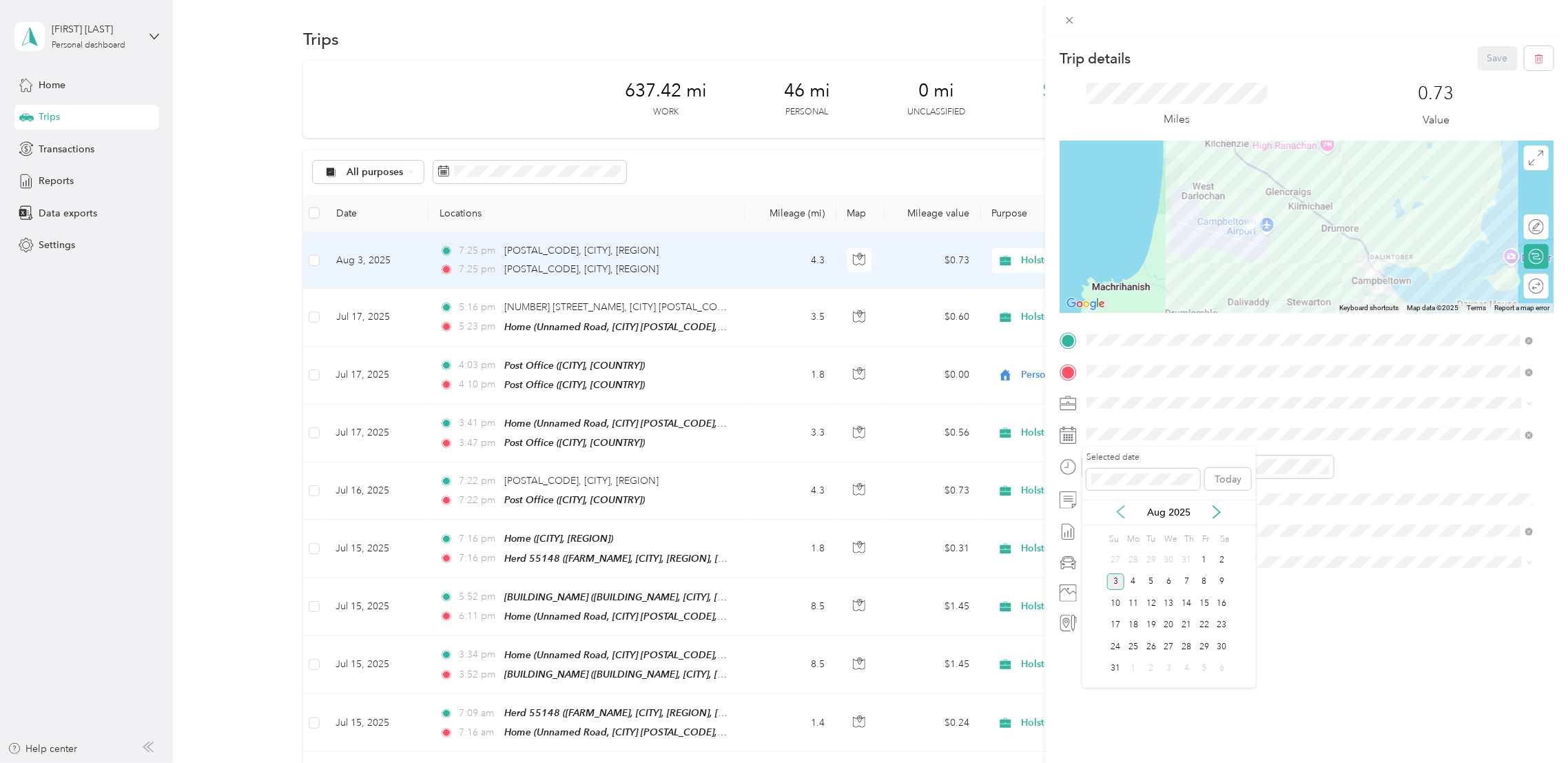 click 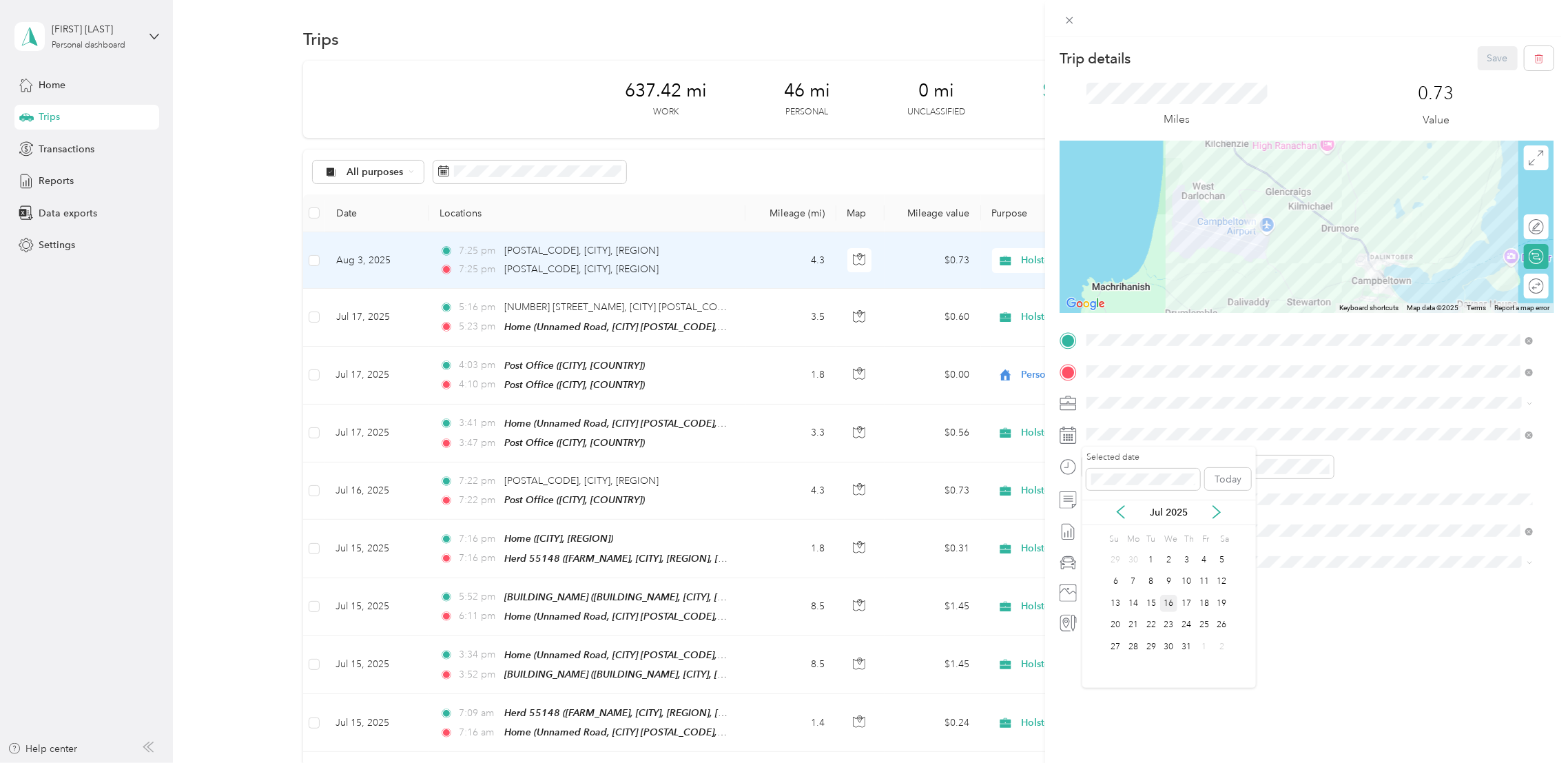 click on "16" at bounding box center (1169, 603) 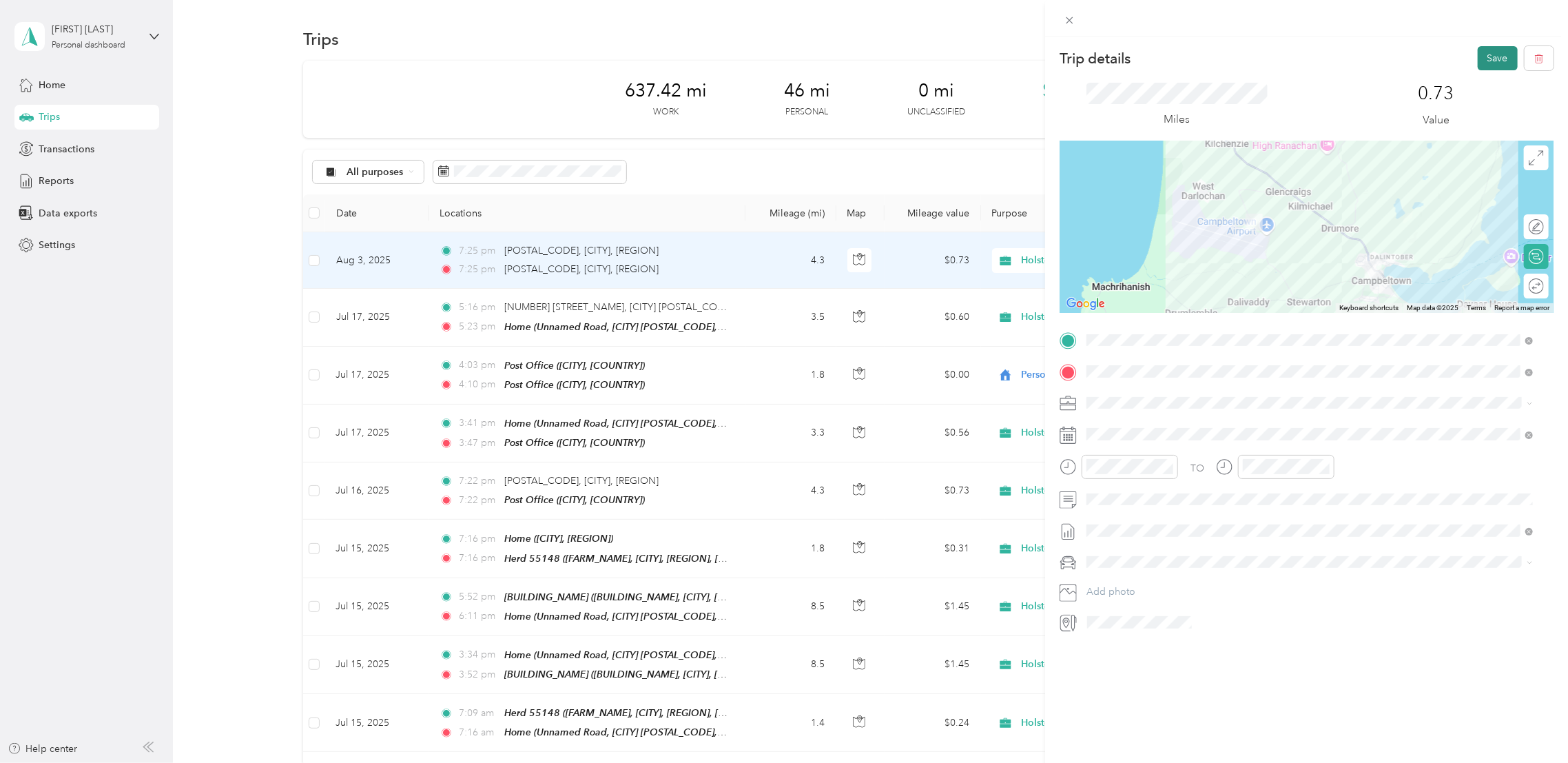 click on "Save" at bounding box center (1498, 58) 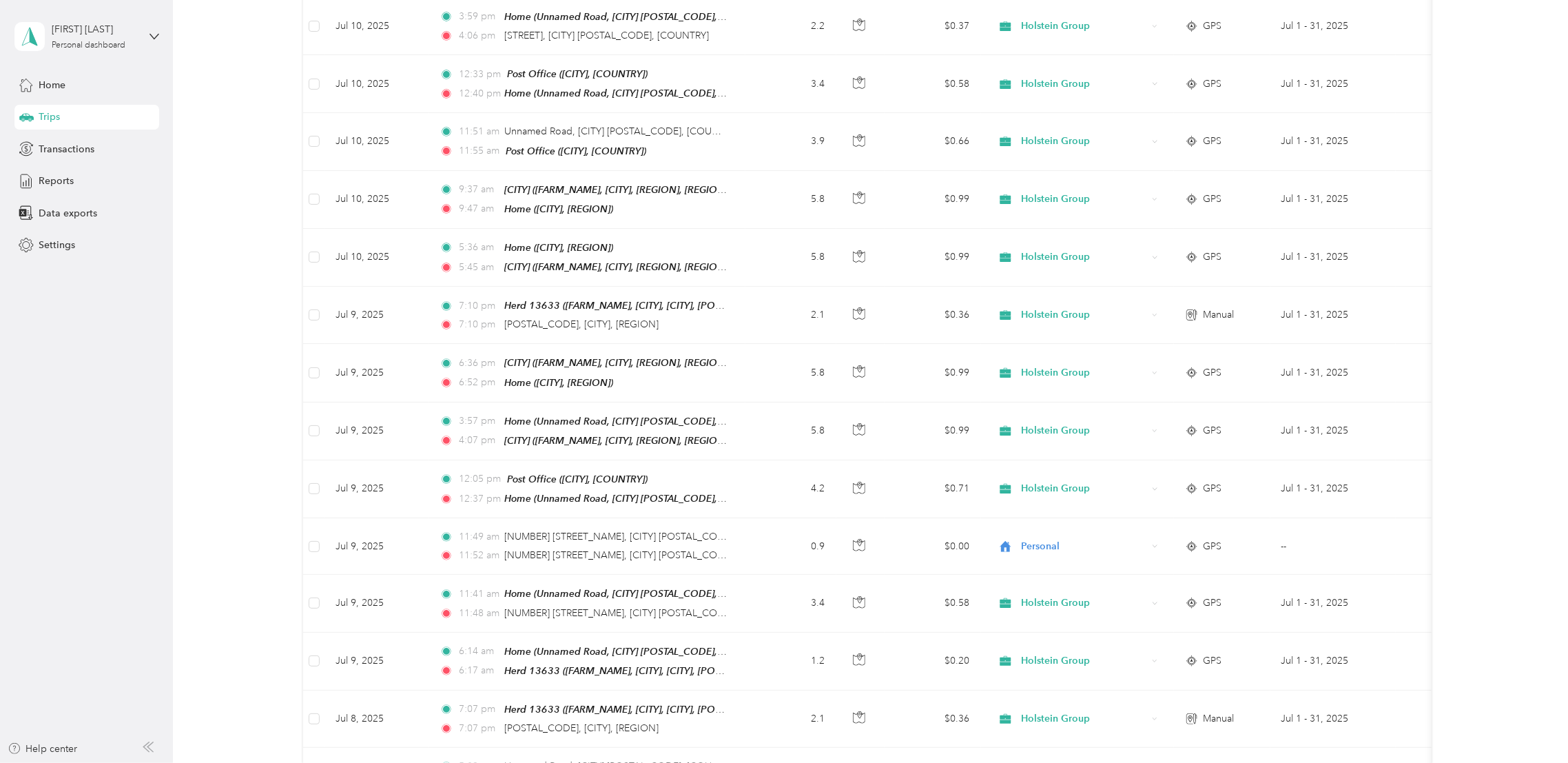scroll, scrollTop: 1351, scrollLeft: 0, axis: vertical 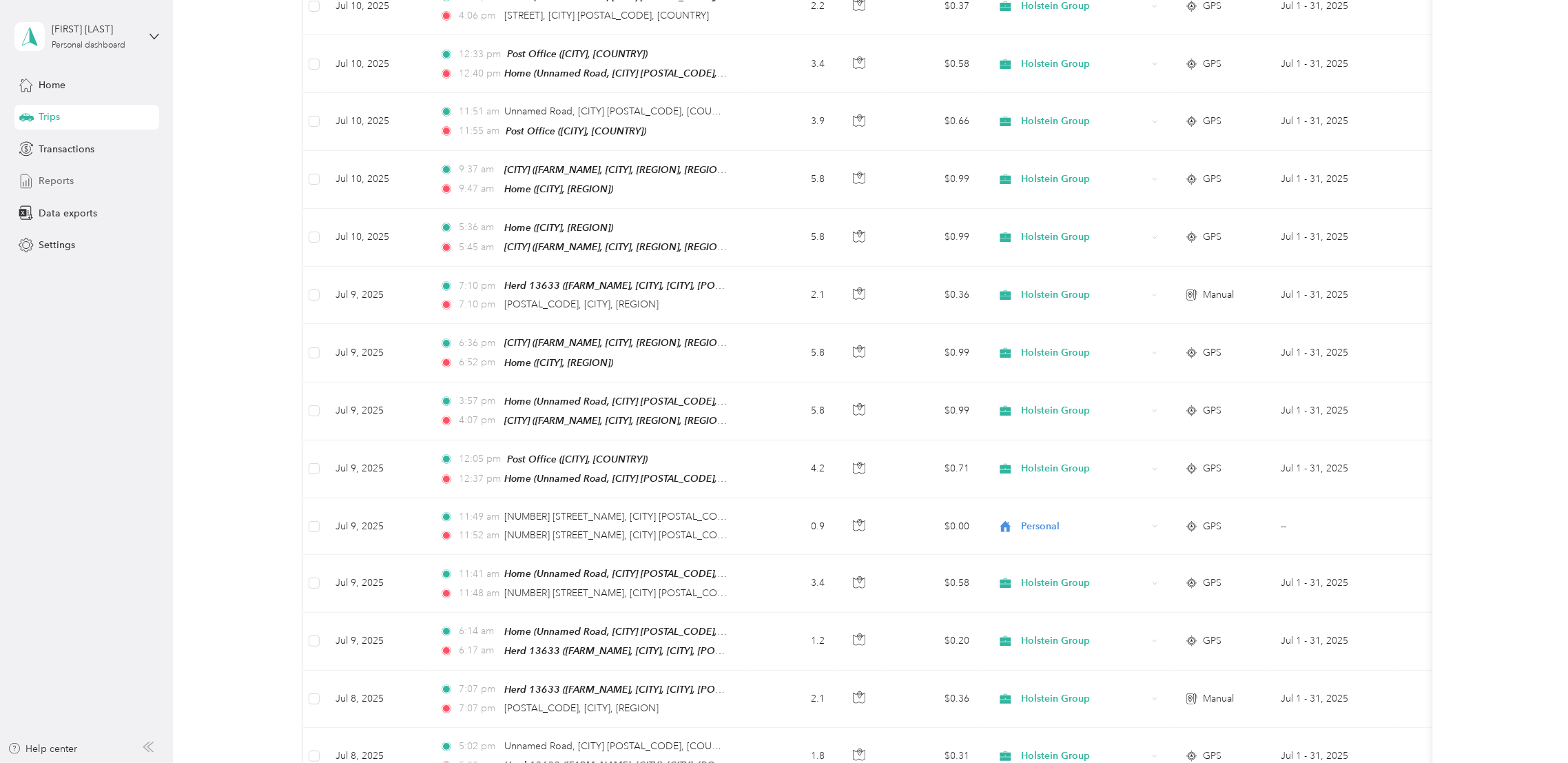 click on "Reports" at bounding box center [56, 181] 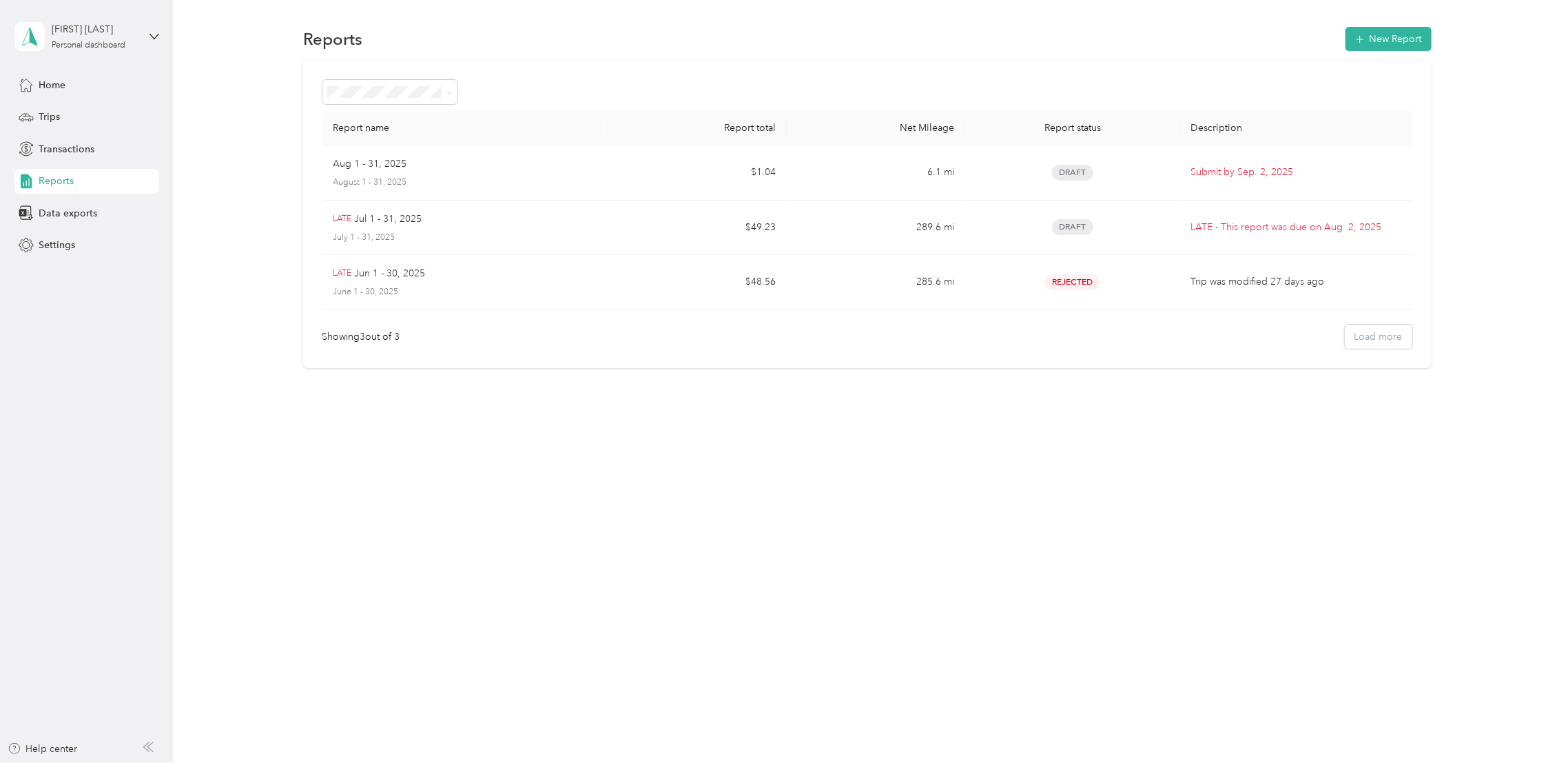 scroll, scrollTop: 0, scrollLeft: 0, axis: both 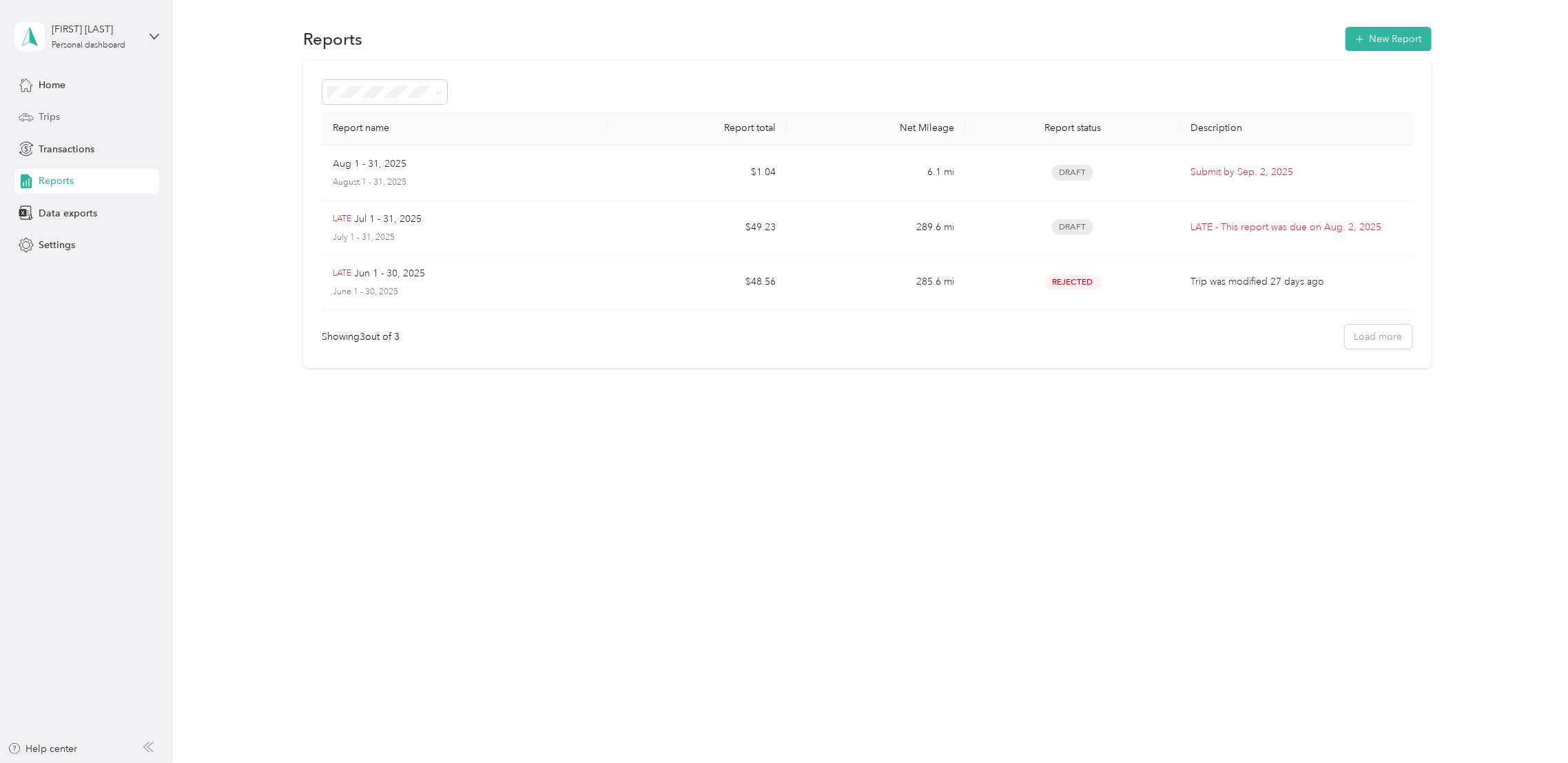 click on "Trips" at bounding box center [49, 116] 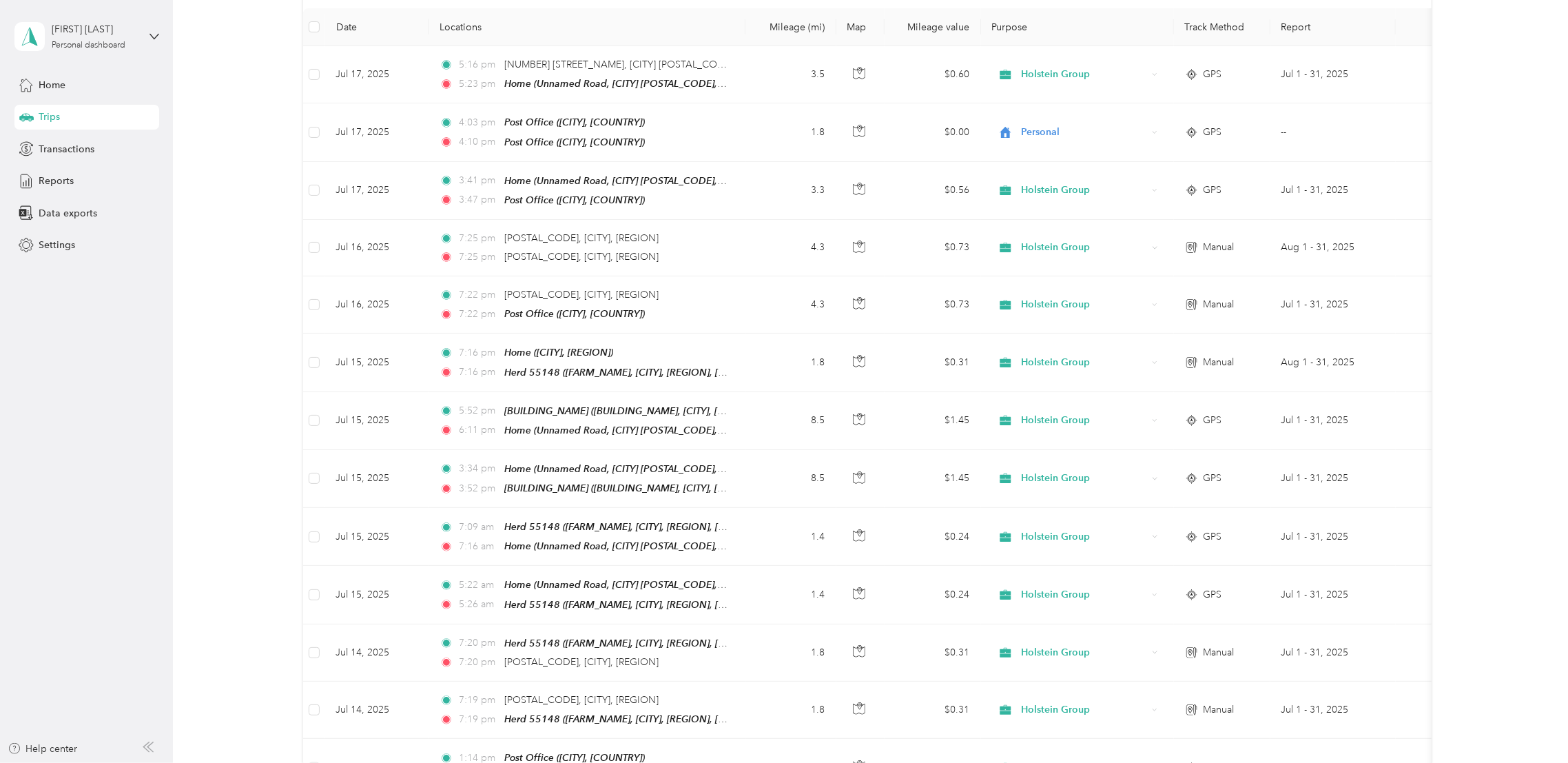 scroll, scrollTop: 0, scrollLeft: 0, axis: both 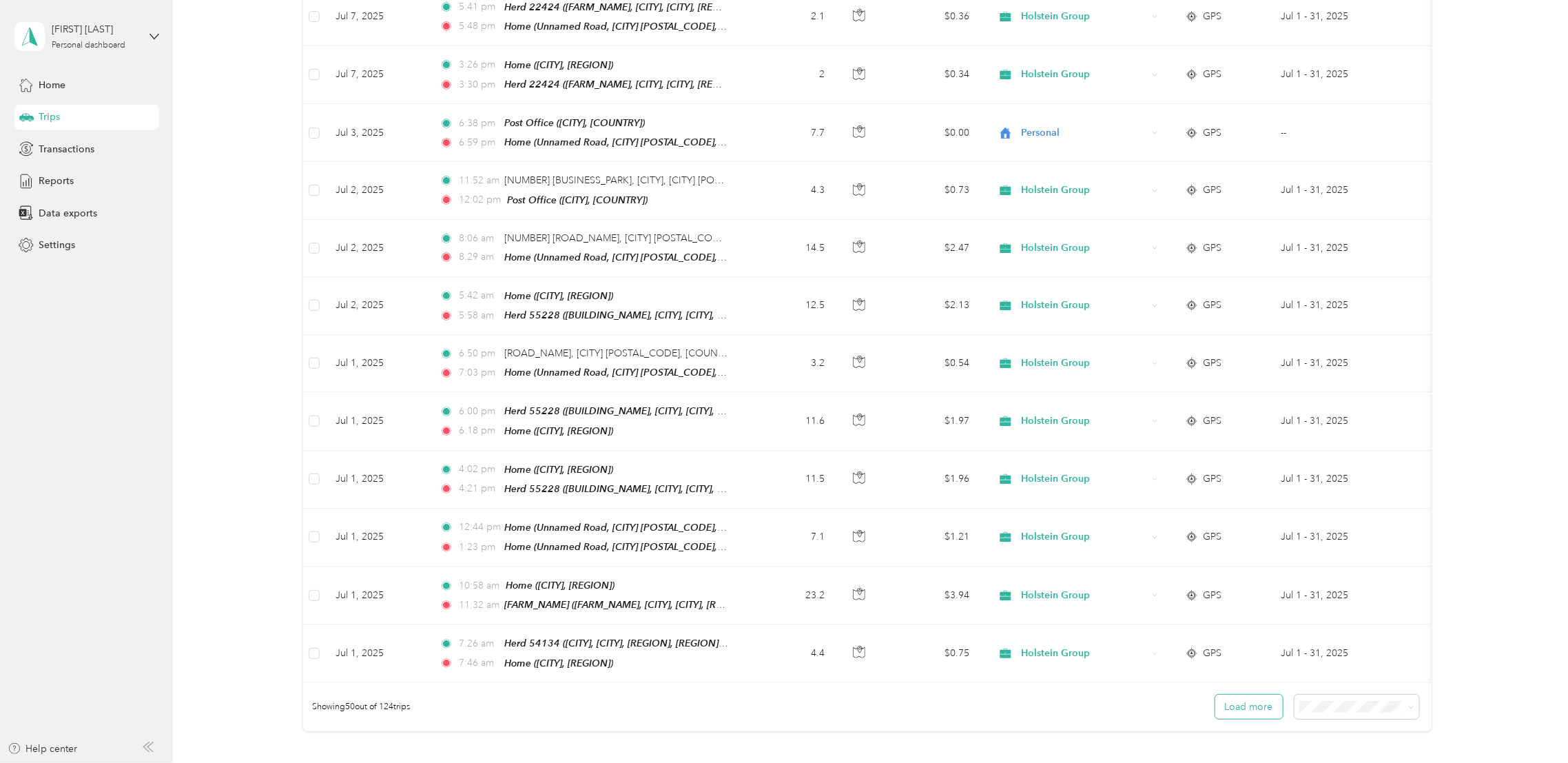 click on "Load more" at bounding box center [1249, 706] 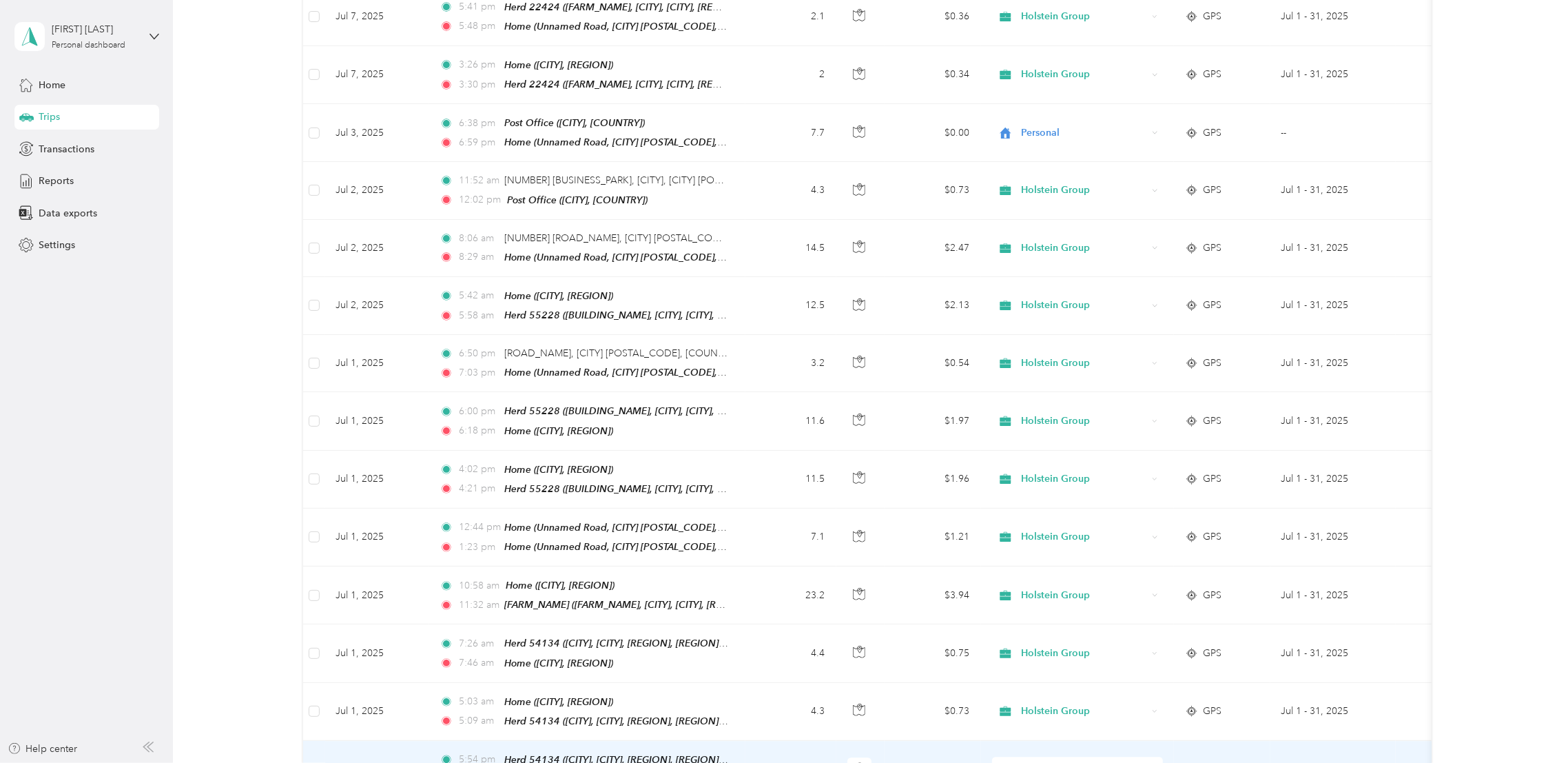 drag, startPoint x: 1305, startPoint y: 722, endPoint x: 1445, endPoint y: 736, distance: 140.69826 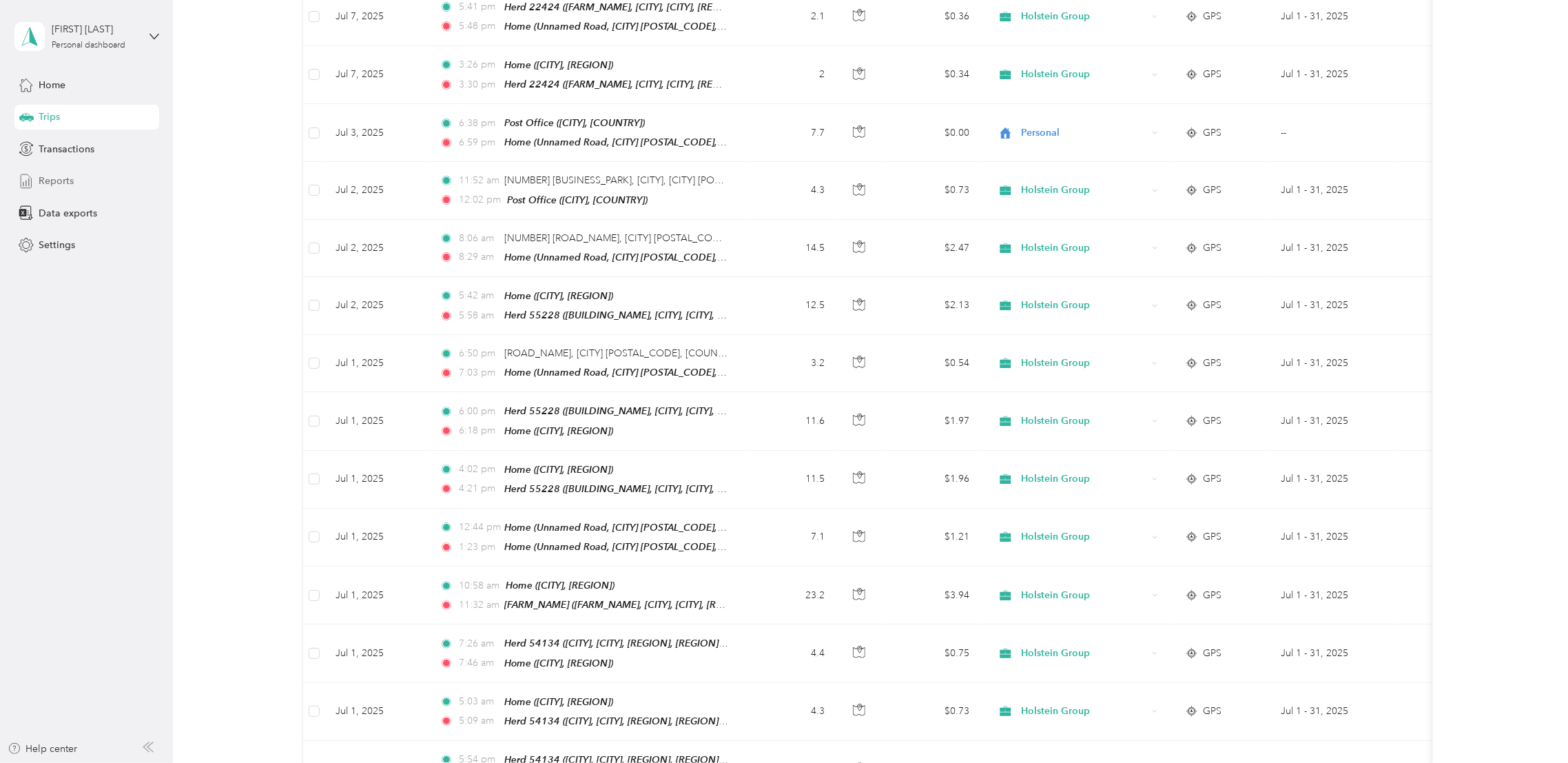 click on "Reports" at bounding box center (56, 181) 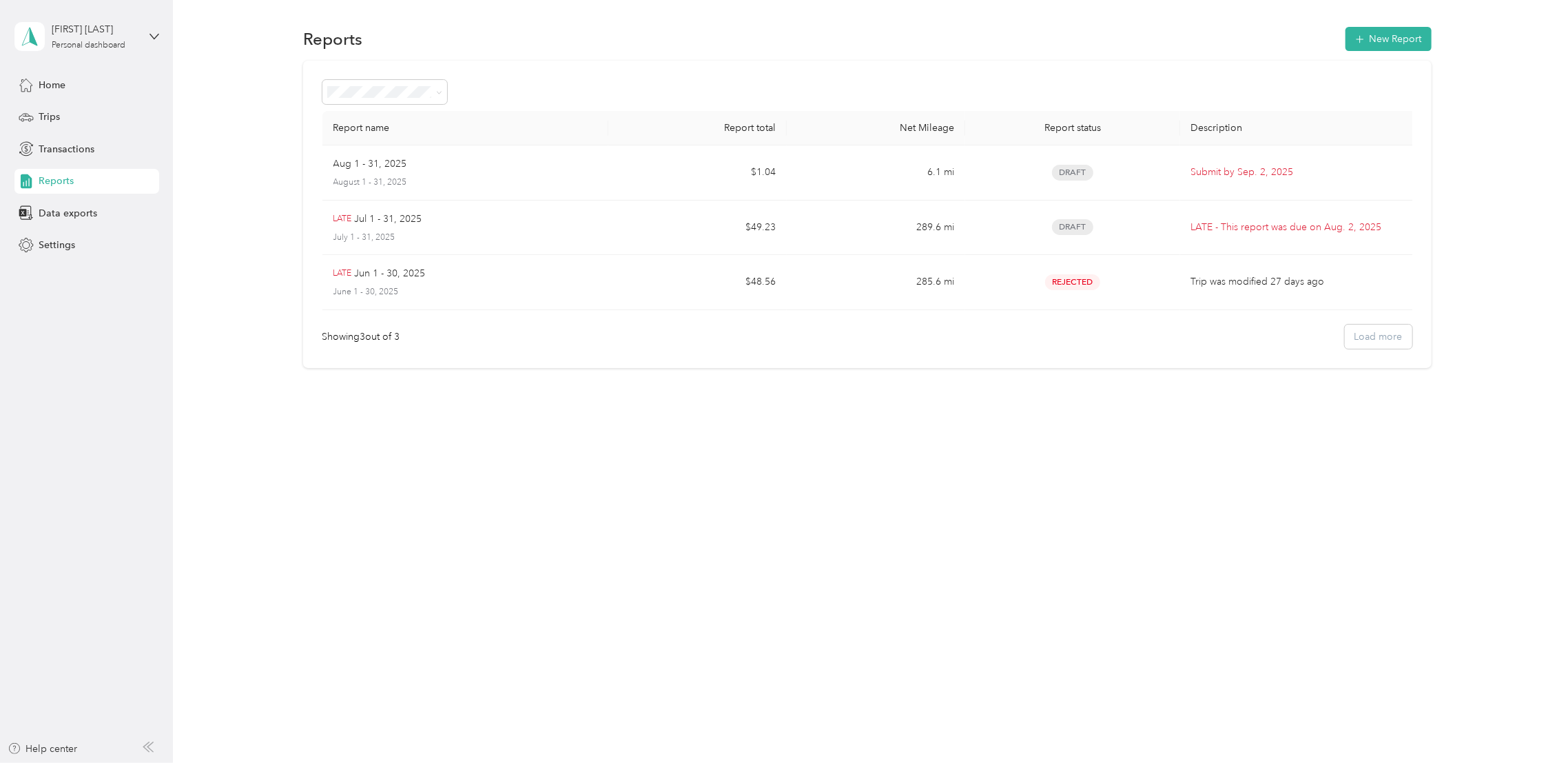 scroll, scrollTop: 0, scrollLeft: 0, axis: both 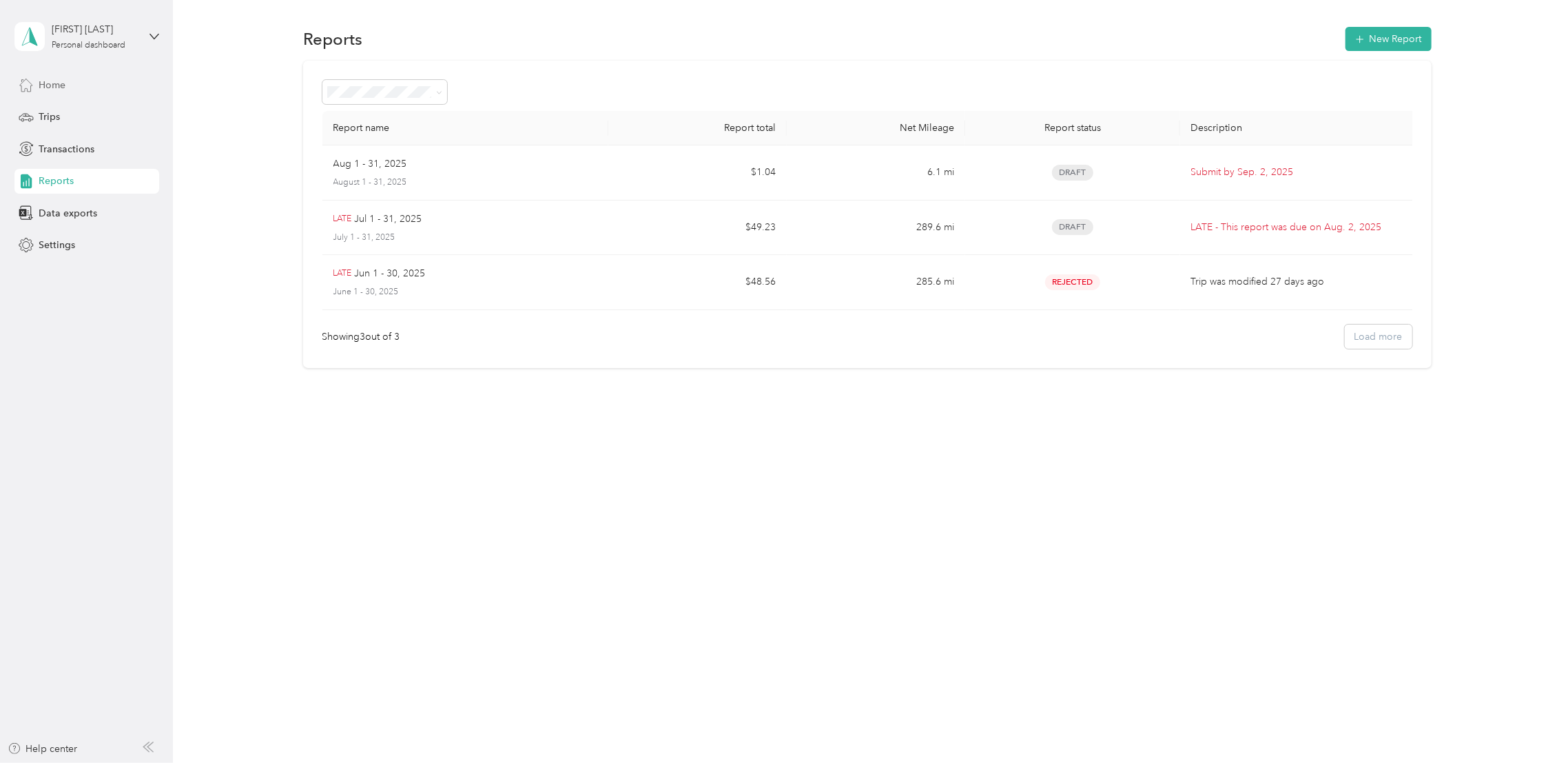 click on "Home" at bounding box center [52, 85] 